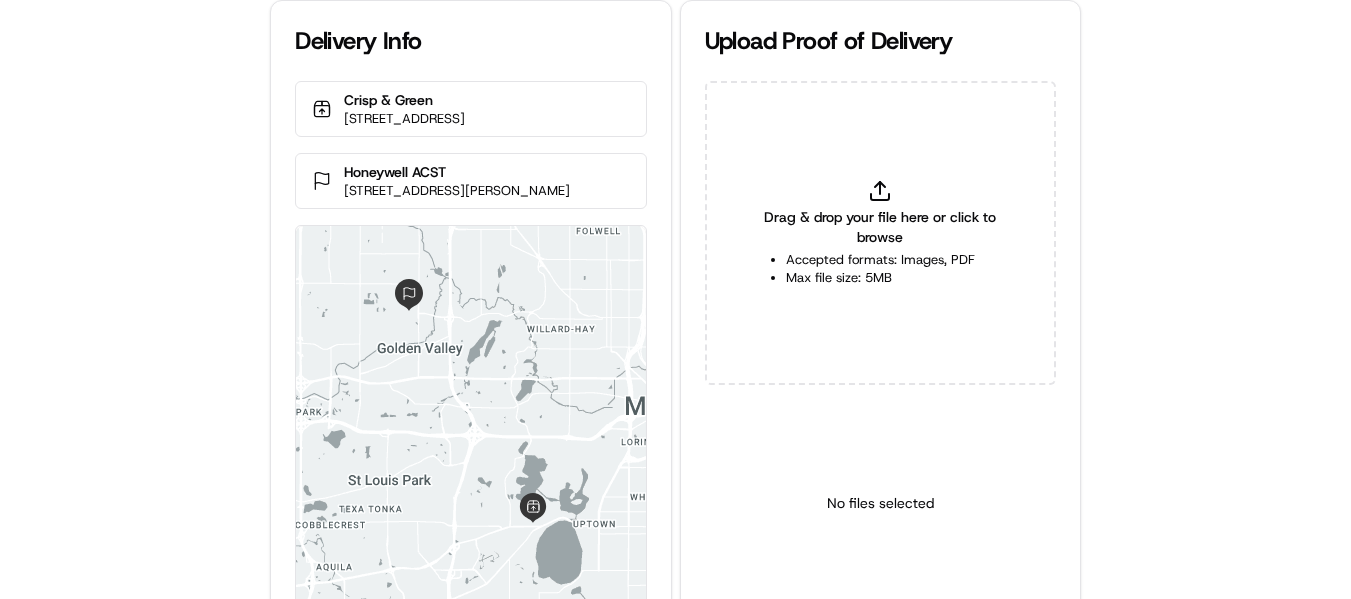 scroll, scrollTop: 0, scrollLeft: 0, axis: both 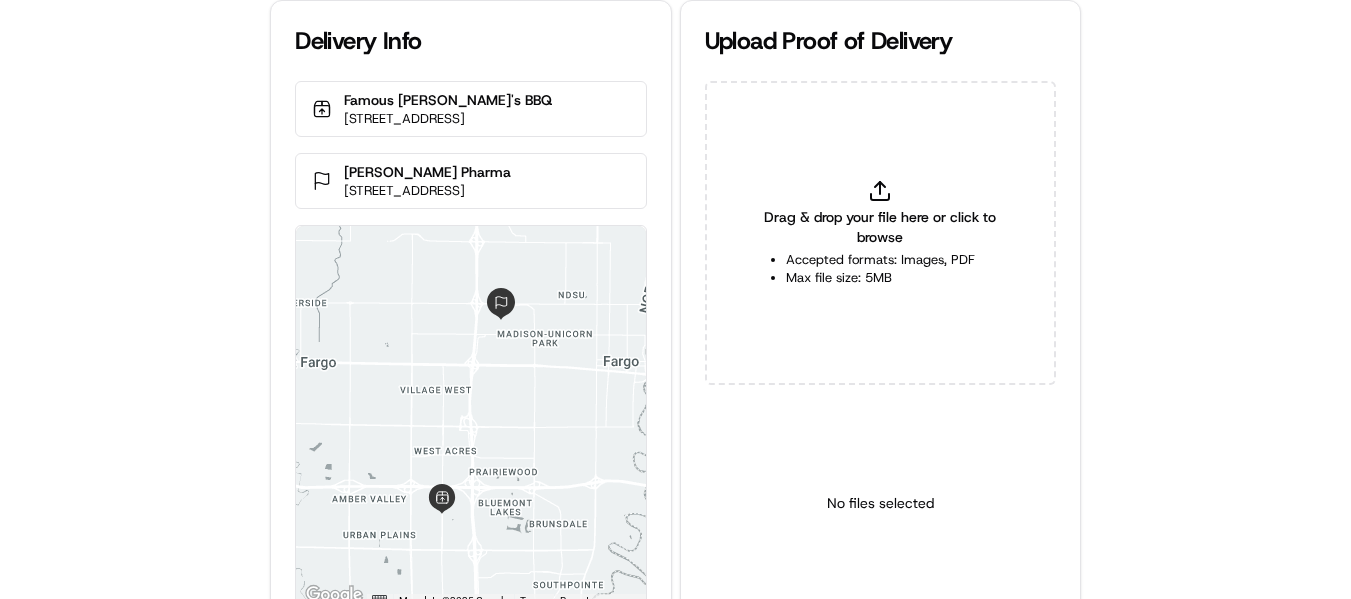 click on "Drag & drop your file here or click to browse" at bounding box center (880, 227) 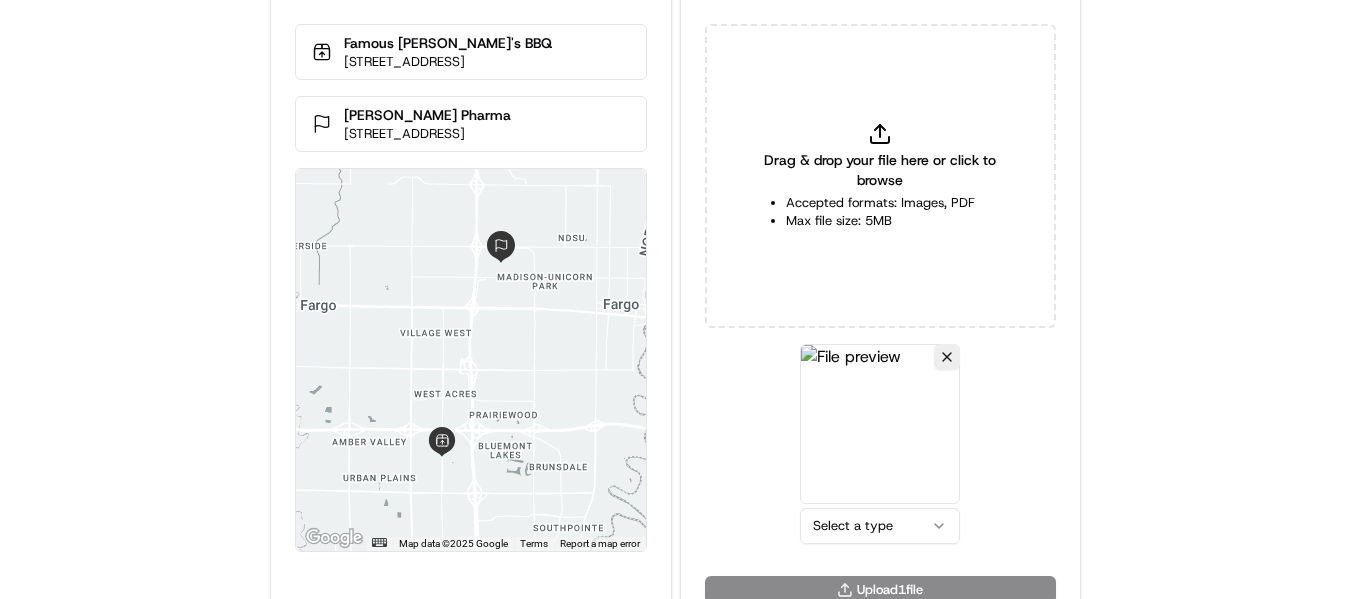 scroll, scrollTop: 87, scrollLeft: 0, axis: vertical 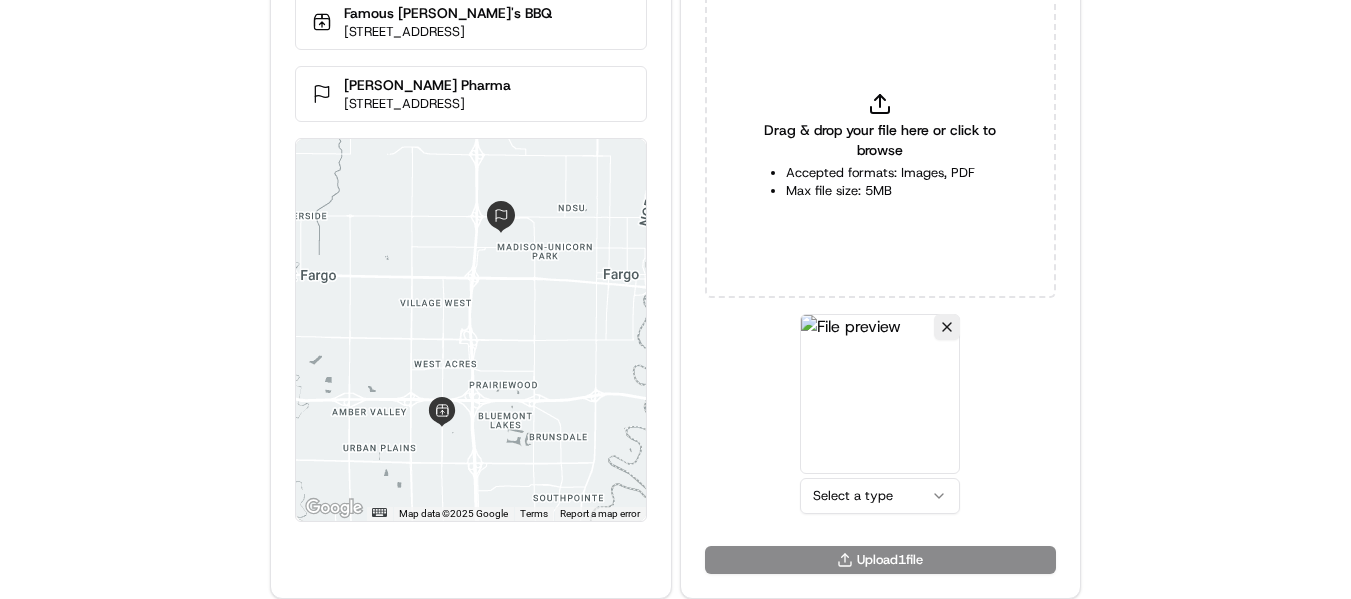 click on "Delivery Info Famous Dave's BBQ 1636 42nd St SW, Fargo, ND 58104, USA Korber Pharma   969 34th St N, Fargo, ND 58102, USA ← Move left → Move right ↑ Move up ↓ Move down + Zoom in - Zoom out Home Jump left by 75% End Jump right by 75% Page Up Jump up by 75% Page Down Jump down by 75% Map Data Map data ©2025 Google Map data ©2025 Google 2 km  Click to toggle between metric and imperial units Terms Report a map error Upload Proof of Delivery Drag & drop your file here or click to browse Accepted formats: Images, PDF Max file size: 5MB Select a type   Upload  1  file" at bounding box center (675, 212) 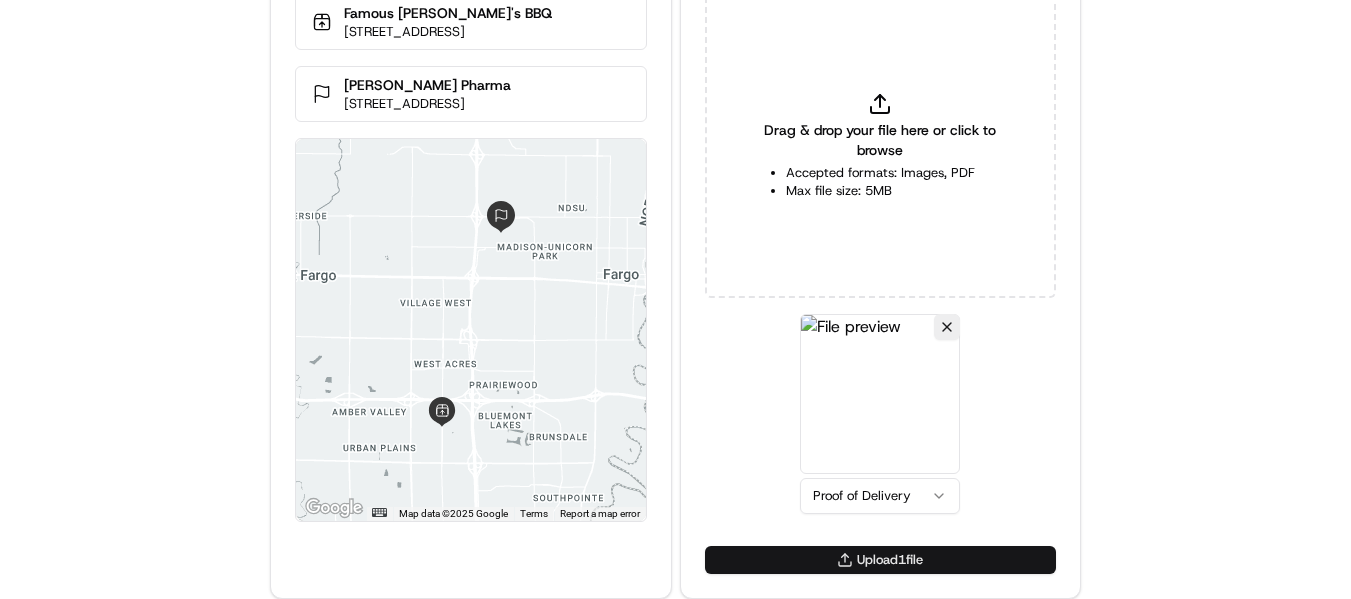 click on "Upload  1  file" at bounding box center (880, 560) 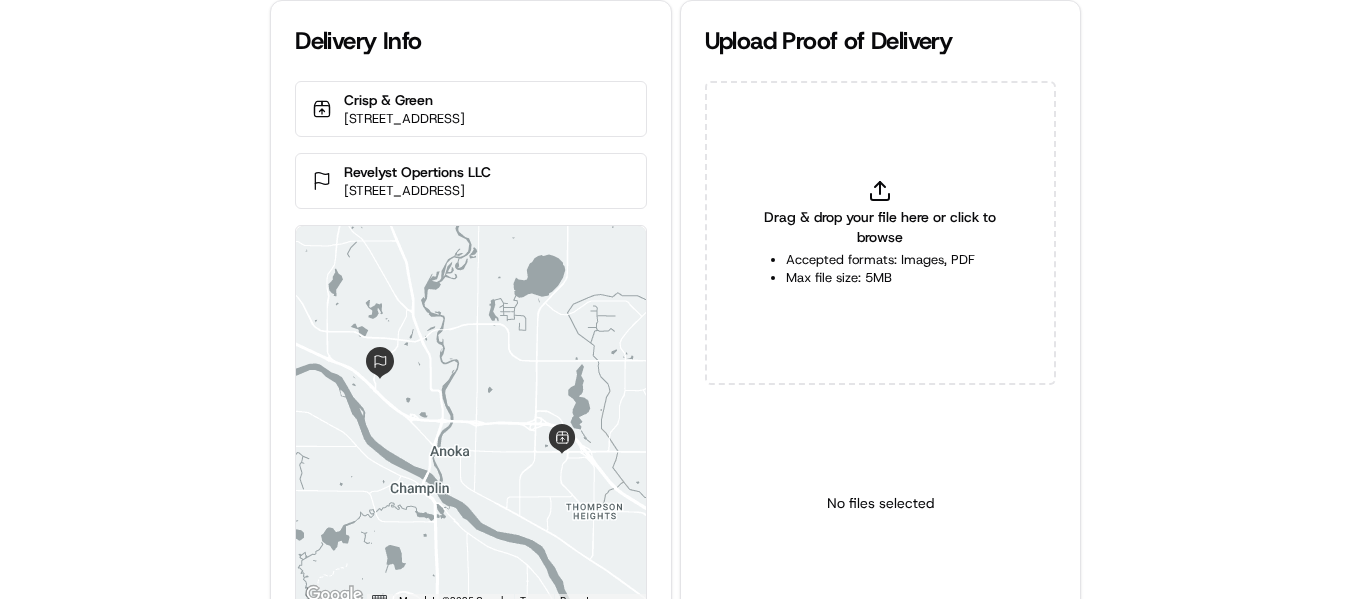 scroll, scrollTop: 0, scrollLeft: 0, axis: both 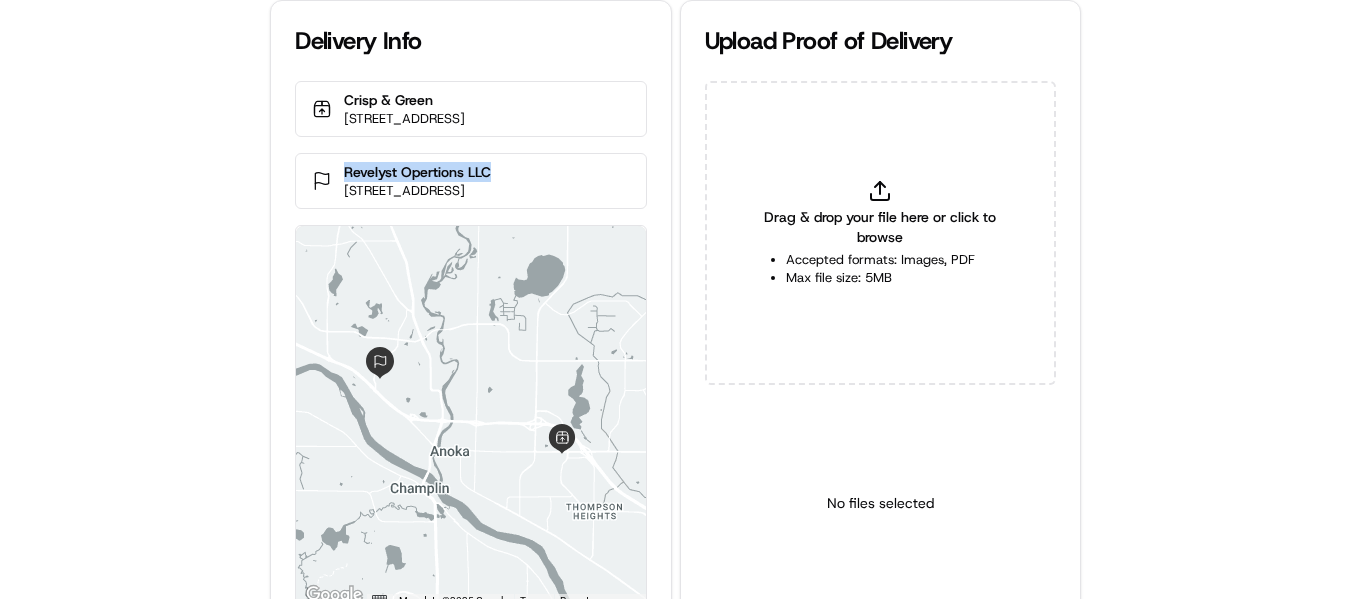 drag, startPoint x: 515, startPoint y: 190, endPoint x: 344, endPoint y: 187, distance: 171.0263 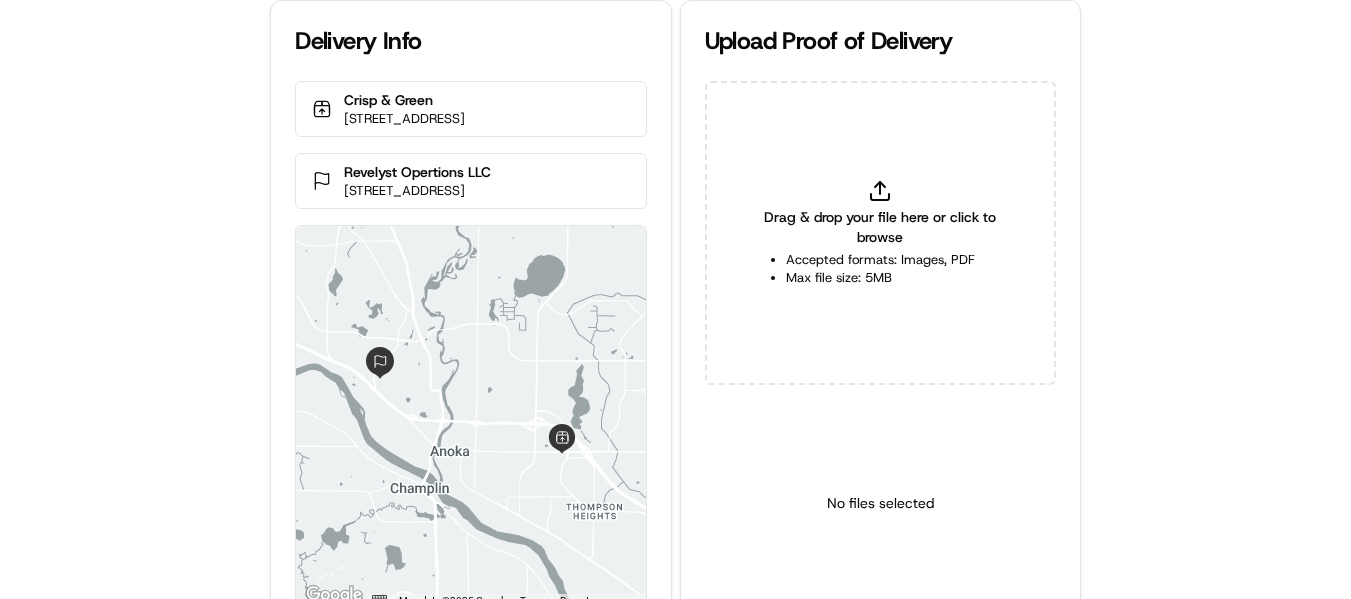 click on "Drag & drop your file here or click to browse Accepted formats: Images, PDF Max file size: 5MB" at bounding box center (880, 233) 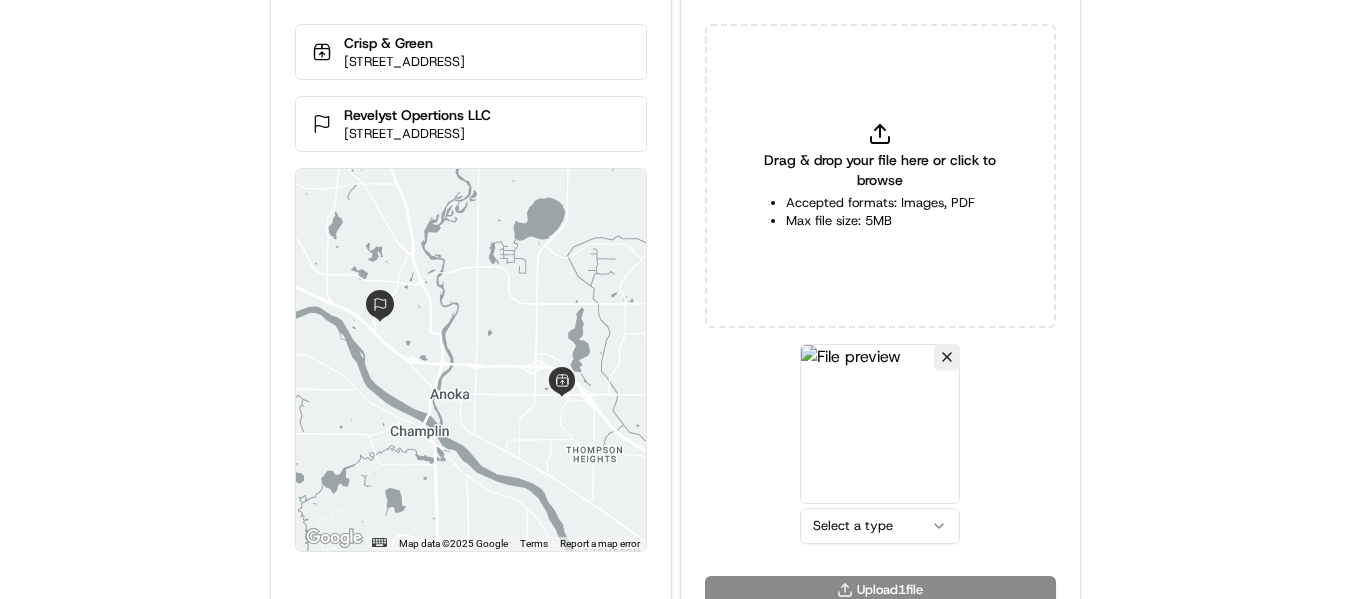 scroll, scrollTop: 87, scrollLeft: 0, axis: vertical 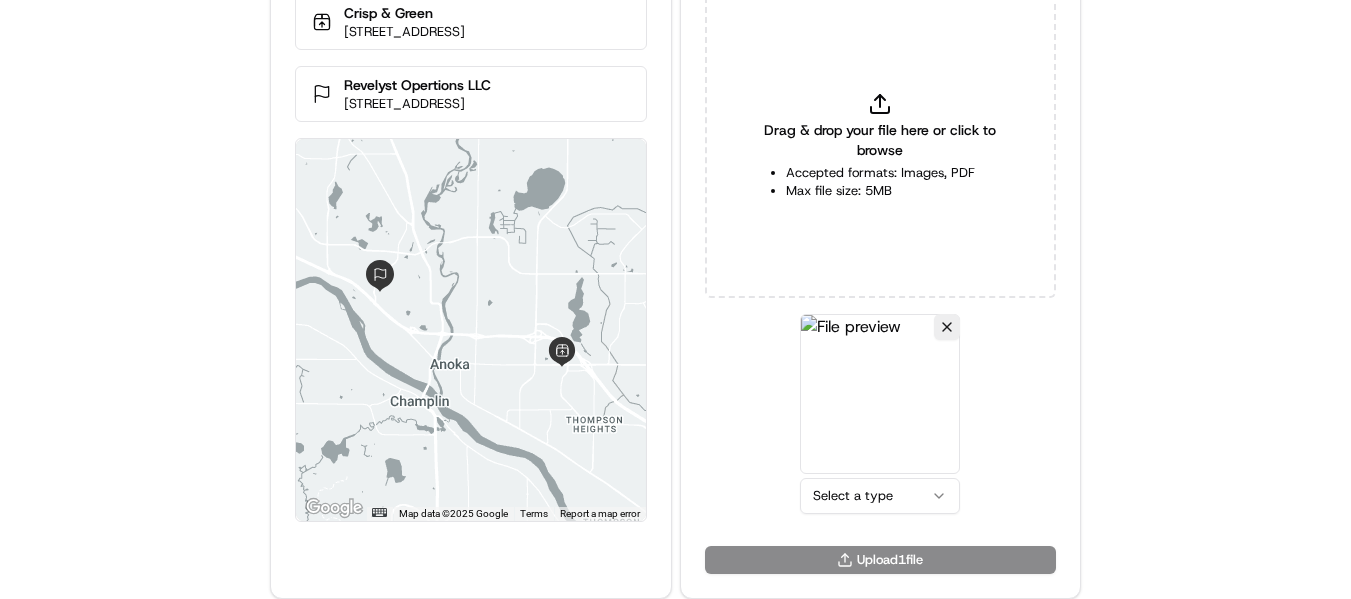 click on "Delivery Info Crisp & Green 12475 Riverdale Blvd a, Coon Rapids, MN 55433, USA Revelyst Opertions LLC   1 Vista Wy, Anoka, MN 55303, USA ← Move left → Move right ↑ Move up ↓ Move down + Zoom in - Zoom out Home Jump left by 75% End Jump right by 75% Page Up Jump up by 75% Page Down Jump down by 75% Map Data Map data ©2025 Google Map data ©2025 Google 2 km  Click to toggle between metric and imperial units Terms Report a map error Upload Proof of Delivery Drag & drop your file here or click to browse Accepted formats: Images, PDF Max file size: 5MB Select a type   Upload  1  file" at bounding box center [675, 212] 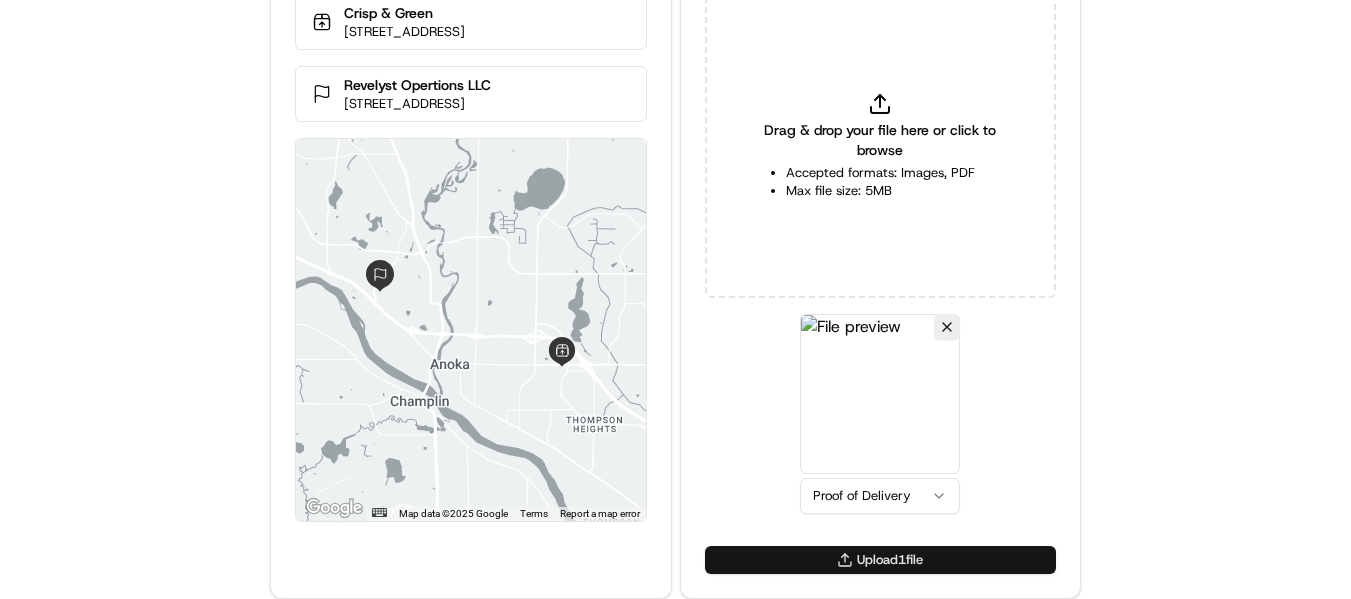 click on "Upload  1  file" at bounding box center [880, 560] 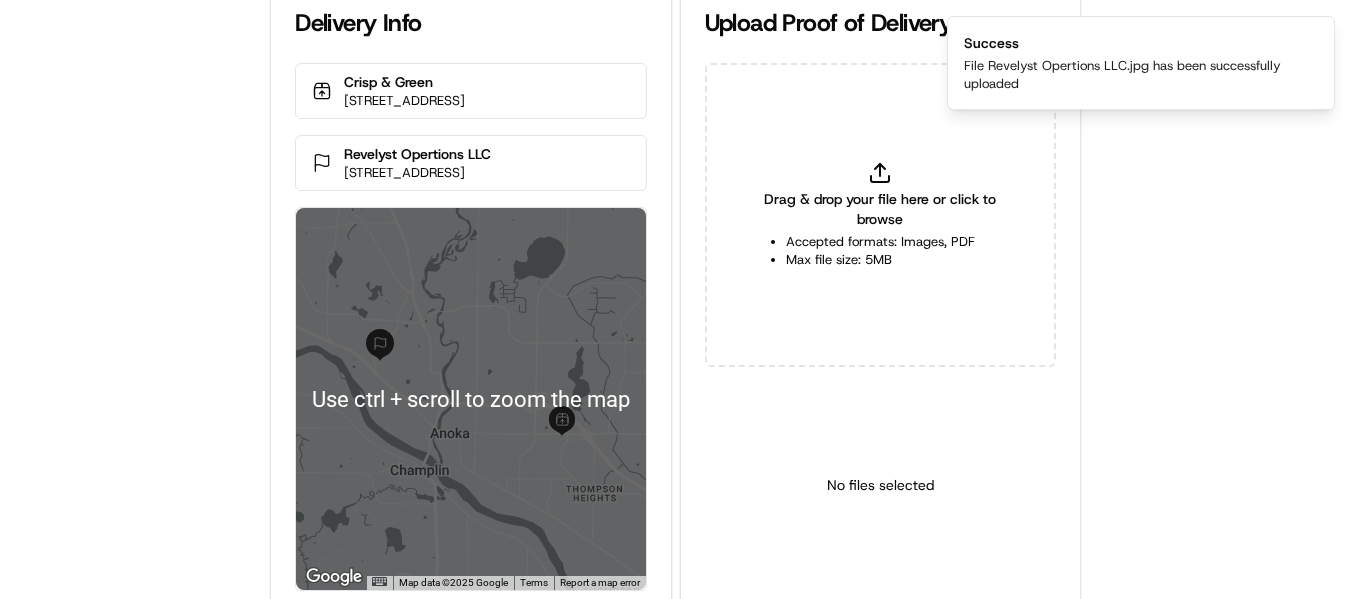 scroll, scrollTop: 0, scrollLeft: 0, axis: both 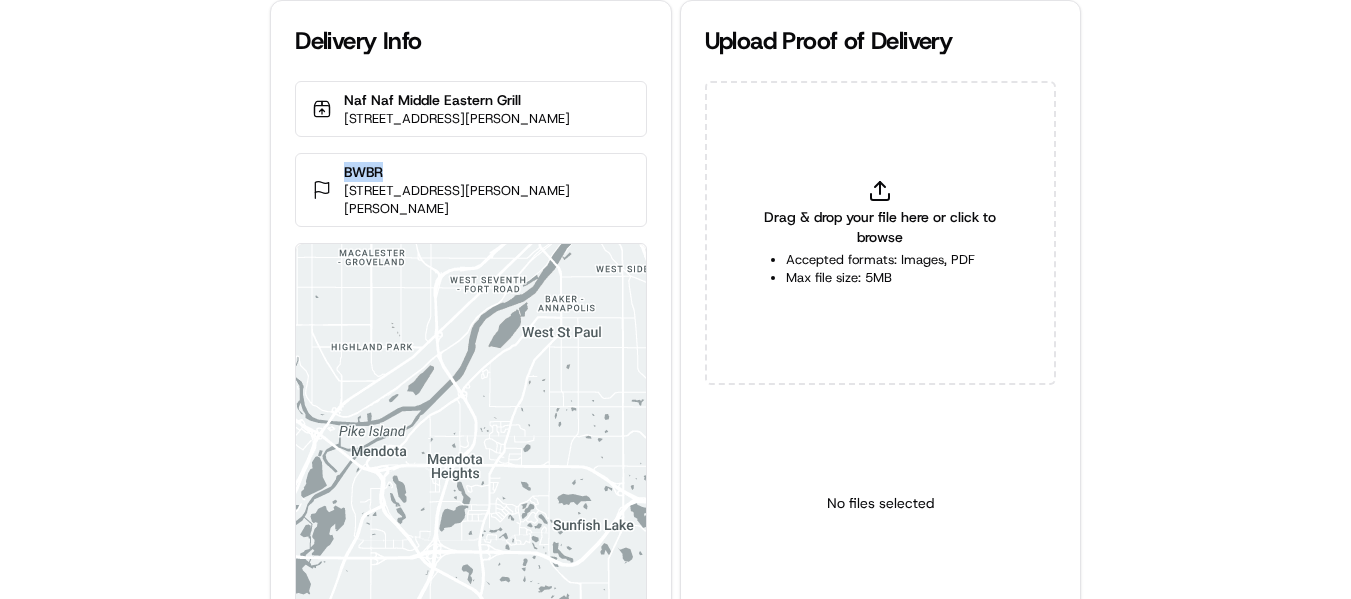 drag, startPoint x: 403, startPoint y: 195, endPoint x: 347, endPoint y: 193, distance: 56.0357 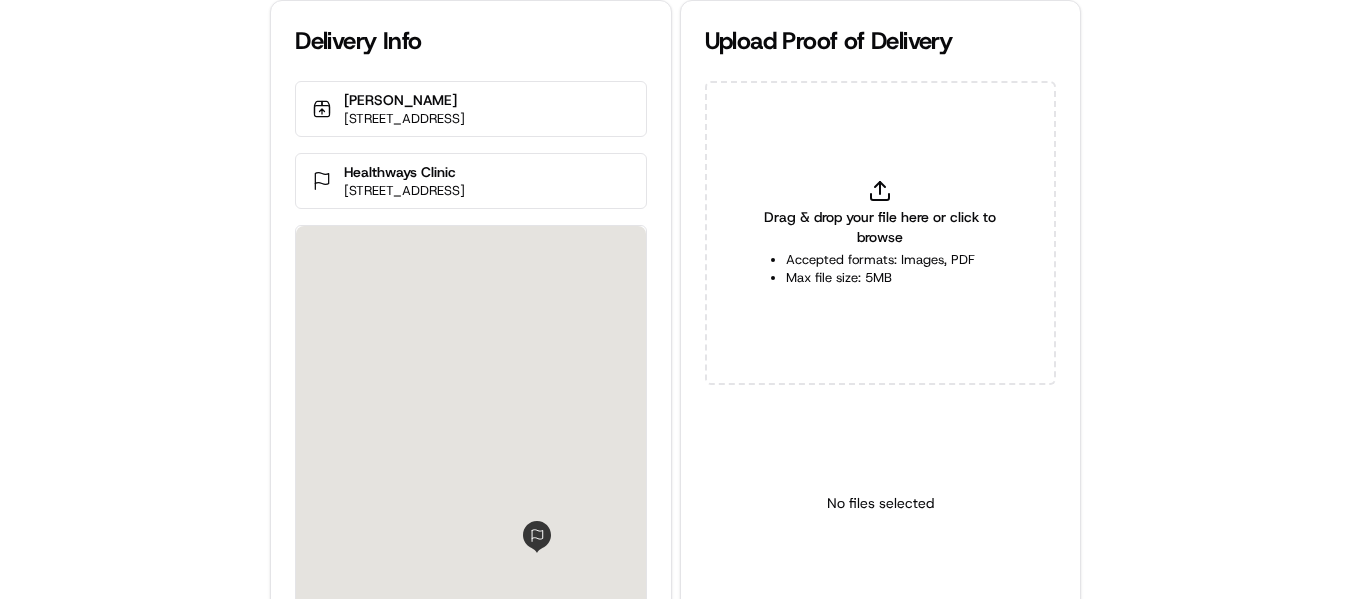 scroll, scrollTop: 0, scrollLeft: 0, axis: both 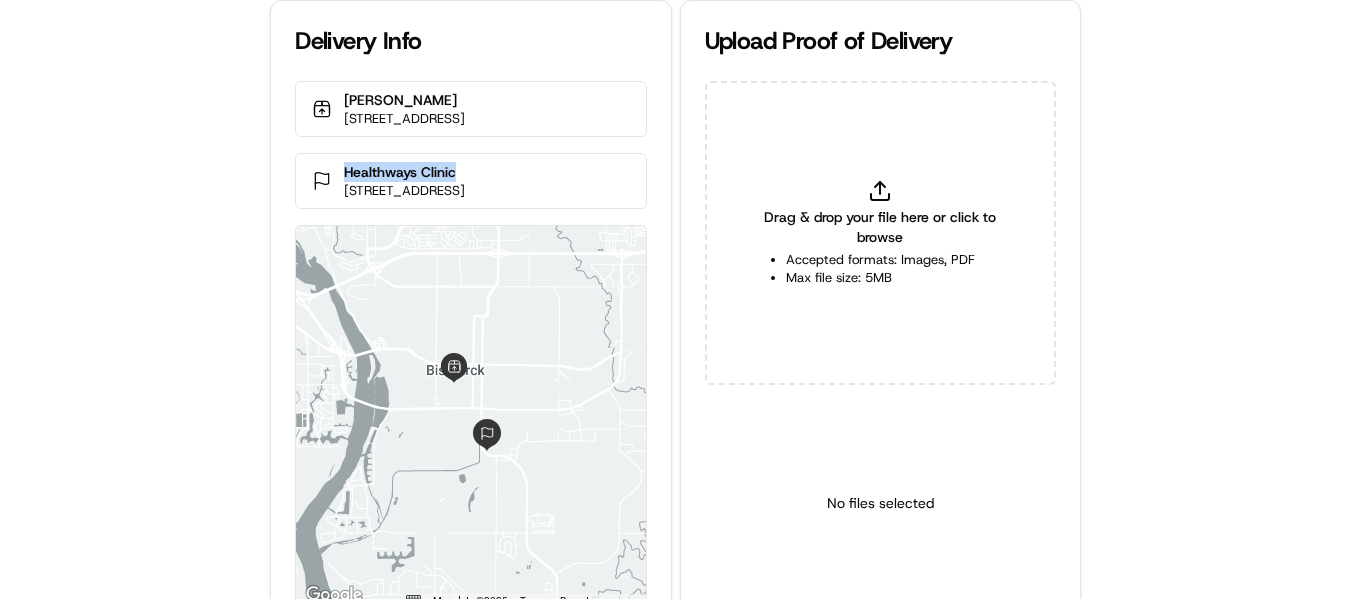 drag, startPoint x: 461, startPoint y: 166, endPoint x: 347, endPoint y: 165, distance: 114.00439 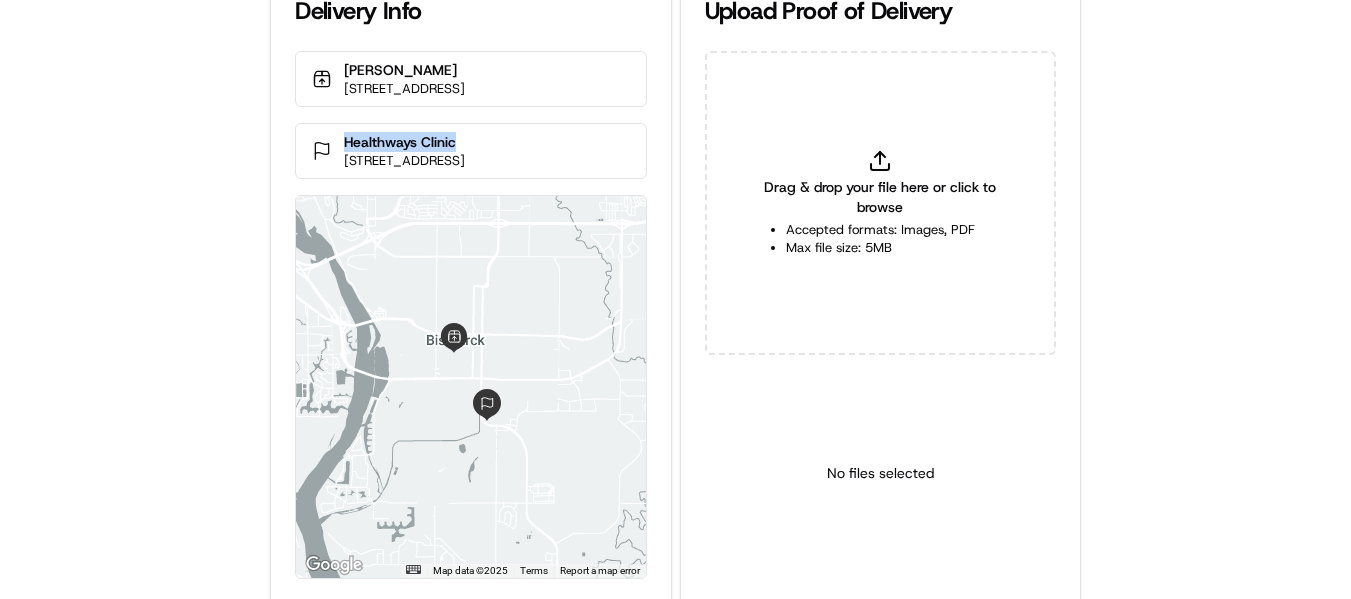 scroll, scrollTop: 0, scrollLeft: 0, axis: both 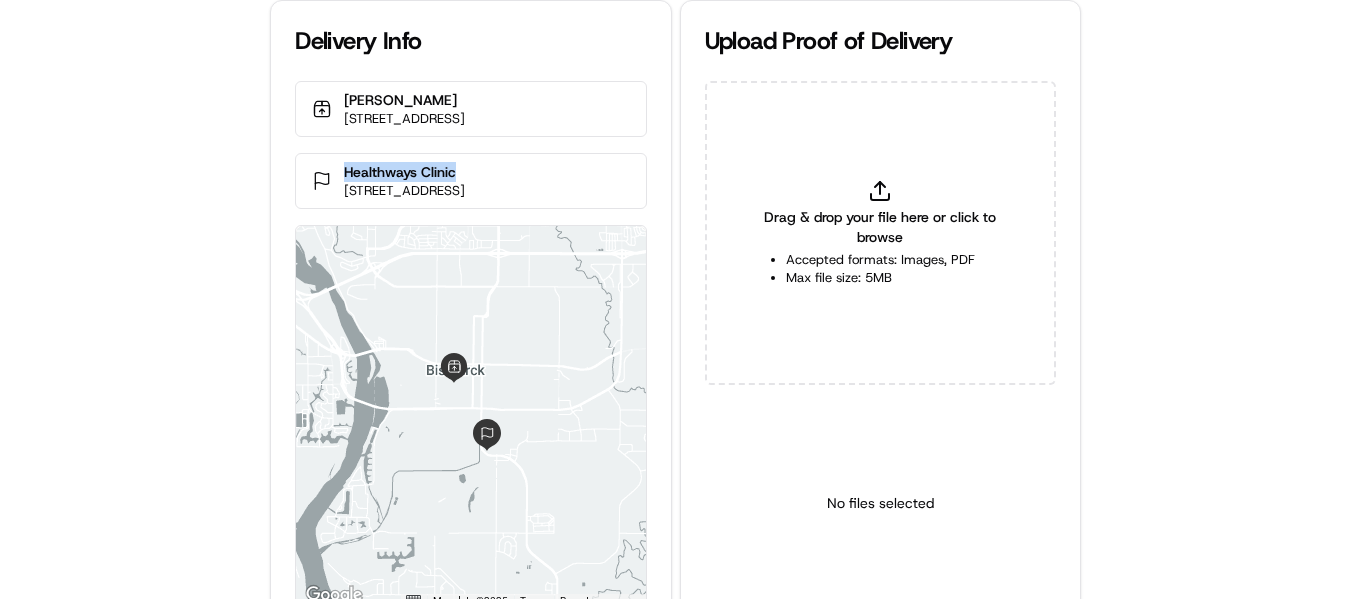 click on "Healthways  Clinic" at bounding box center (404, 172) 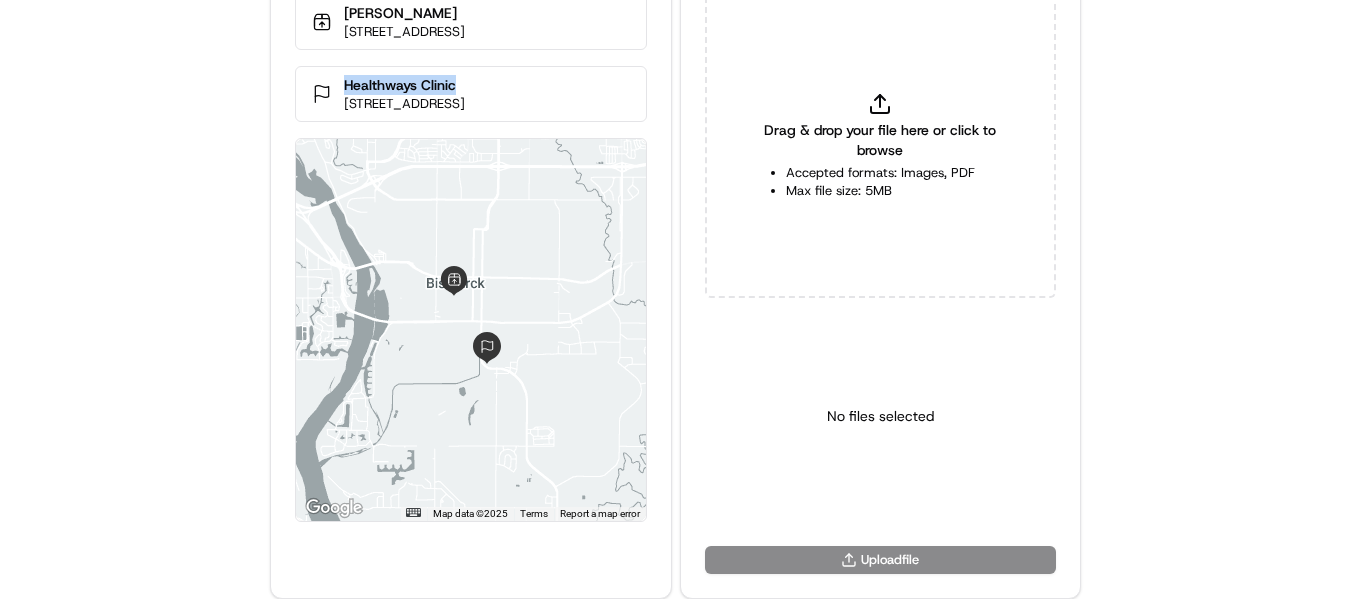 scroll, scrollTop: 0, scrollLeft: 0, axis: both 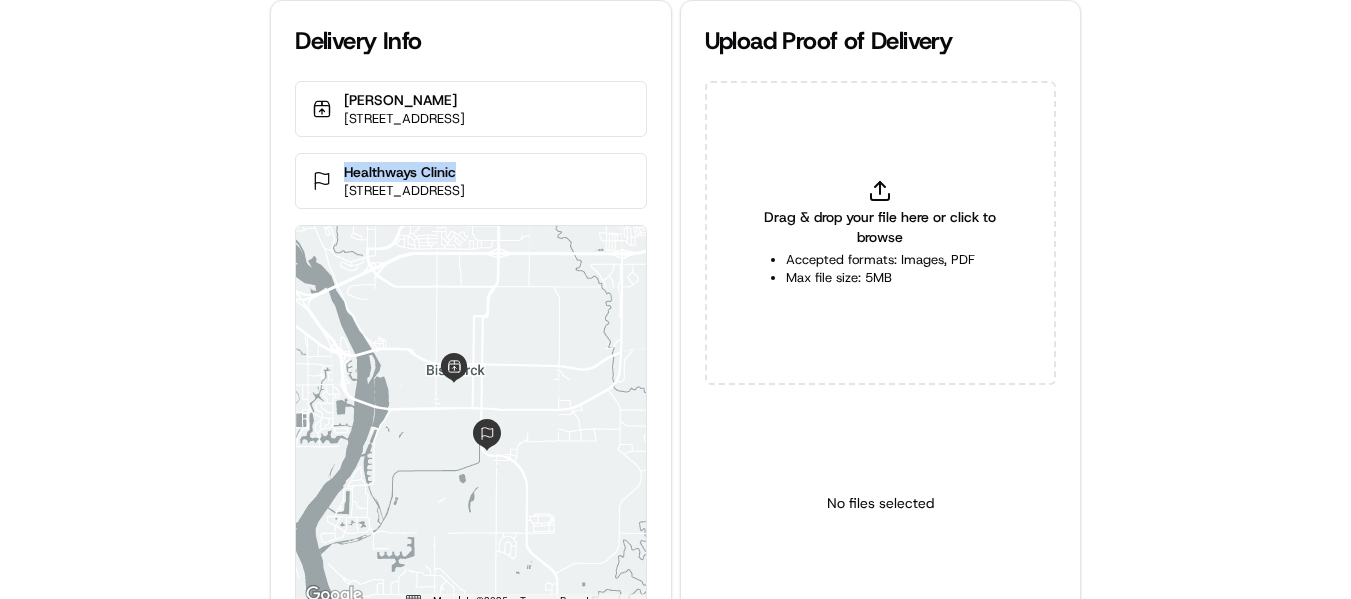 click on "Drag & drop your file here or click to browse" at bounding box center [880, 227] 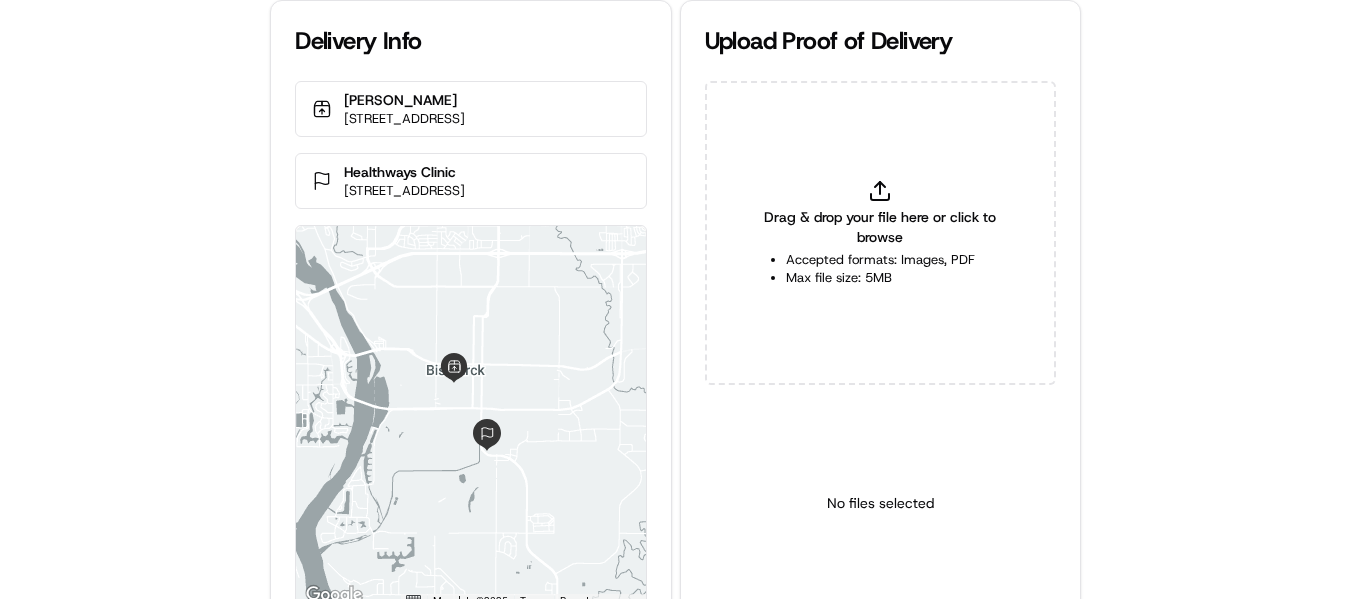 type on "C:\fakepath\Healthways Clinic.jpg" 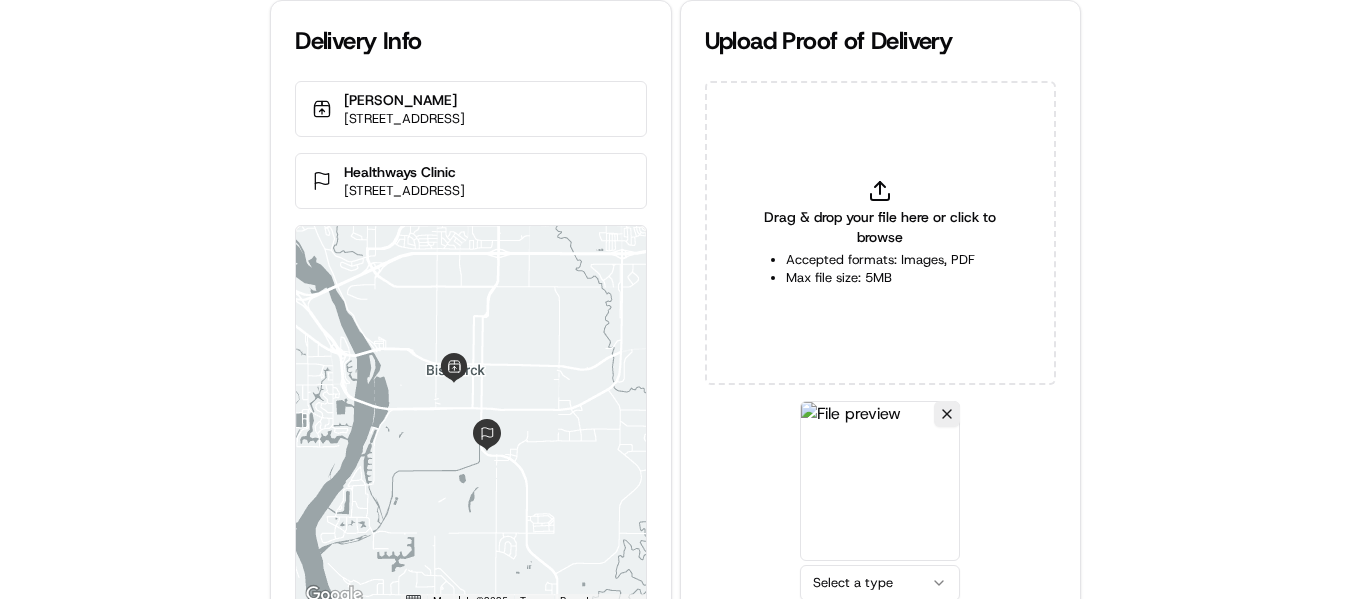 scroll, scrollTop: 87, scrollLeft: 0, axis: vertical 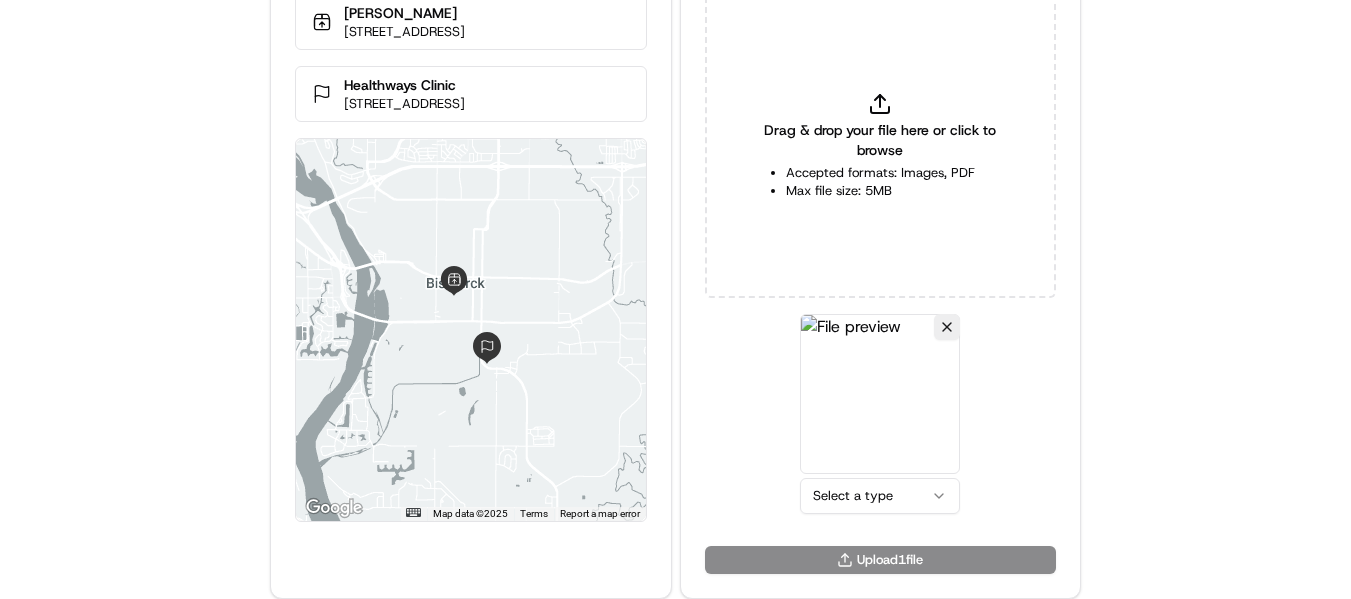 click on "Delivery Info Applebee's 434 S 3rd St, Bismarck, ND 58504, USA Healthways  Clinic   1033 Basin Ave, Bismarck, ND 58504, USA ← Move left → Move right ↑ Move up ↓ Move down + Zoom in - Zoom out Home Jump left by 75% End Jump right by 75% Page Up Jump up by 75% Page Down Jump down by 75% Map Data Map data ©2025 Map data ©2025 2 km  Click to toggle between metric and imperial units Terms Report a map error Upload Proof of Delivery Drag & drop your file here or click to browse Accepted formats: Images, PDF Max file size: 5MB Select a type   Upload  1  file" at bounding box center (675, 212) 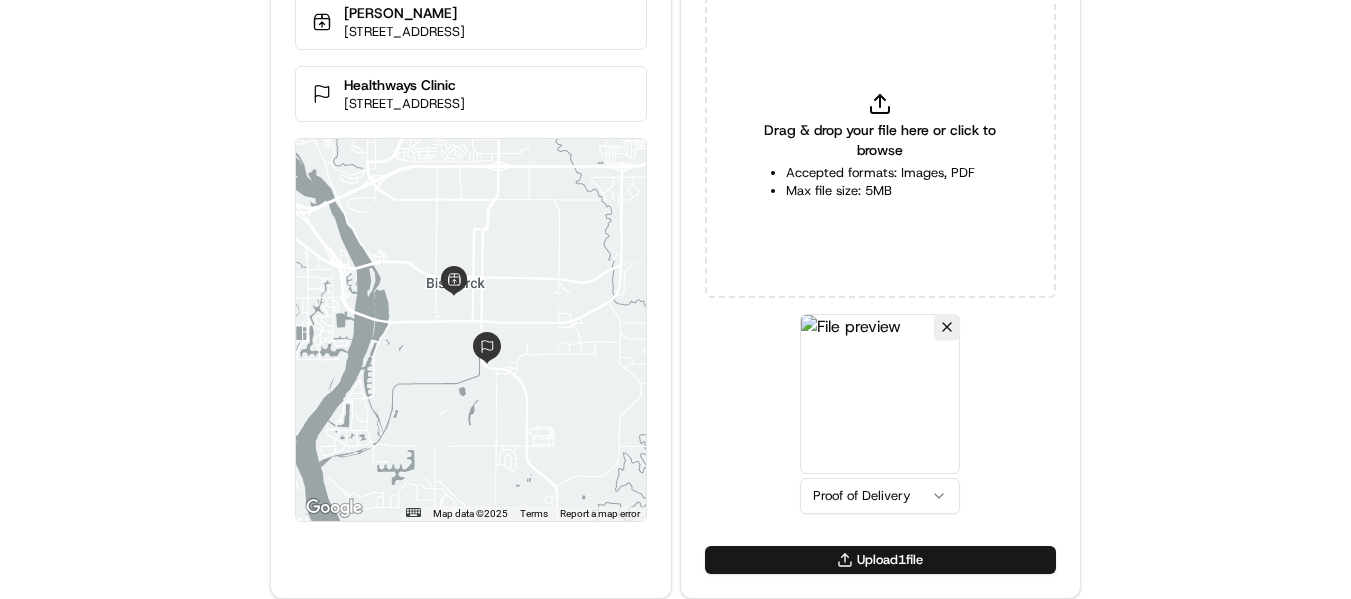 click on "Drag & drop your file here or click to browse Accepted formats: Images, PDF Max file size: 5MB Proof of Delivery" at bounding box center [880, 270] 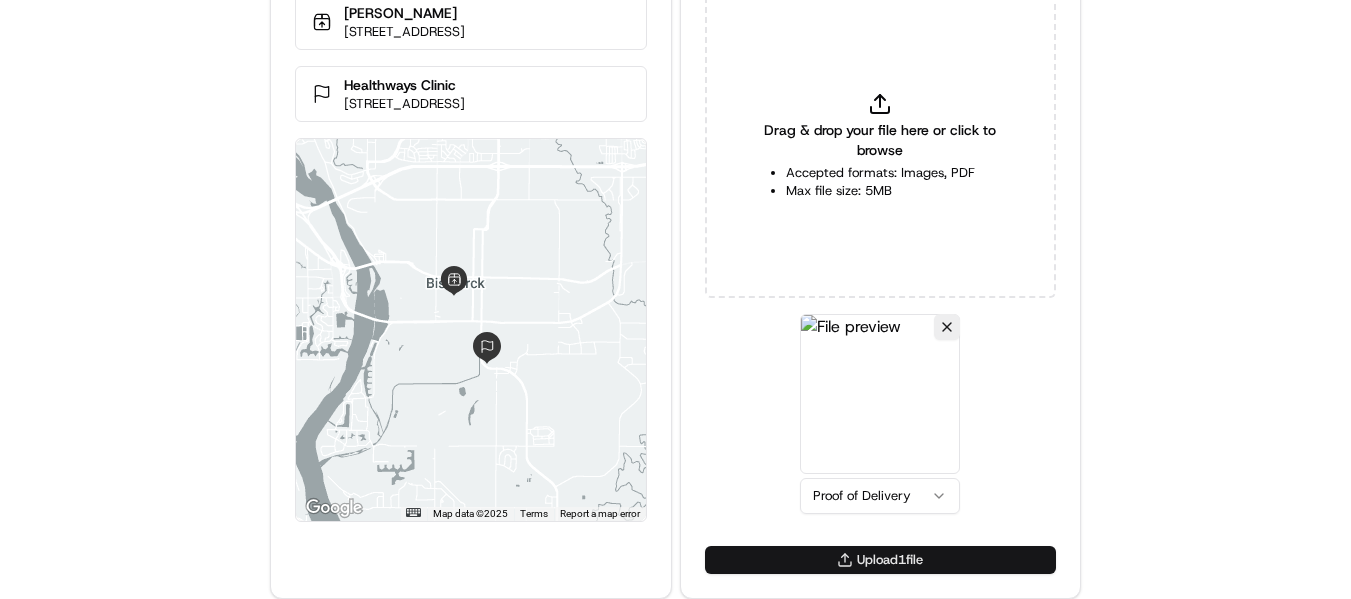 click on "Upload  1  file" at bounding box center (880, 560) 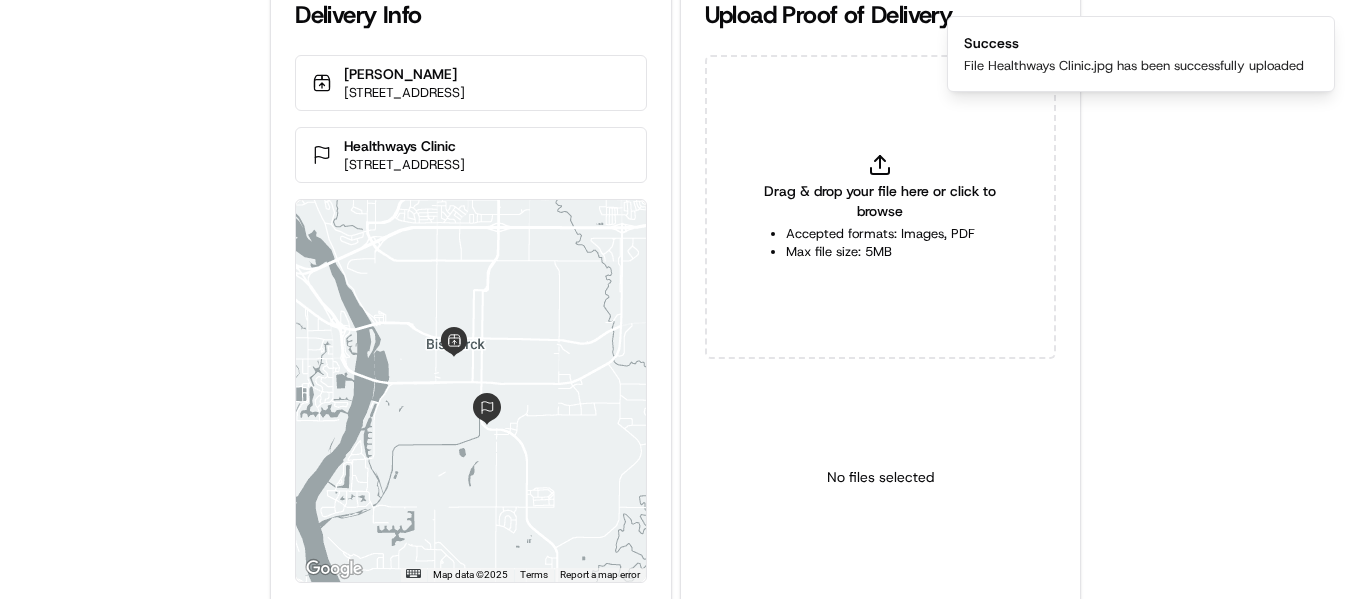 scroll, scrollTop: 0, scrollLeft: 0, axis: both 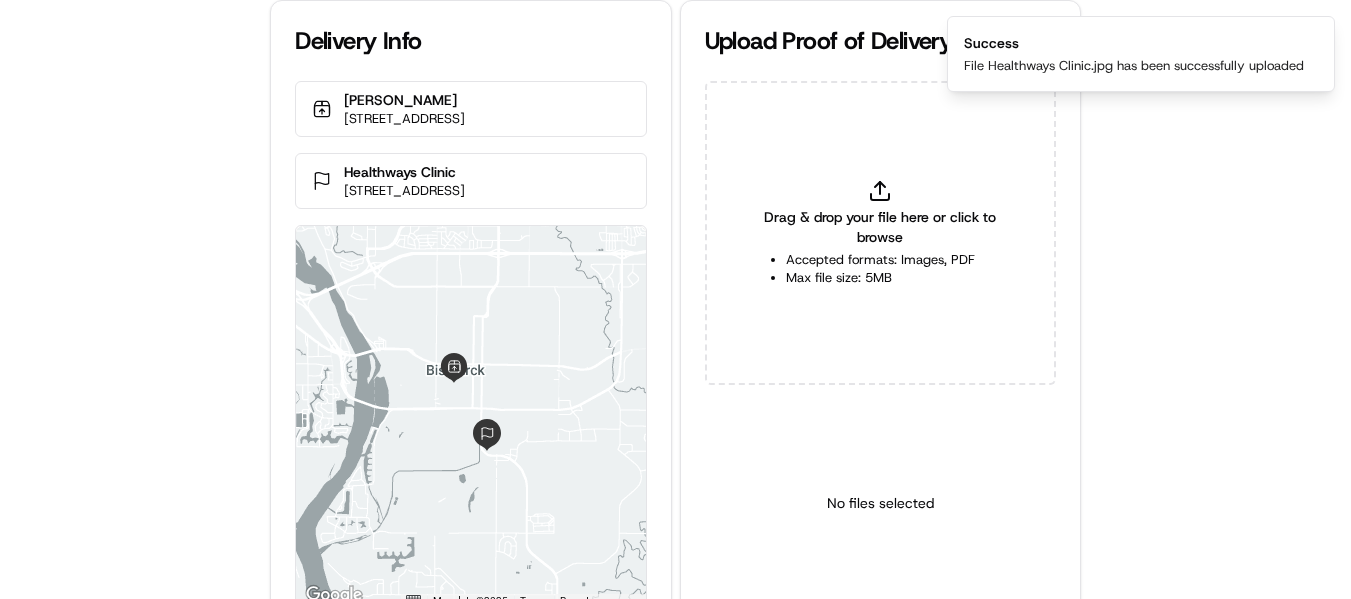 drag, startPoint x: 649, startPoint y: 69, endPoint x: 213, endPoint y: 175, distance: 448.70035 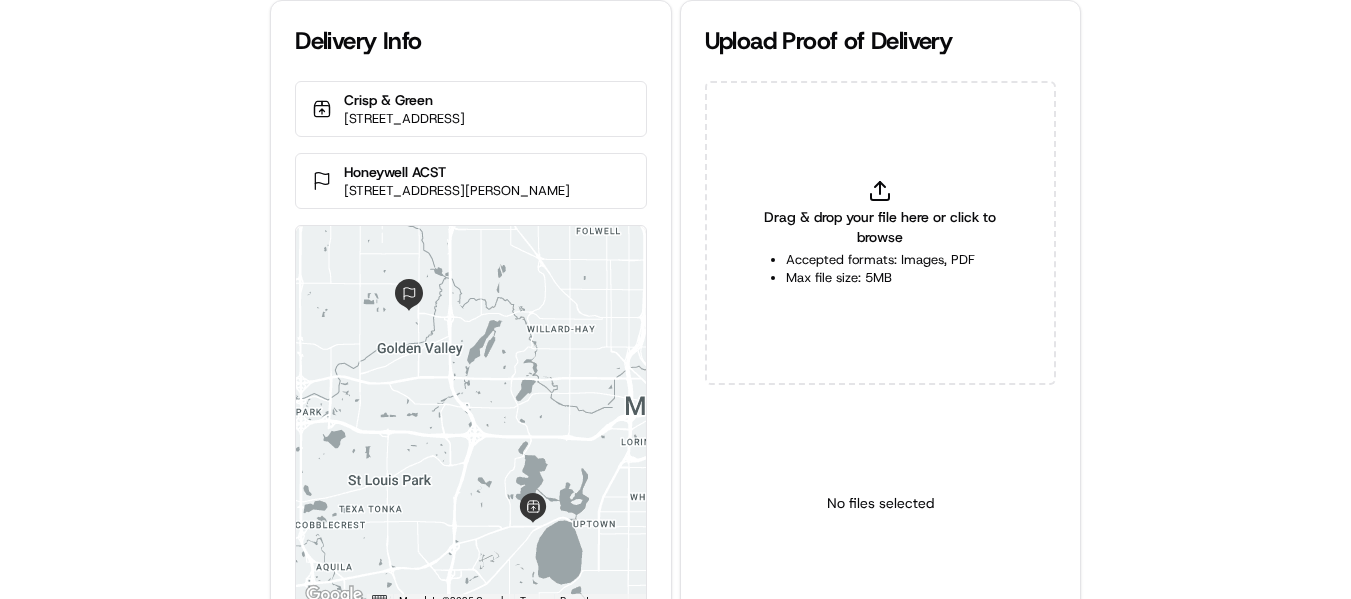 scroll, scrollTop: 0, scrollLeft: 0, axis: both 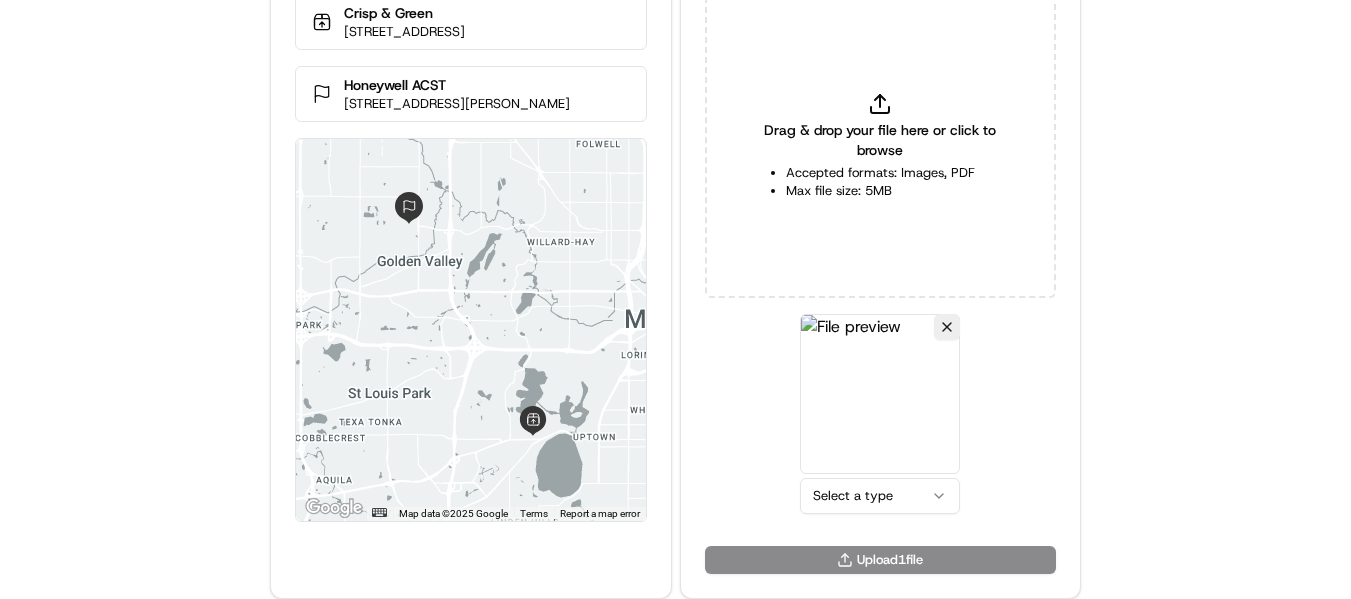 click on "Delivery Info Crisp & Green 3200 W Lake St, Minneapolis, MN 55416, USA Honeywell ACST   1985 Douglas Dr N, Golden Valley, MN 55422, USA ← Move left → Move right ↑ Move up ↓ Move down + Zoom in - Zoom out Home Jump left by 75% End Jump right by 75% Page Up Jump up by 75% Page Down Jump down by 75% Map Data Map data ©2025 Google Map data ©2025 Google 2 km  Click to toggle between metric and imperial units Terms Report a map error Upload Proof of Delivery Drag & drop your file here or click to browse Accepted formats: Images, PDF Max file size: 5MB Select a type   Upload  1  file" at bounding box center [675, 212] 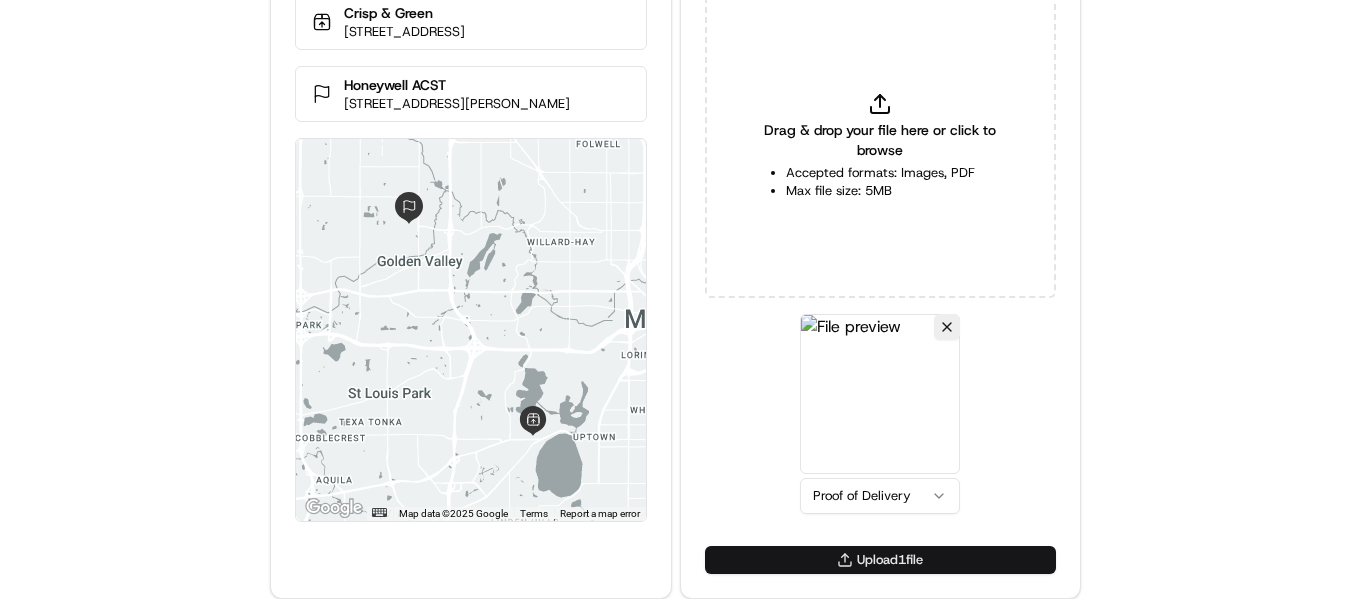 click on "Upload  1  file" at bounding box center [880, 560] 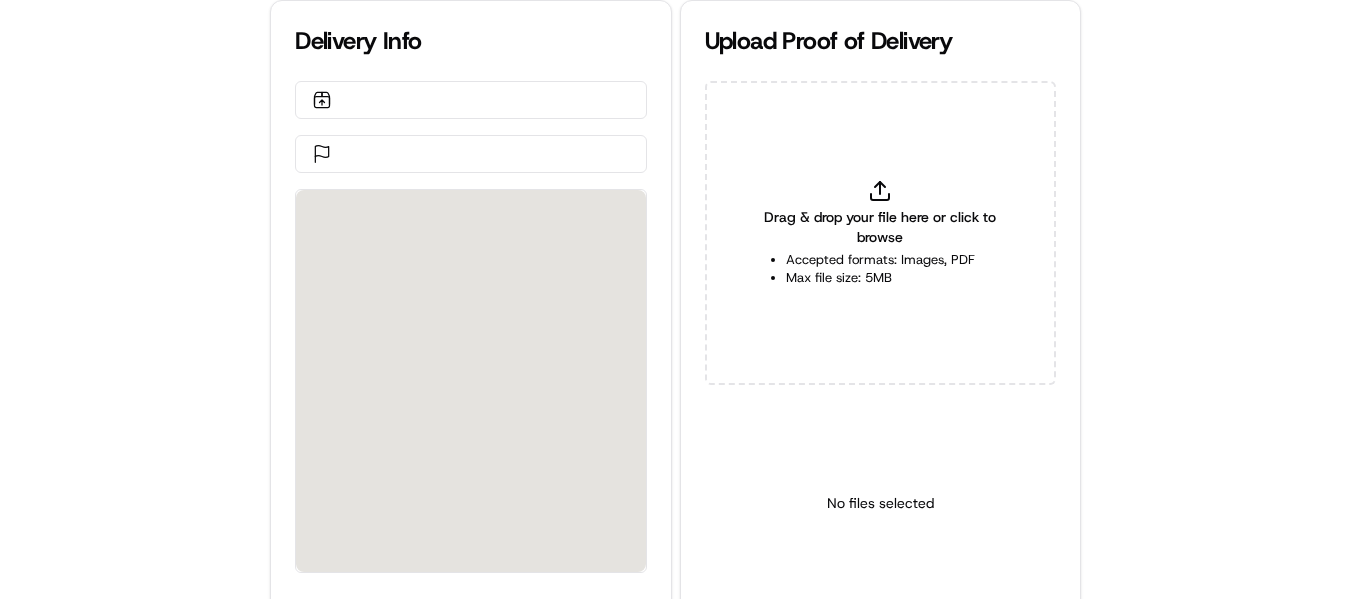 scroll, scrollTop: 0, scrollLeft: 0, axis: both 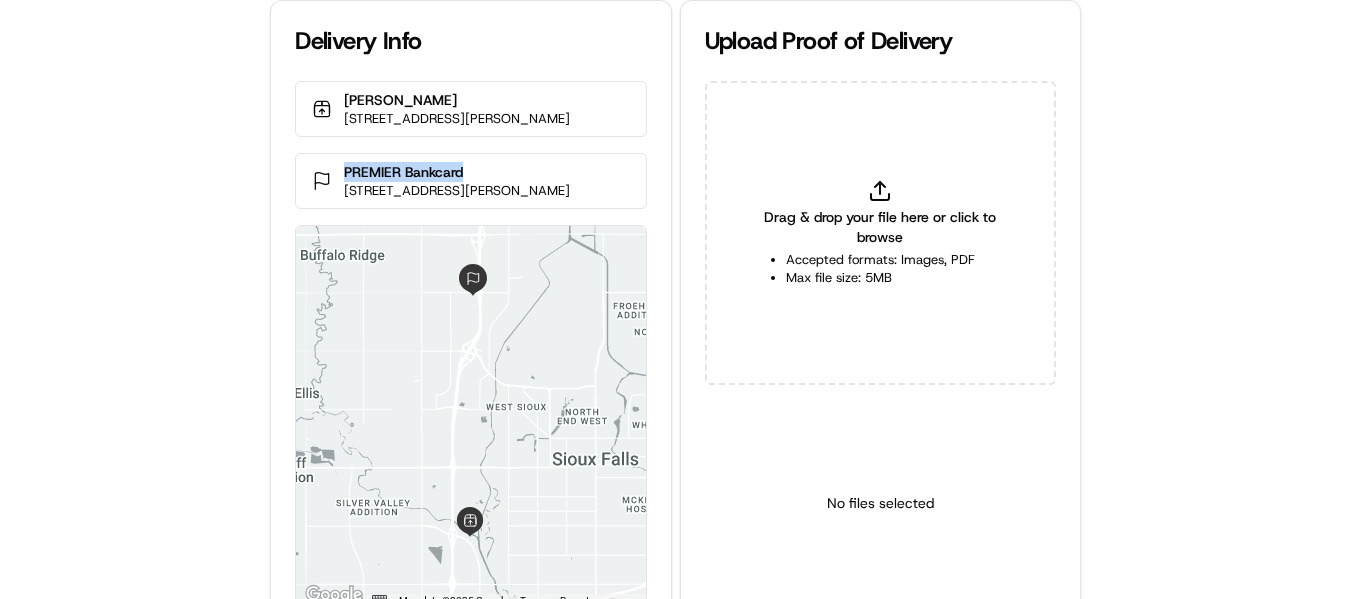 drag, startPoint x: 458, startPoint y: 172, endPoint x: 346, endPoint y: 172, distance: 112 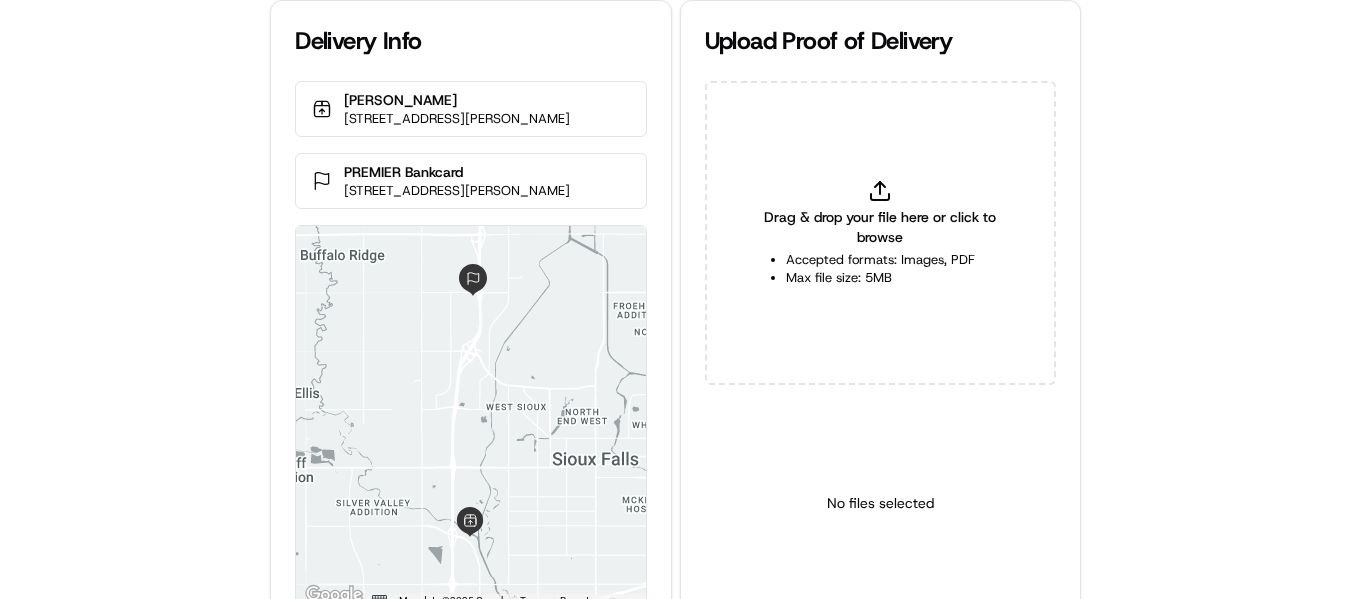 click 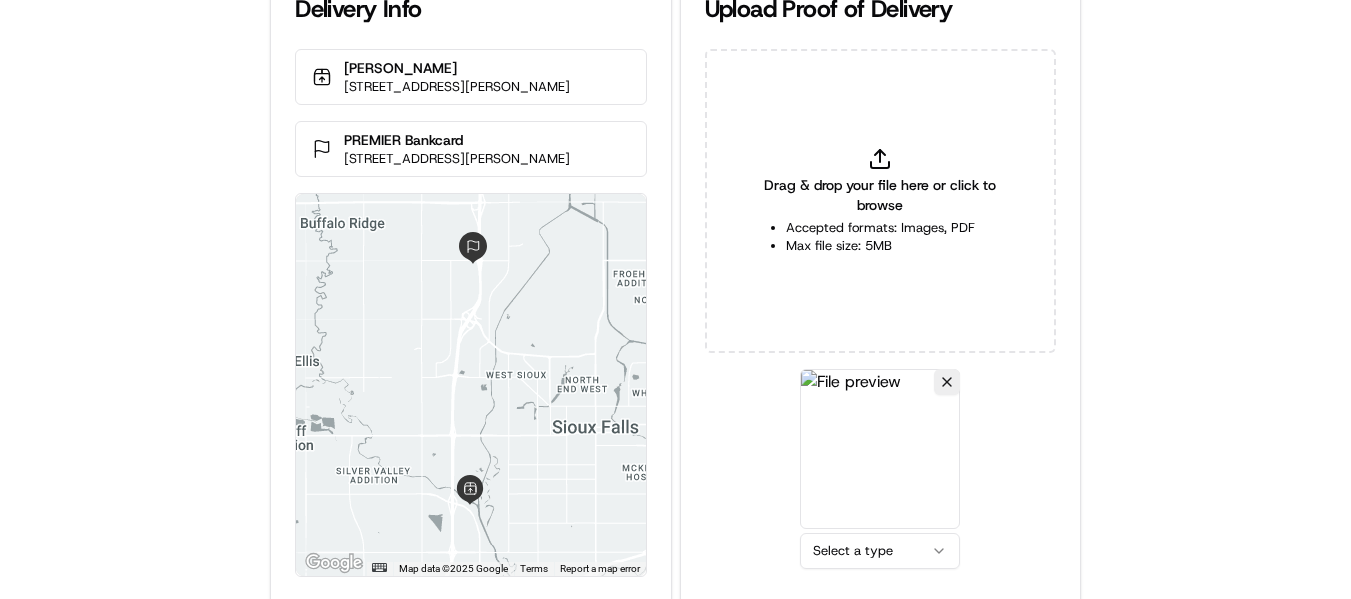 scroll, scrollTop: 87, scrollLeft: 0, axis: vertical 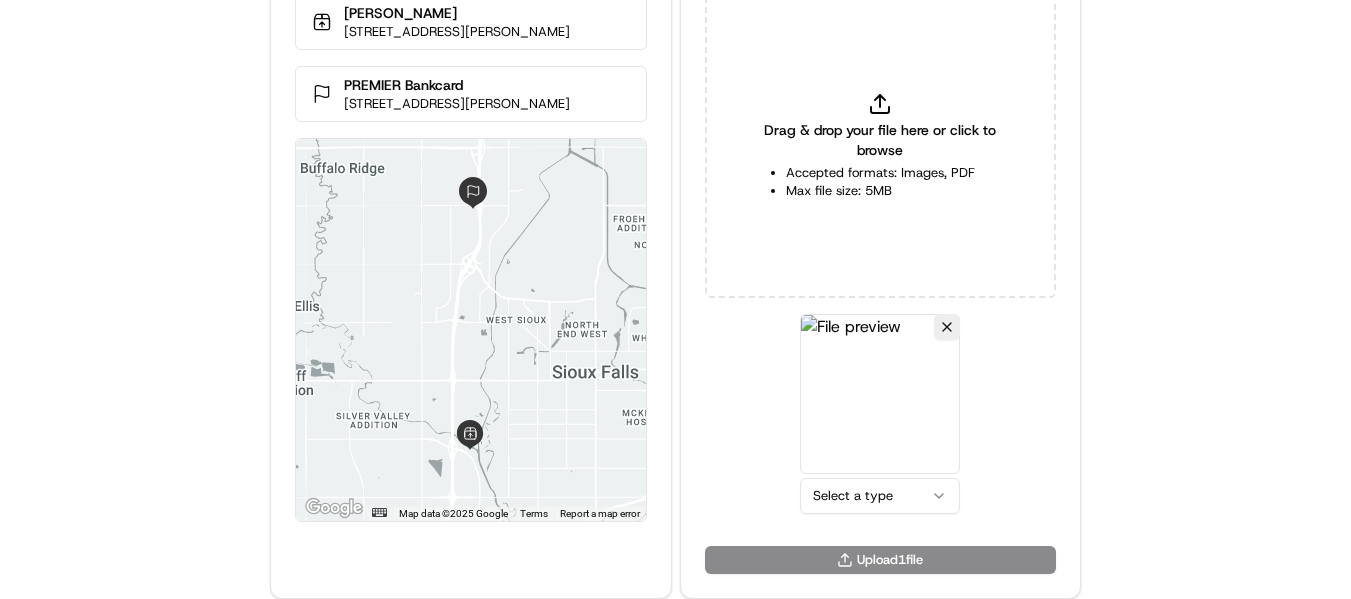 click on "Select a type" at bounding box center [880, 414] 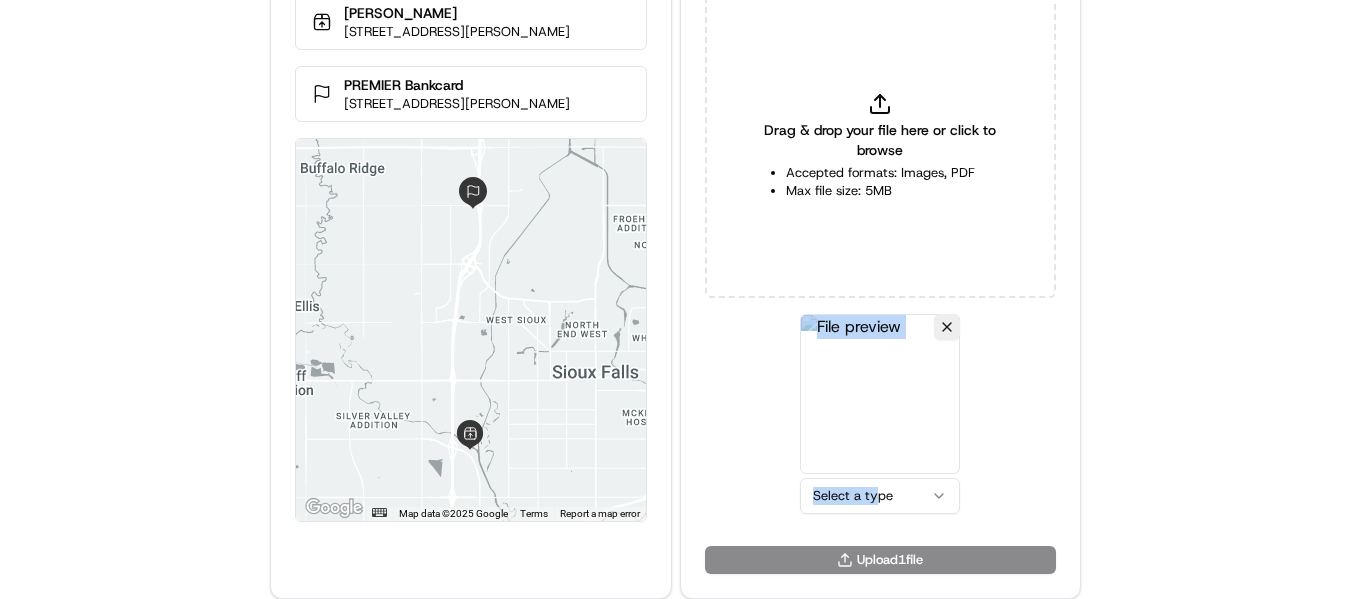click on "Delivery Info Johnny Carino's 2310 S Louise Ave, Sioux Falls, SD 57106, USA PREMIER Bankcard   3820 N Louise Ave, Sioux Falls, SD 57107, USA ← Move left → Move right ↑ Move up ↓ Move down + Zoom in - Zoom out Home Jump left by 75% End Jump right by 75% Page Up Jump up by 75% Page Down Jump down by 75% Map Data Map data ©2025 Google Map data ©2025 Google 2 km  Click to toggle between metric and imperial units Terms Report a map error Upload Proof of Delivery Drag & drop your file here or click to browse Accepted formats: Images, PDF Max file size: 5MB Select a type   Upload  1  file" at bounding box center [675, 212] 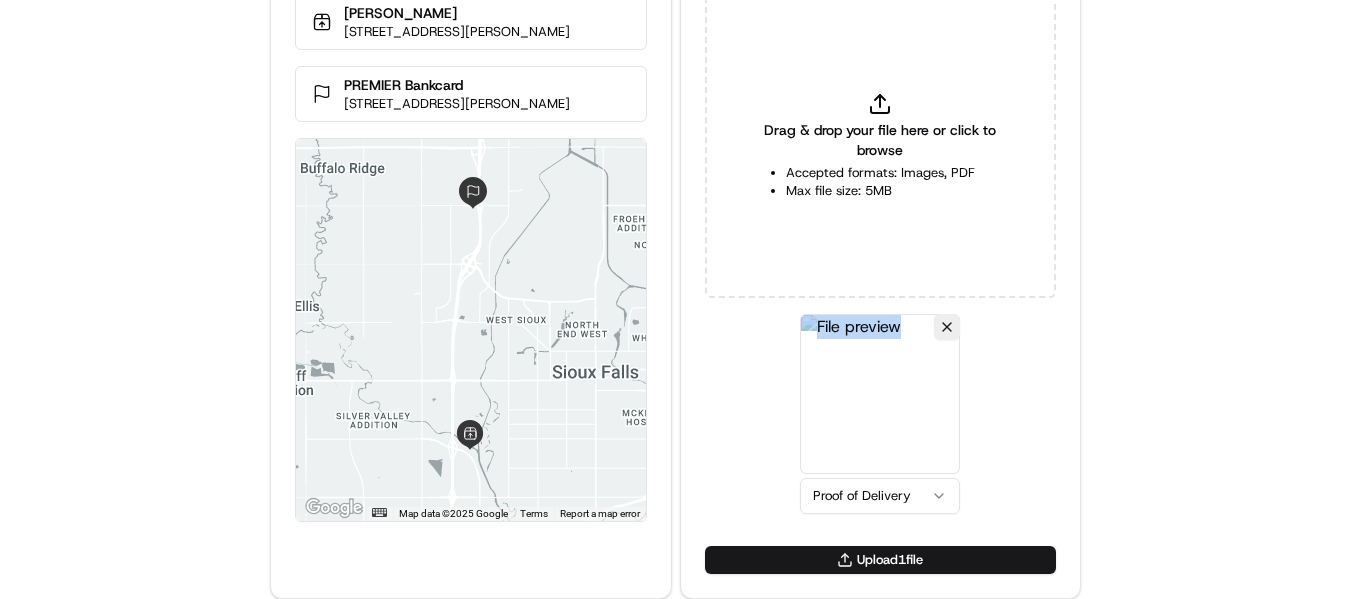 drag, startPoint x: 864, startPoint y: 554, endPoint x: 855, endPoint y: 567, distance: 15.811388 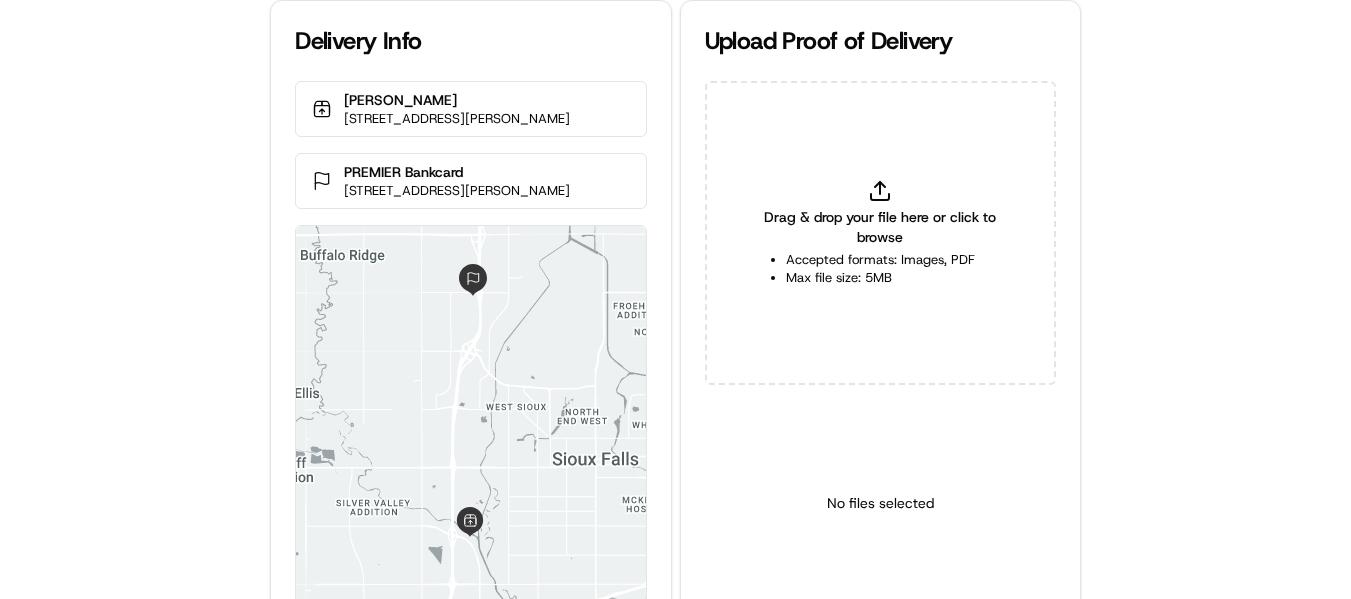 scroll, scrollTop: 0, scrollLeft: 0, axis: both 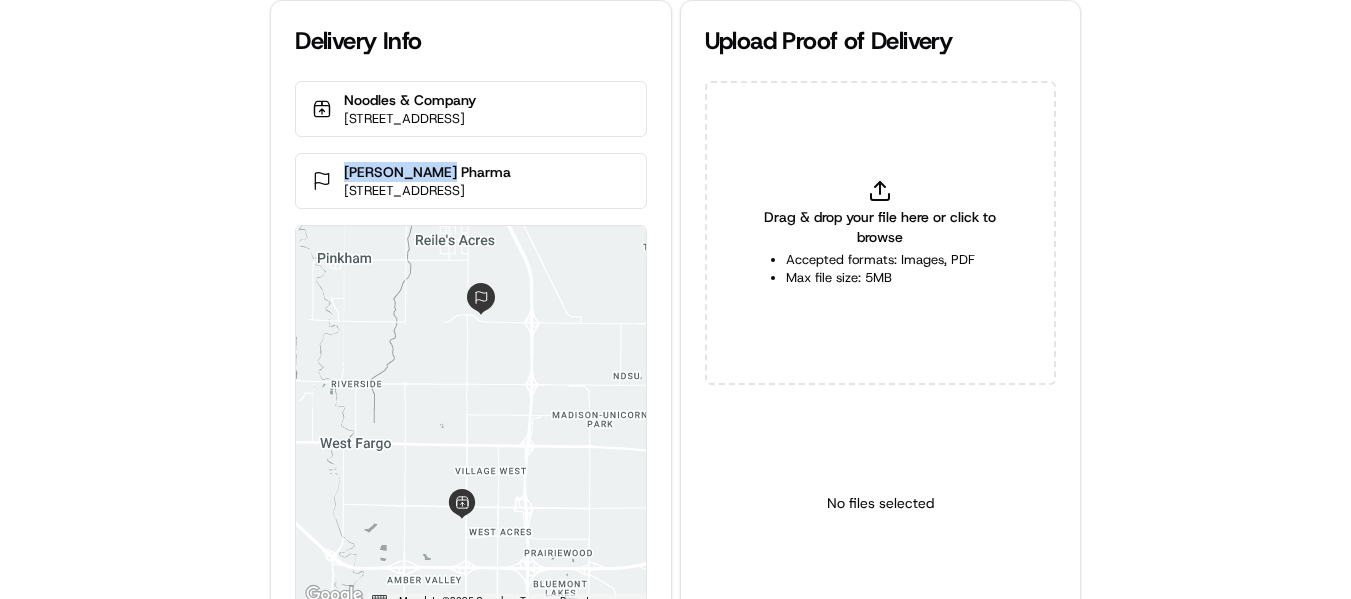 drag, startPoint x: 458, startPoint y: 171, endPoint x: 344, endPoint y: 174, distance: 114.03947 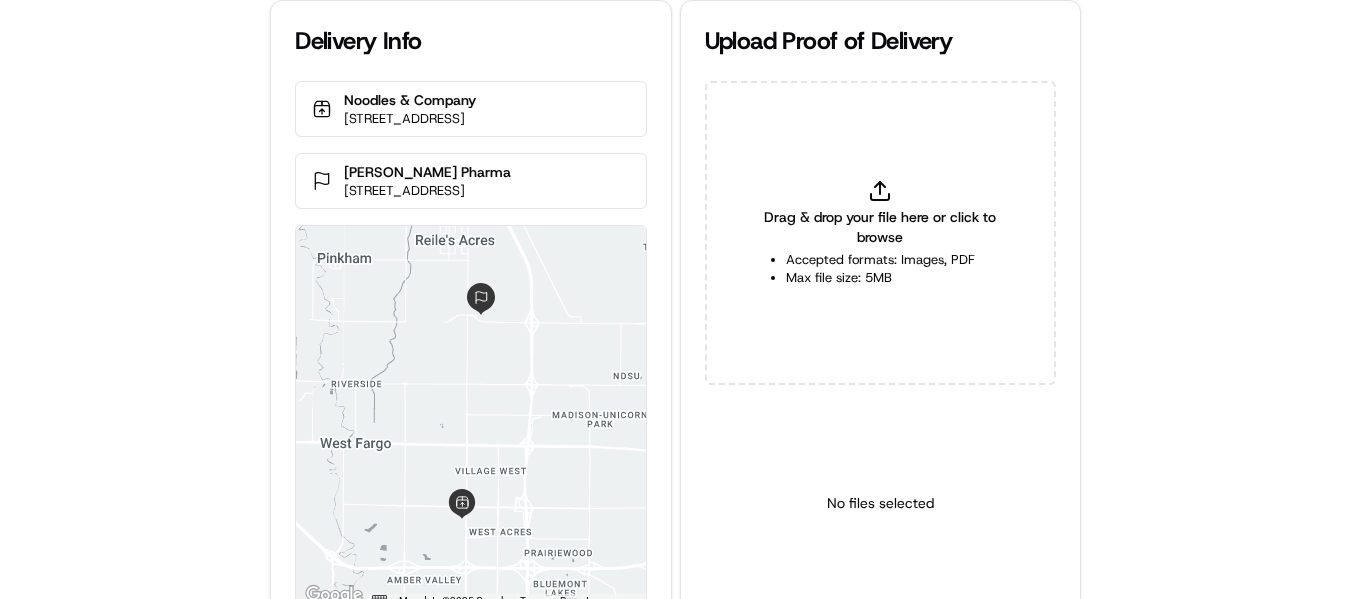 type on "C:\fakepath\Korber Pharma.jpg" 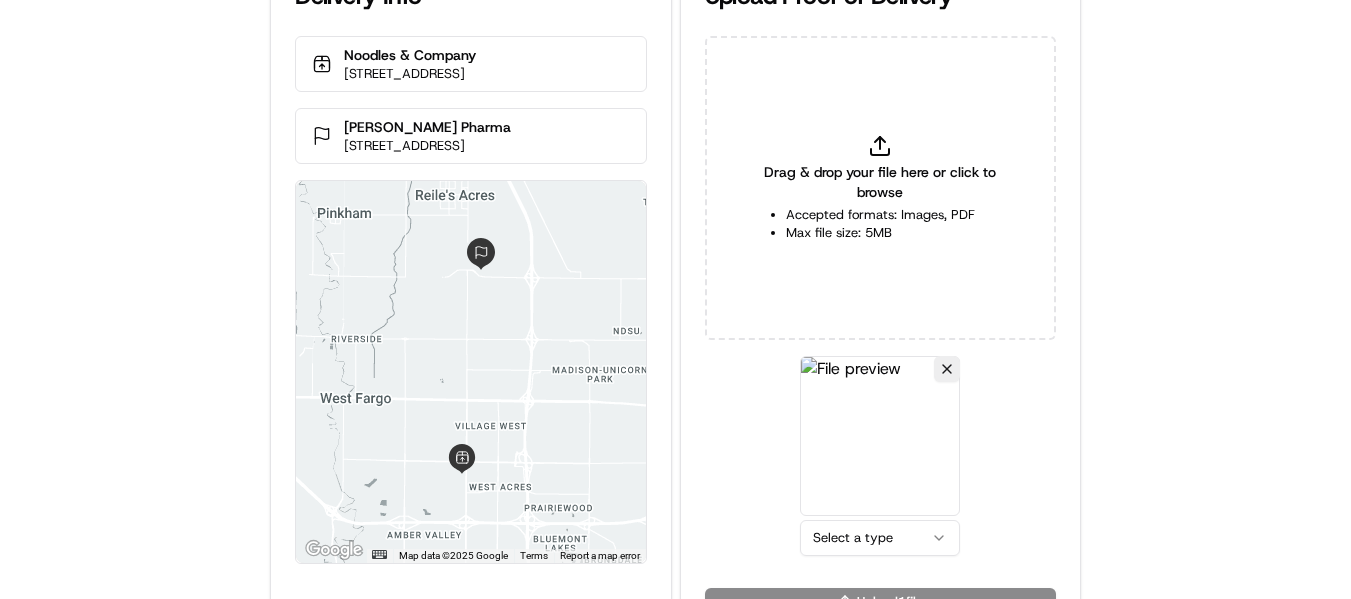 scroll, scrollTop: 87, scrollLeft: 0, axis: vertical 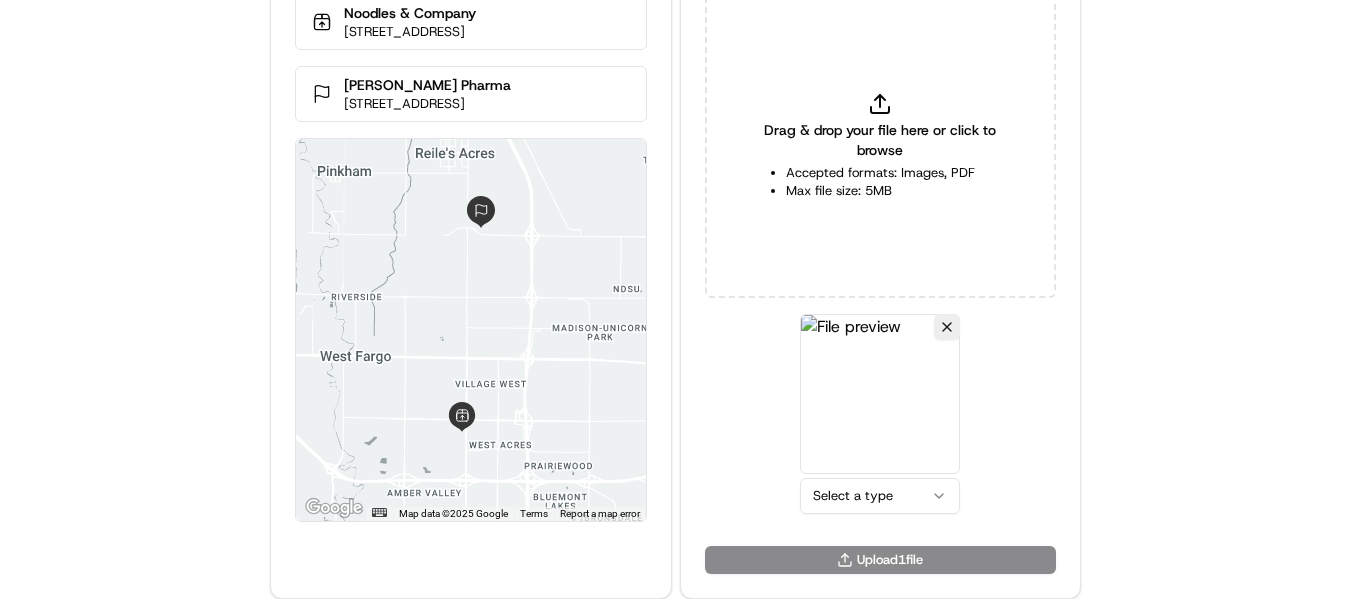click on "Delivery Info Noodles & Company 4501 15th Ave S, Fargo, ND 58103, USA Korber Pharma   2080 43rd St N c, Fargo, ND 58102, USA ← Move left → Move right ↑ Move up ↓ Move down + Zoom in - Zoom out Home Jump left by 75% End Jump right by 75% Page Up Jump up by 75% Page Down Jump down by 75% Map Data Map data ©2025 Google Map data ©2025 Google 2 km  Click to toggle between metric and imperial units Terms Report a map error Upload Proof of Delivery Drag & drop your file here or click to browse Accepted formats: Images, PDF Max file size: 5MB Select a type   Upload  1  file" at bounding box center (675, 212) 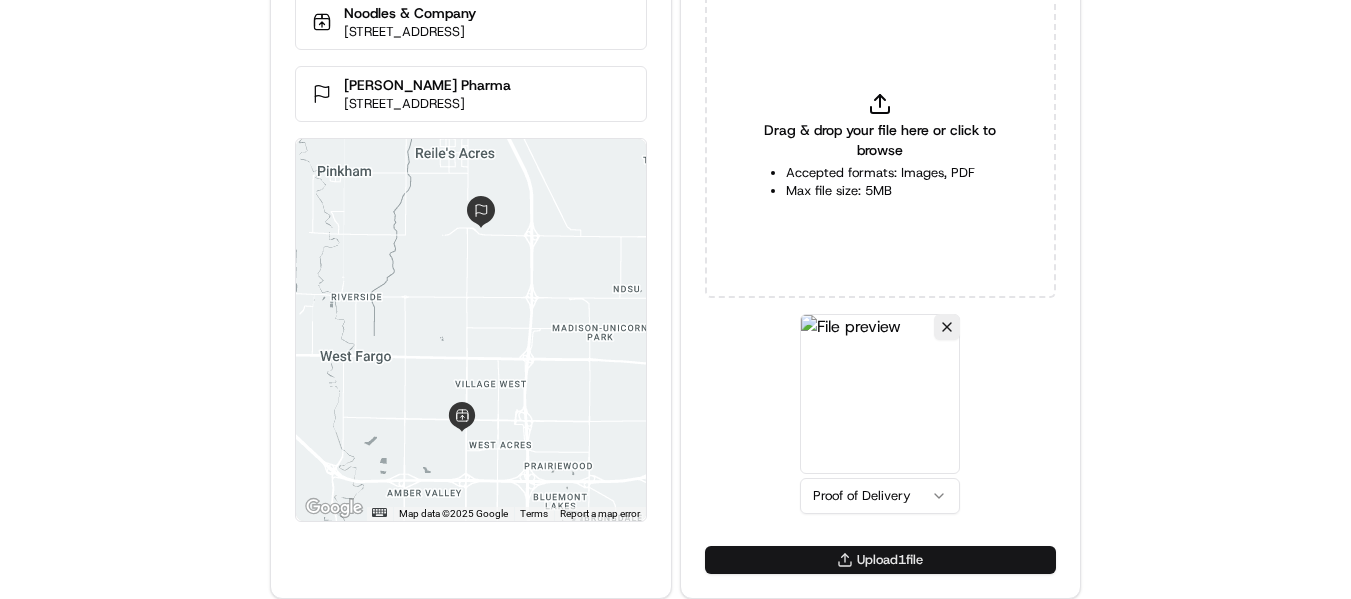 click on "Upload  1  file" at bounding box center (880, 560) 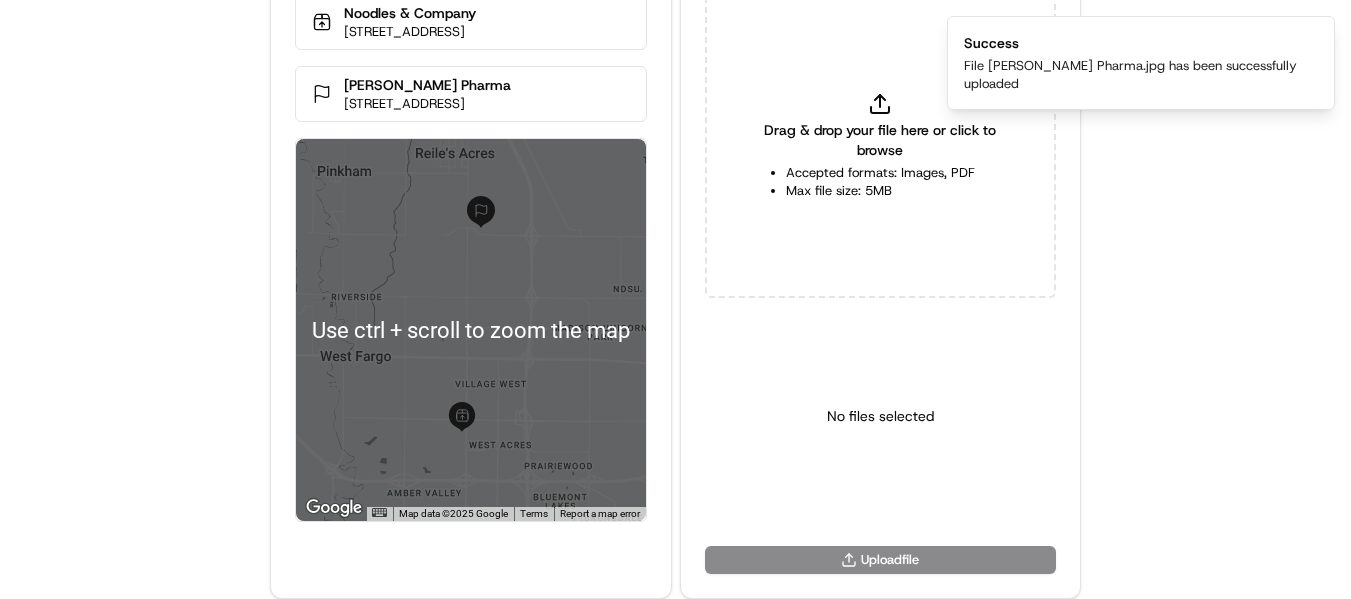 scroll, scrollTop: 0, scrollLeft: 0, axis: both 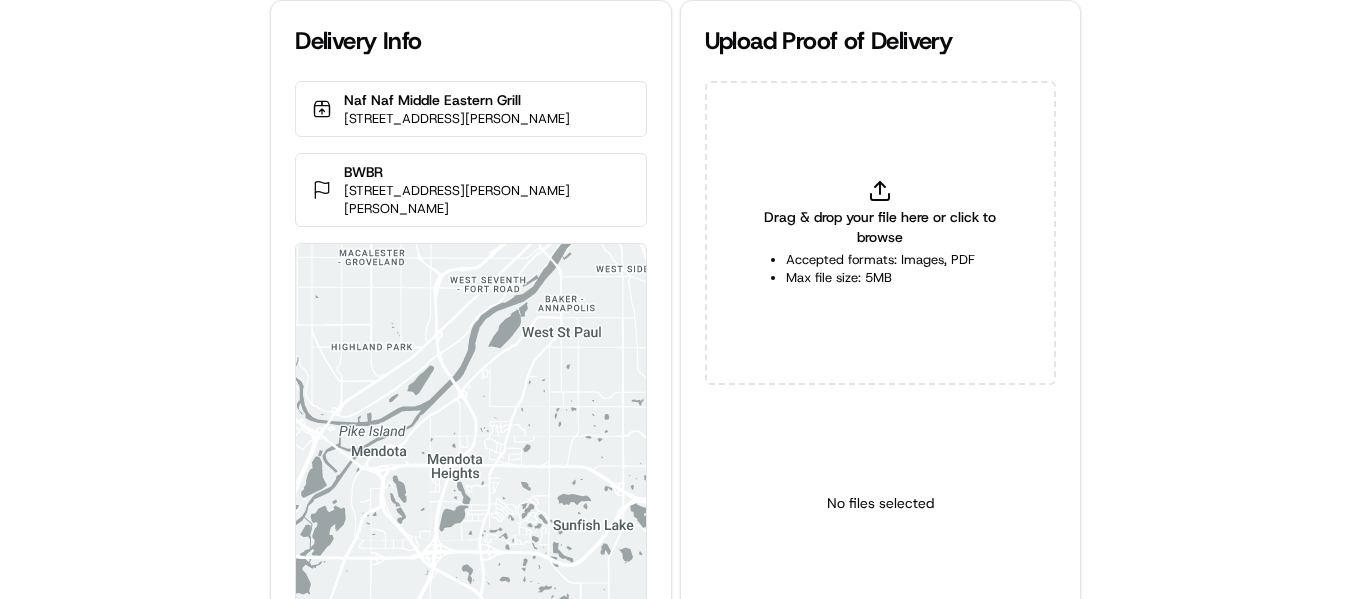 click 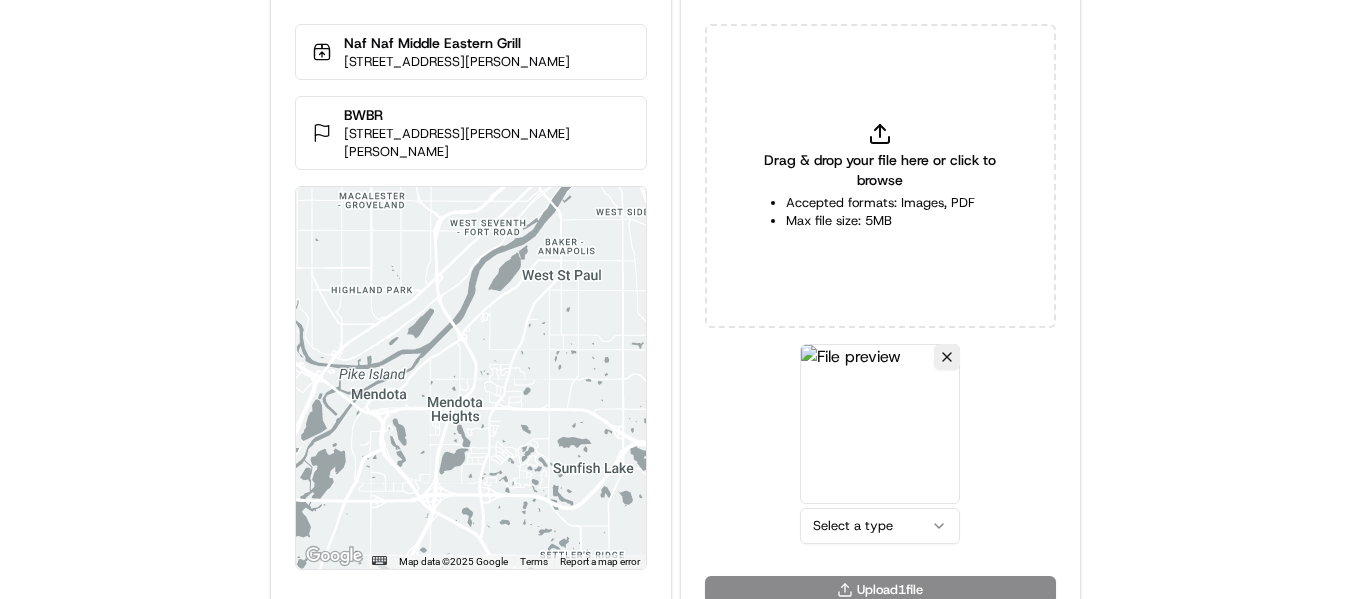 scroll, scrollTop: 87, scrollLeft: 0, axis: vertical 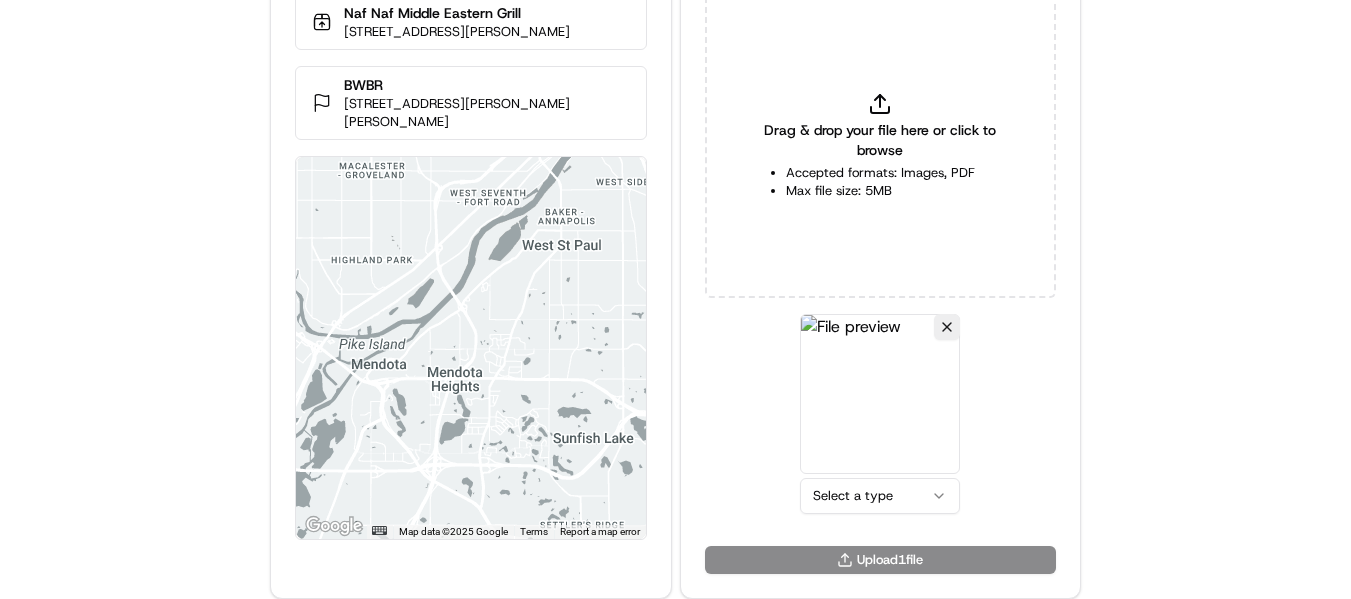click on "Delivery Info [GEOGRAPHIC_DATA] [STREET_ADDRESS][PERSON_NAME] BWBR   [STREET_ADDRESS][PERSON_NAME][PERSON_NAME] ← Move left → Move right ↑ Move up ↓ Move down + Zoom in - Zoom out Home Jump left by 75% End Jump right by 75% Page Up Jump up by 75% Page Down Jump down by 75% Map Data Map data ©2025 Google Map data ©2025 Google 2 km  Click to toggle between metric and imperial units Terms Report a map error Upload Proof of Delivery Drag & drop your file here or click to browse Accepted formats: Images, PDF Max file size: 5MB Select a type   Upload  1  file" at bounding box center [675, 212] 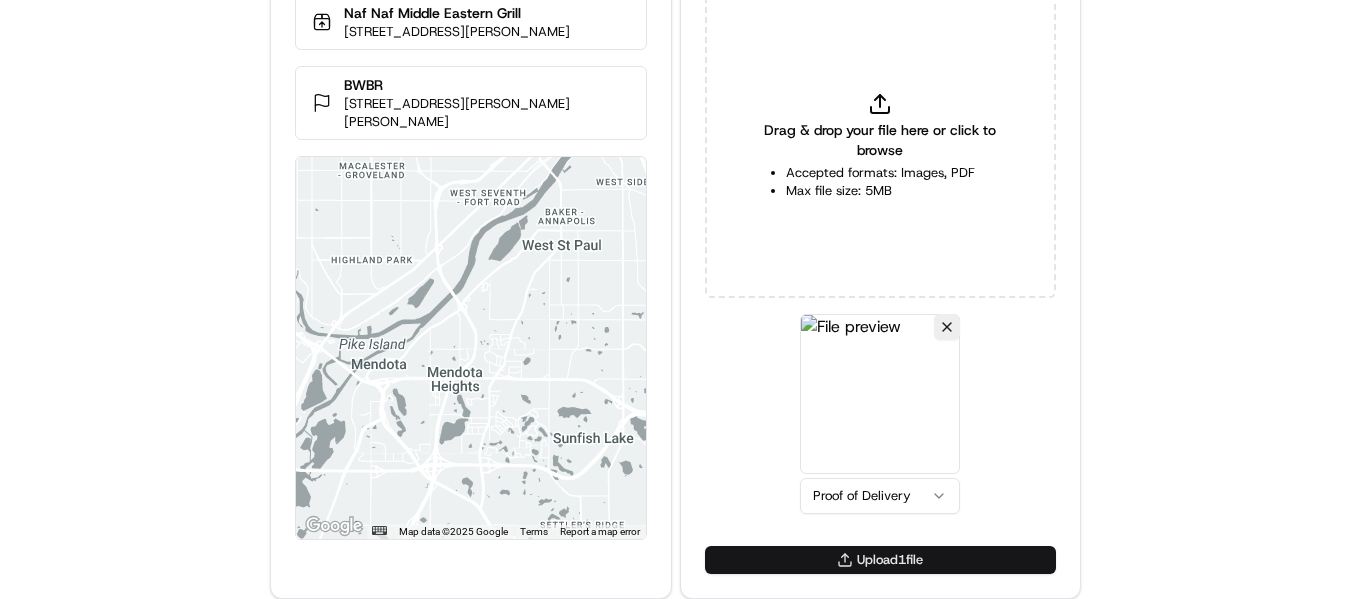 click on "Upload  1  file" at bounding box center (880, 560) 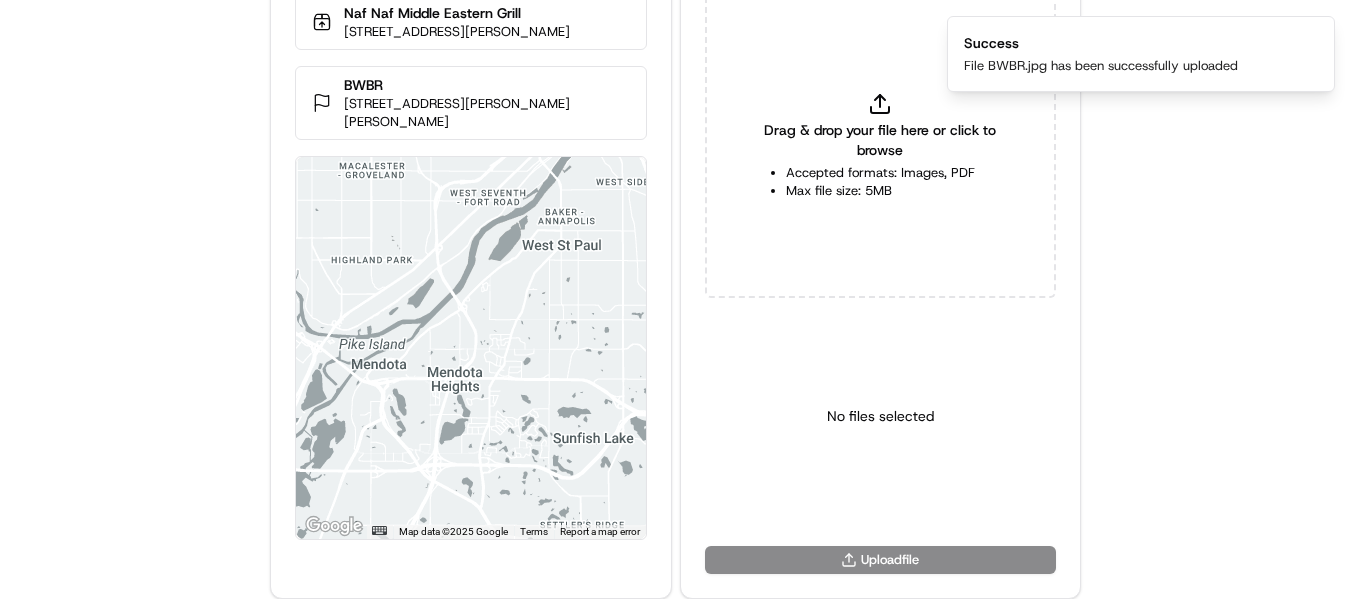 scroll, scrollTop: 0, scrollLeft: 0, axis: both 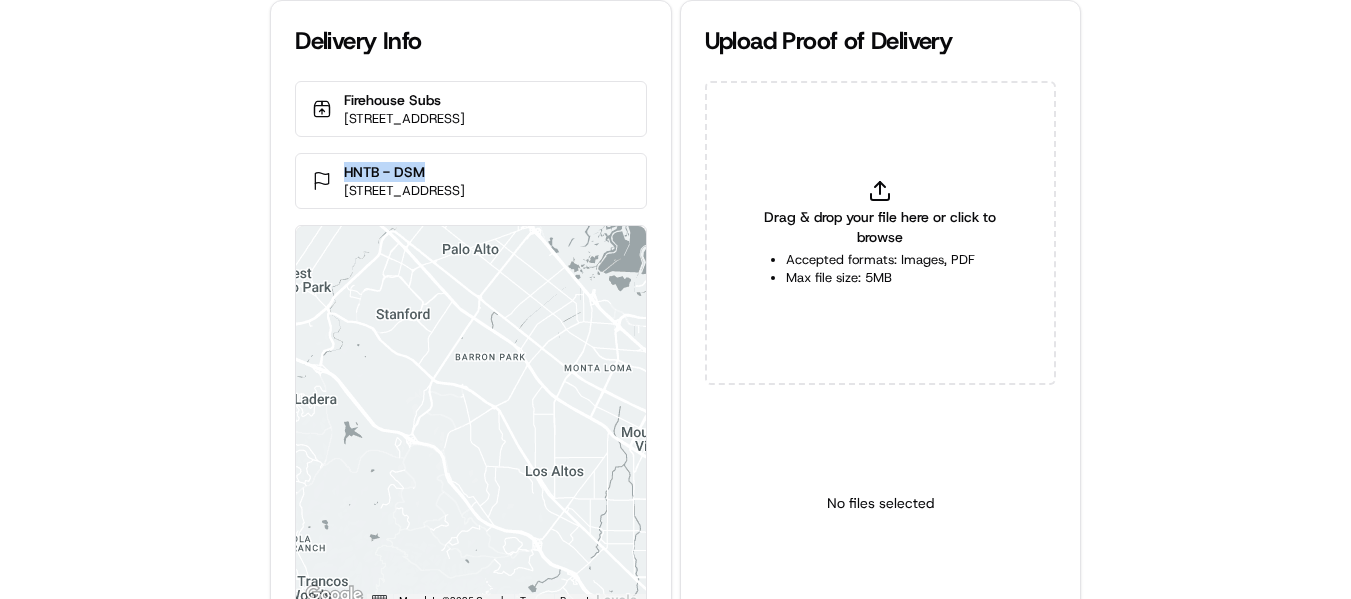 drag, startPoint x: 448, startPoint y: 172, endPoint x: 331, endPoint y: 164, distance: 117.273186 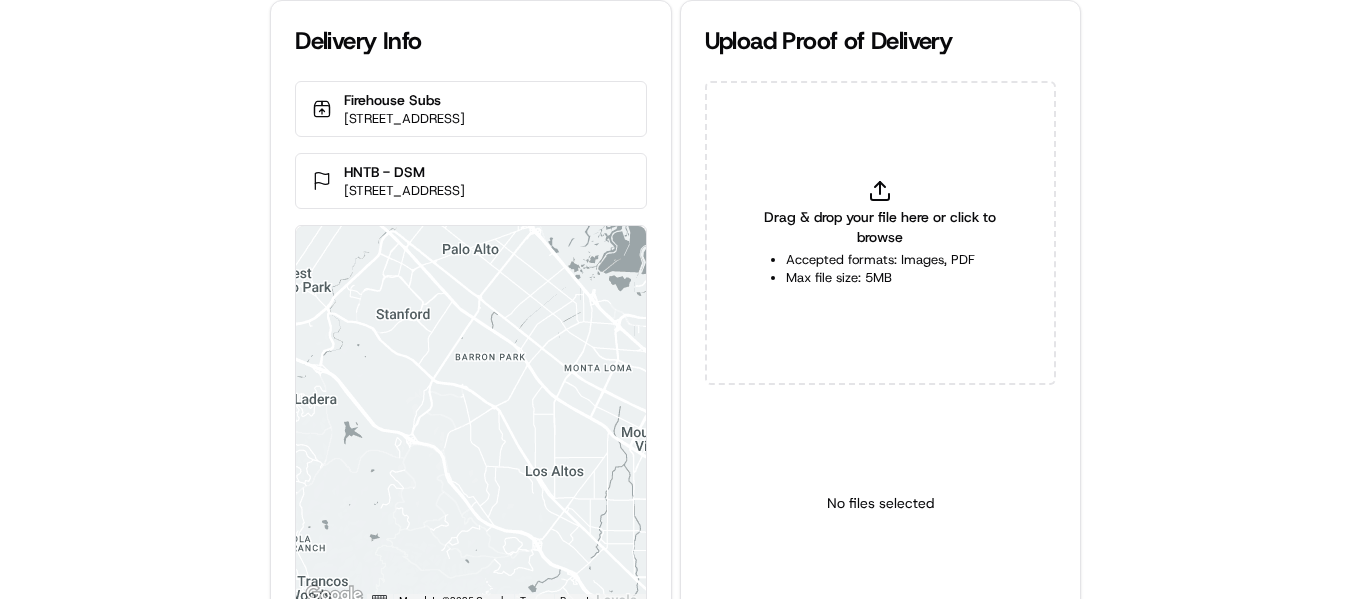 click on "Drag & drop your file here or click to browse" at bounding box center (880, 227) 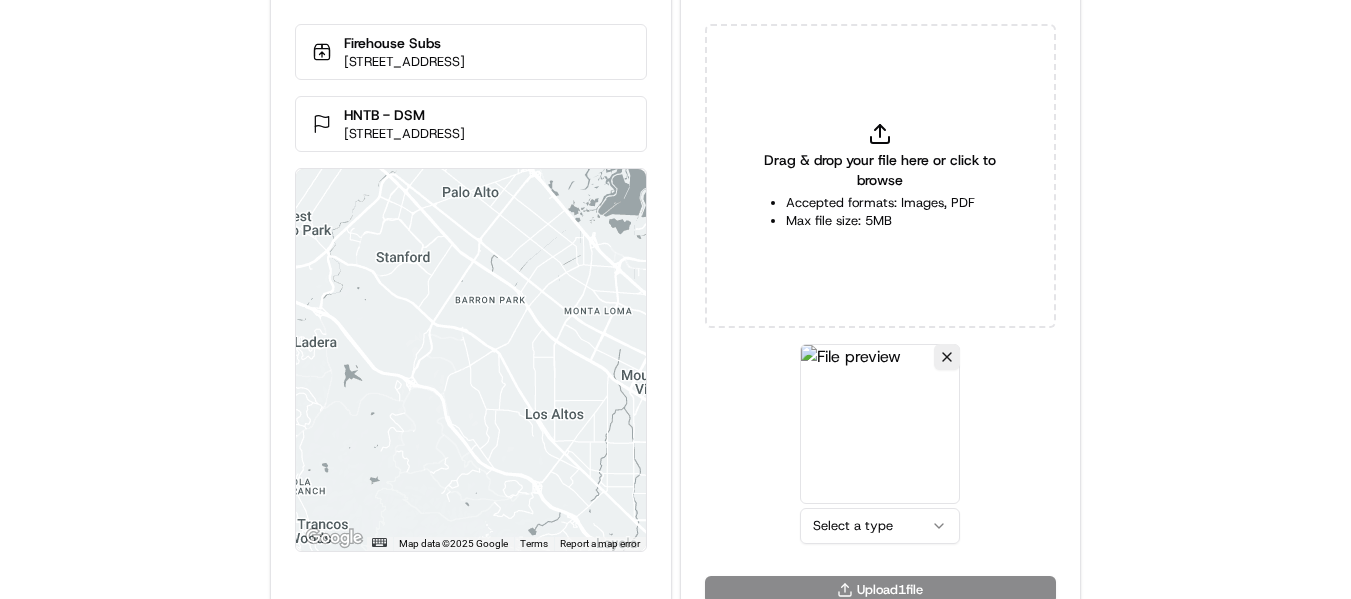 scroll, scrollTop: 87, scrollLeft: 0, axis: vertical 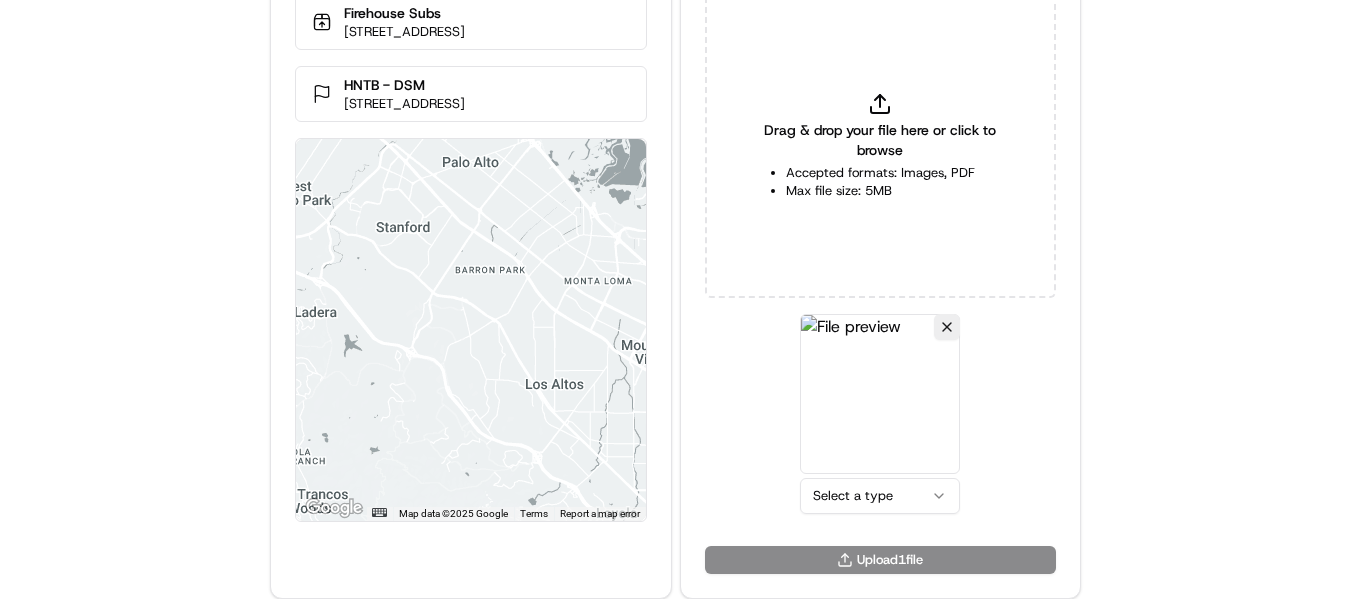 click on "Delivery Info Firehouse Subs 2708 Ingersoll Ave, Des Moines, IA 50312, USA HNTB - DSM   601 E Locust St 2nd floor suite 200, Des Moines, IA 50309, USA ← Move left → Move right ↑ Move up ↓ Move down + Zoom in - Zoom out Home Jump left by 75% End Jump right by 75% Page Up Jump up by 75% Page Down Jump down by 75% Map Data Map data ©2025 Google Map data ©2025 Google 2 km  Click to toggle between metric and imperial units Terms Report a map error Upload Proof of Delivery Drag & drop your file here or click to browse Accepted formats: Images, PDF Max file size: 5MB Select a type   Upload  1  file" at bounding box center (675, 212) 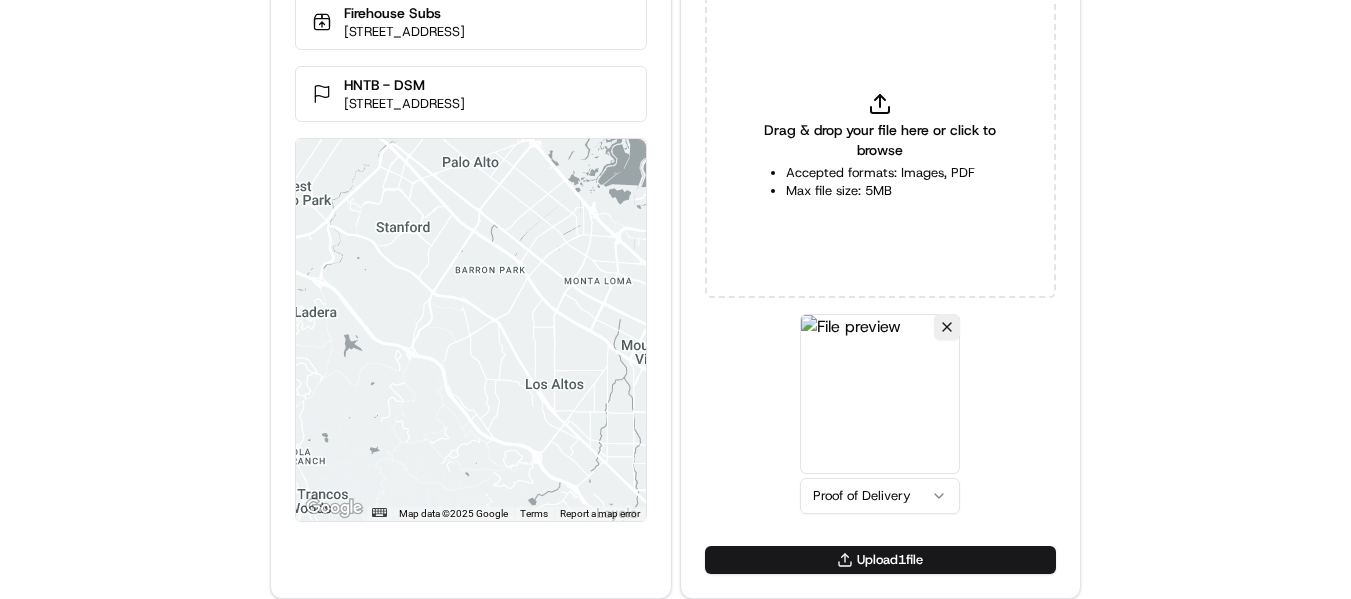 drag, startPoint x: 843, startPoint y: 557, endPoint x: 771, endPoint y: 567, distance: 72.691124 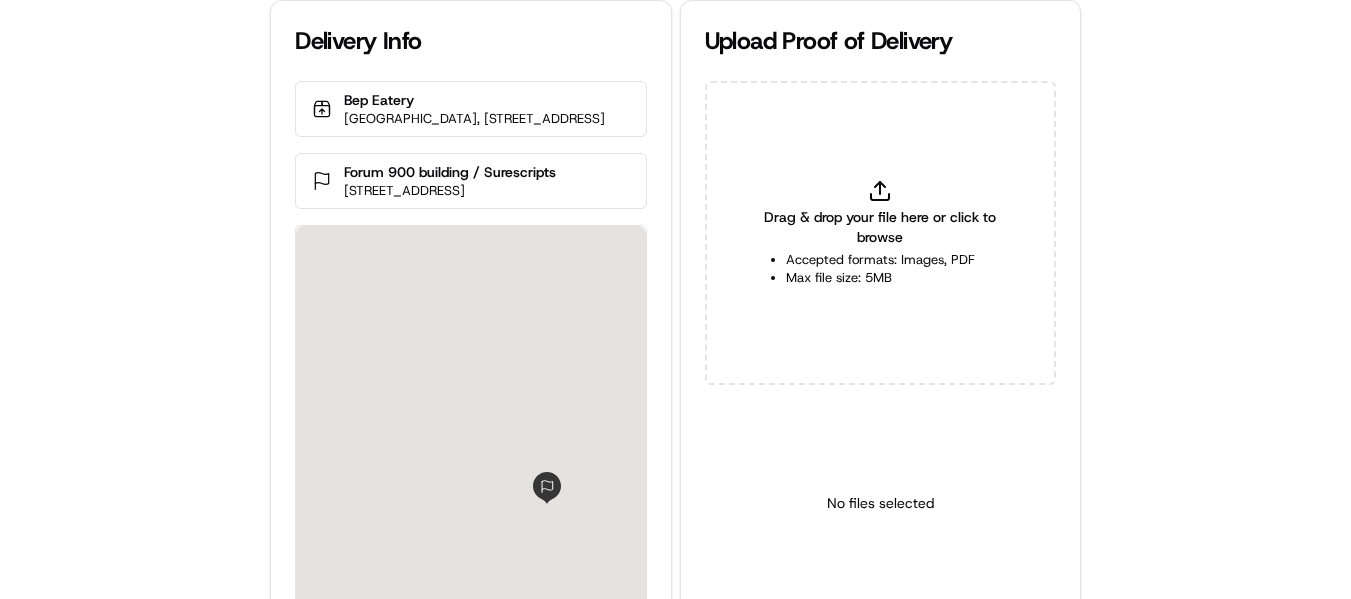 scroll, scrollTop: 0, scrollLeft: 0, axis: both 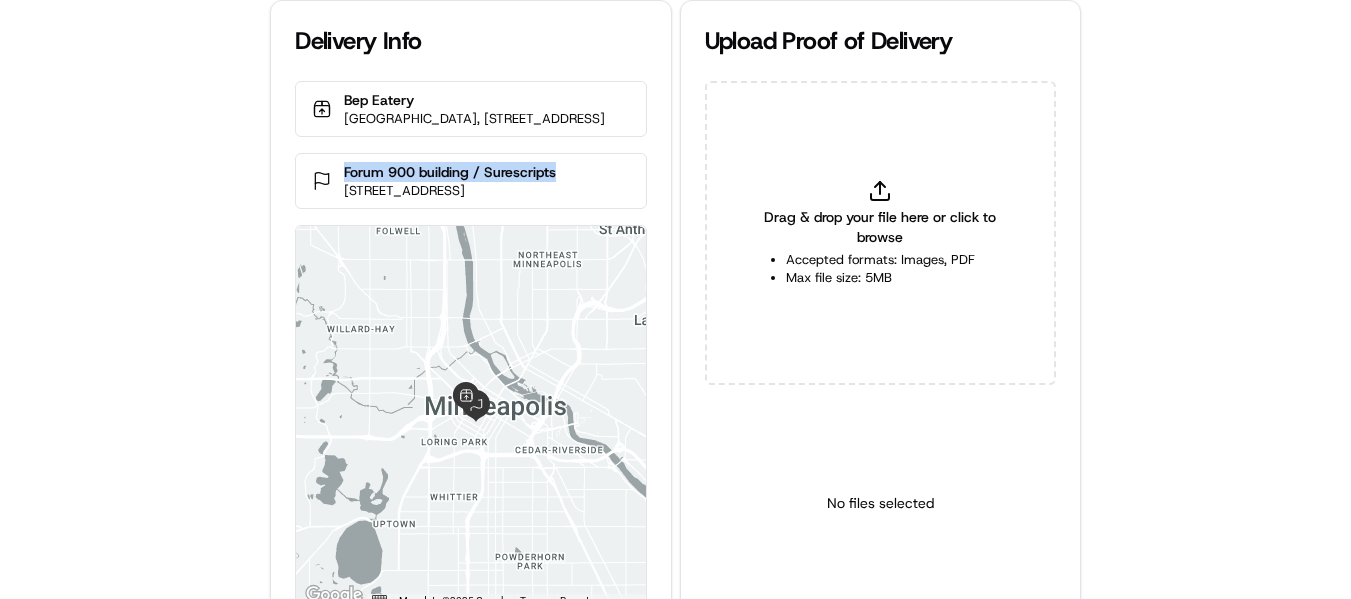 drag, startPoint x: 571, startPoint y: 189, endPoint x: 345, endPoint y: 188, distance: 226.00221 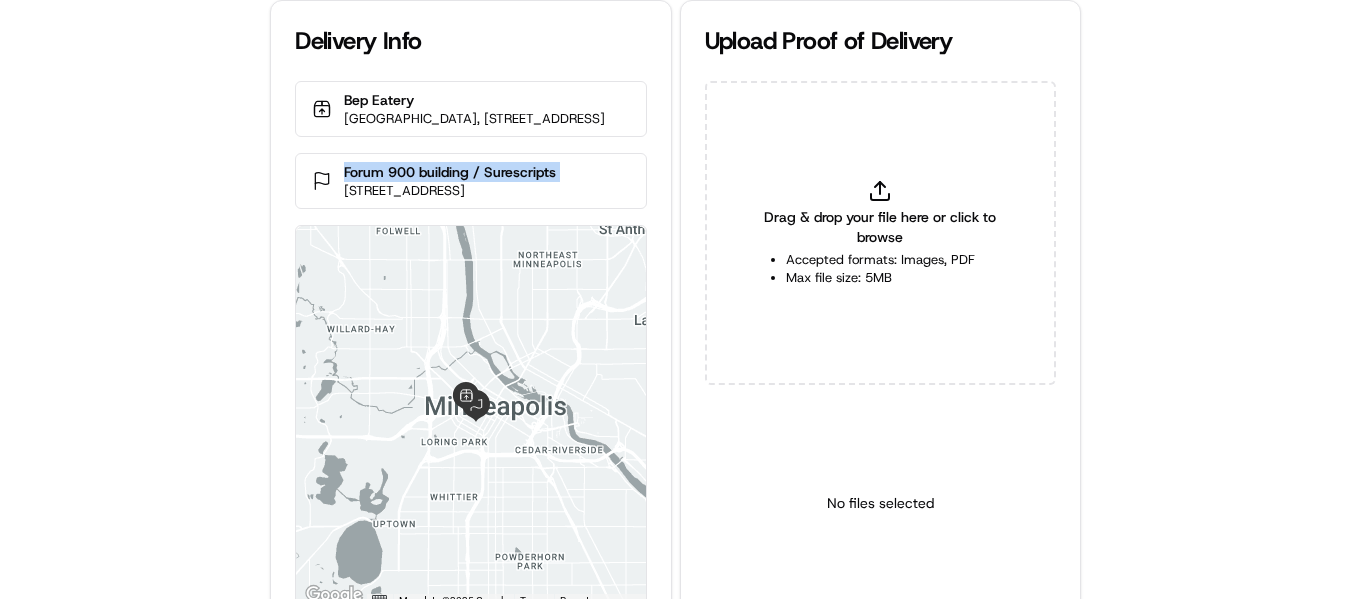 drag, startPoint x: 565, startPoint y: 190, endPoint x: 312, endPoint y: 191, distance: 253.00198 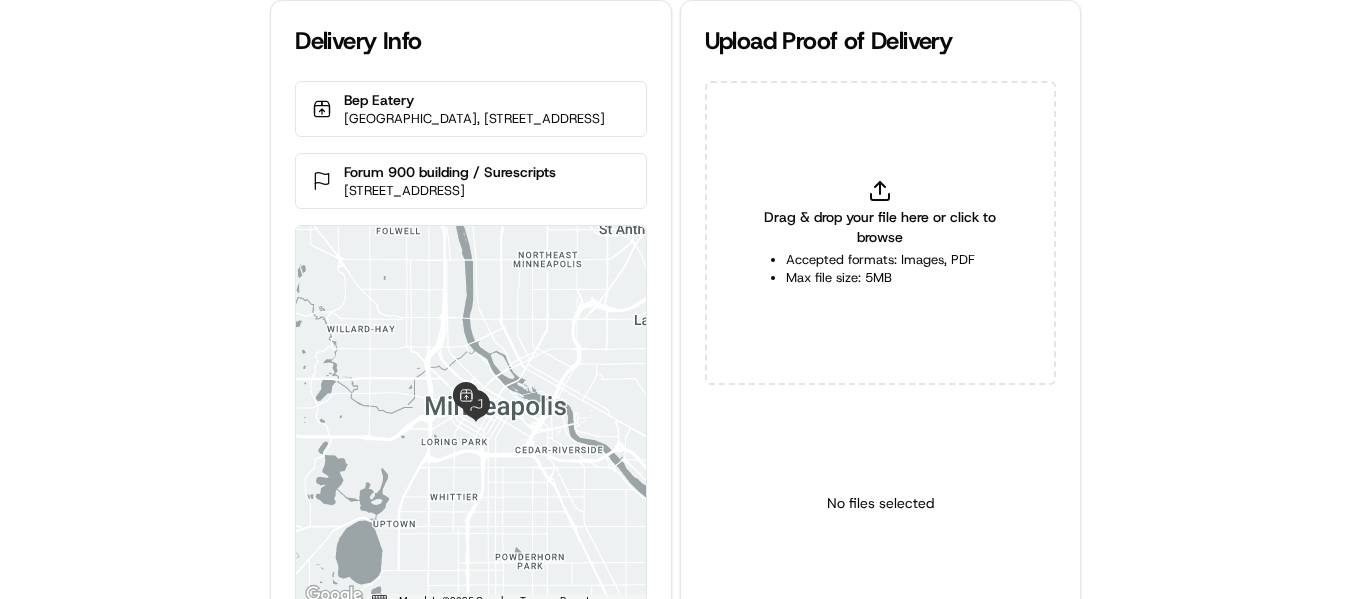 click on "Drag & drop your file here or click to browse Accepted formats: Images, PDF Max file size: 5MB" 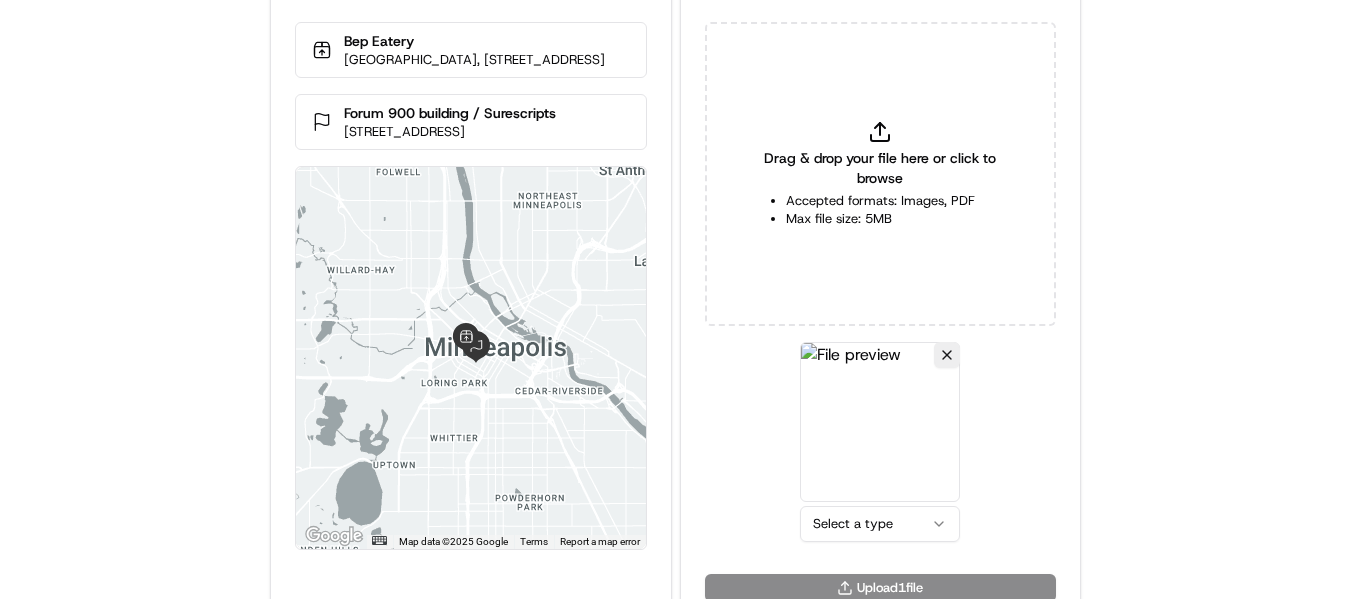 scroll, scrollTop: 87, scrollLeft: 0, axis: vertical 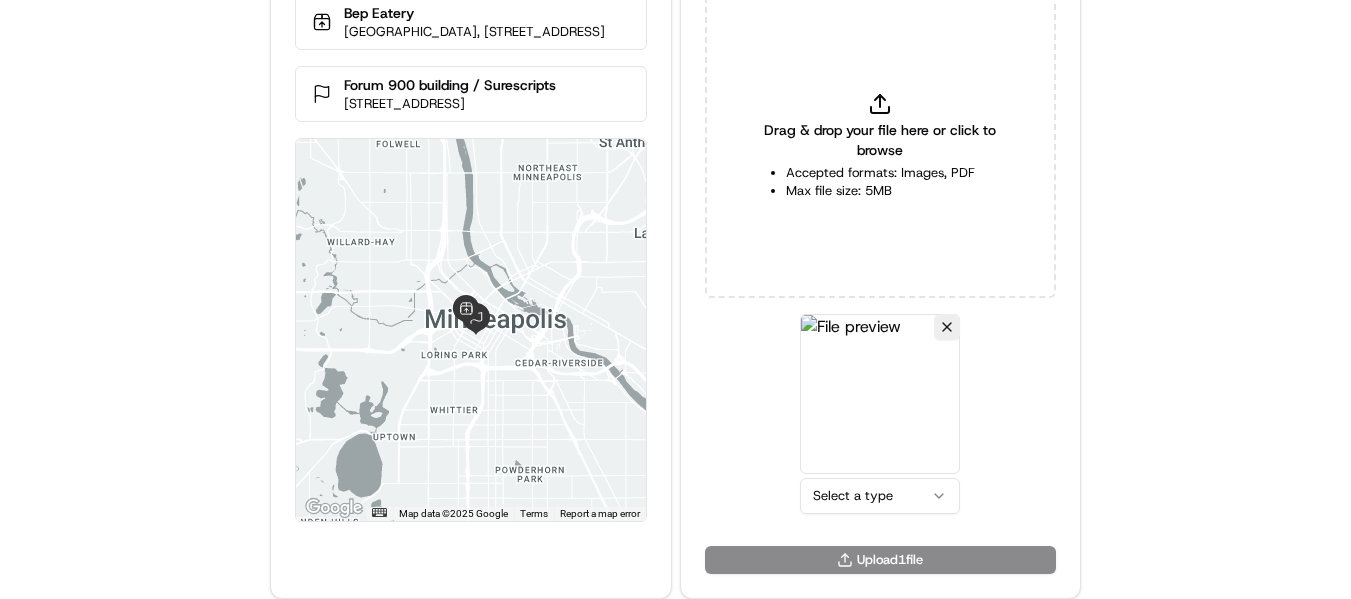 click on "Delivery Info Bep Eatery LaSalle Plaza, 800 La Salle Ave #211, Minneapolis, MN 55402, USA Forum 900 building / Surescripts   900 2nd Ave S 1st floor, Minneapolis, MN 55402, USA ← Move left → Move right ↑ Move up ↓ Move down + Zoom in - Zoom out Home Jump left by 75% End Jump right by 75% Page Up Jump up by 75% Page Down Jump down by 75% Map Data Map data ©2025 Google Map data ©2025 Google 2 km  Click to toggle between metric and imperial units Terms Report a map error Upload Proof of Delivery Drag & drop your file here or click to browse Accepted formats: Images, PDF Max file size: 5MB Select a type   Upload  1  file" 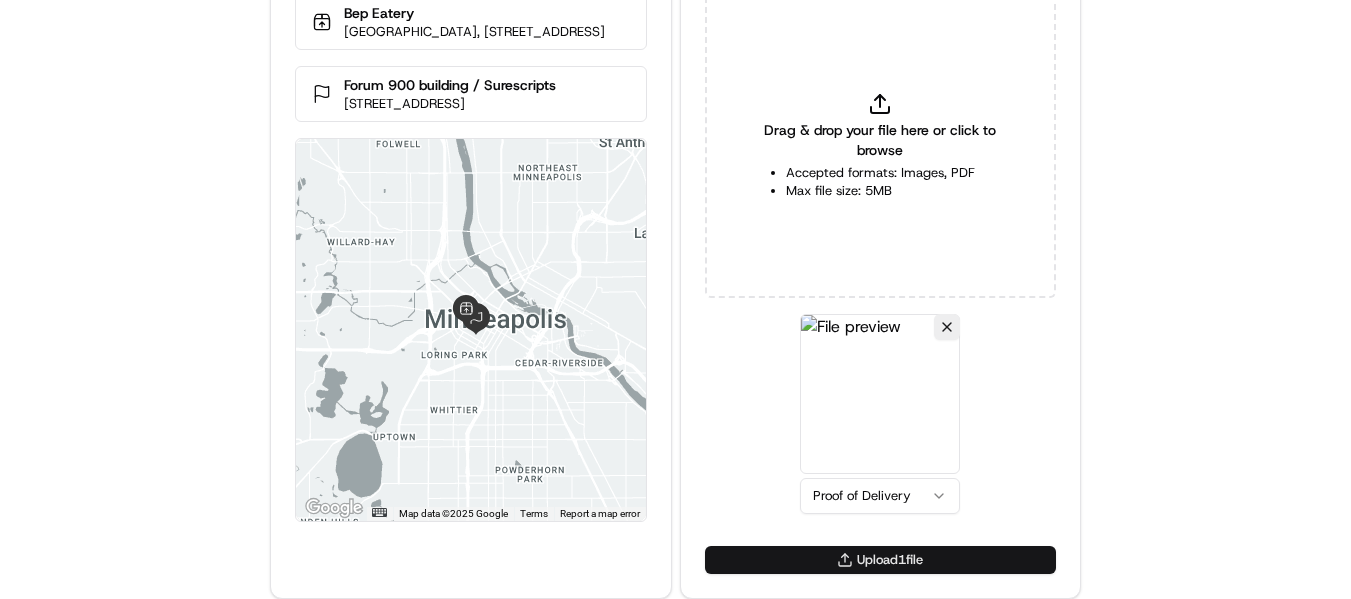 click on "Upload  1  file" 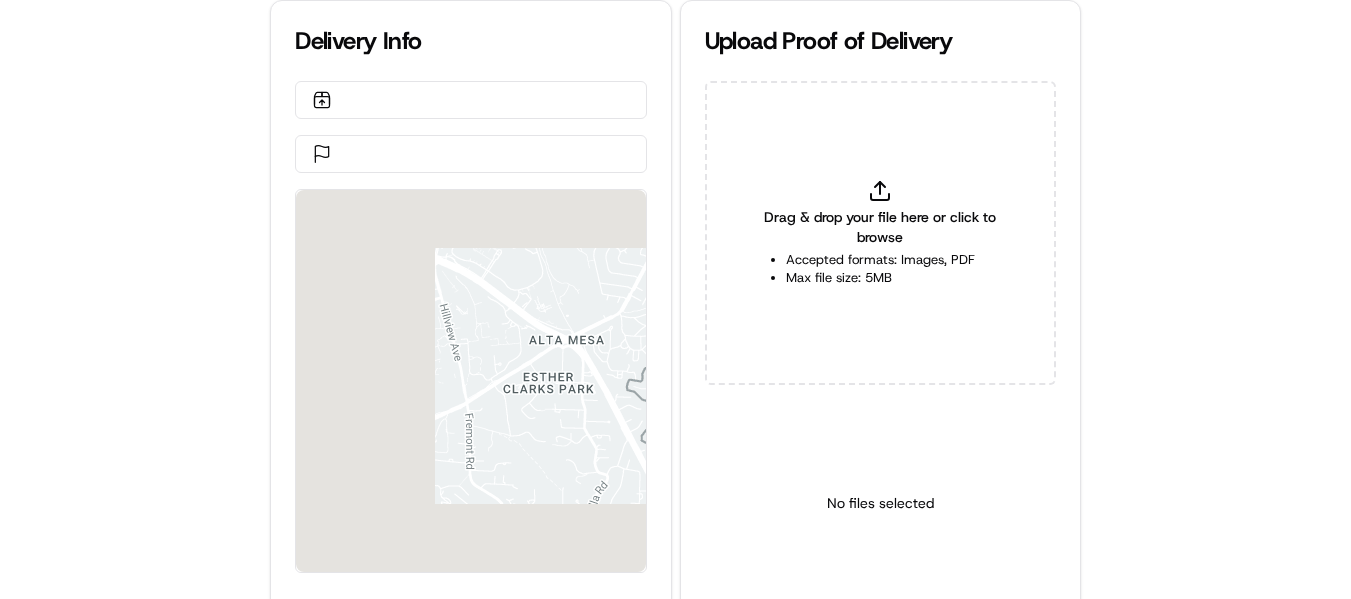 scroll, scrollTop: 0, scrollLeft: 0, axis: both 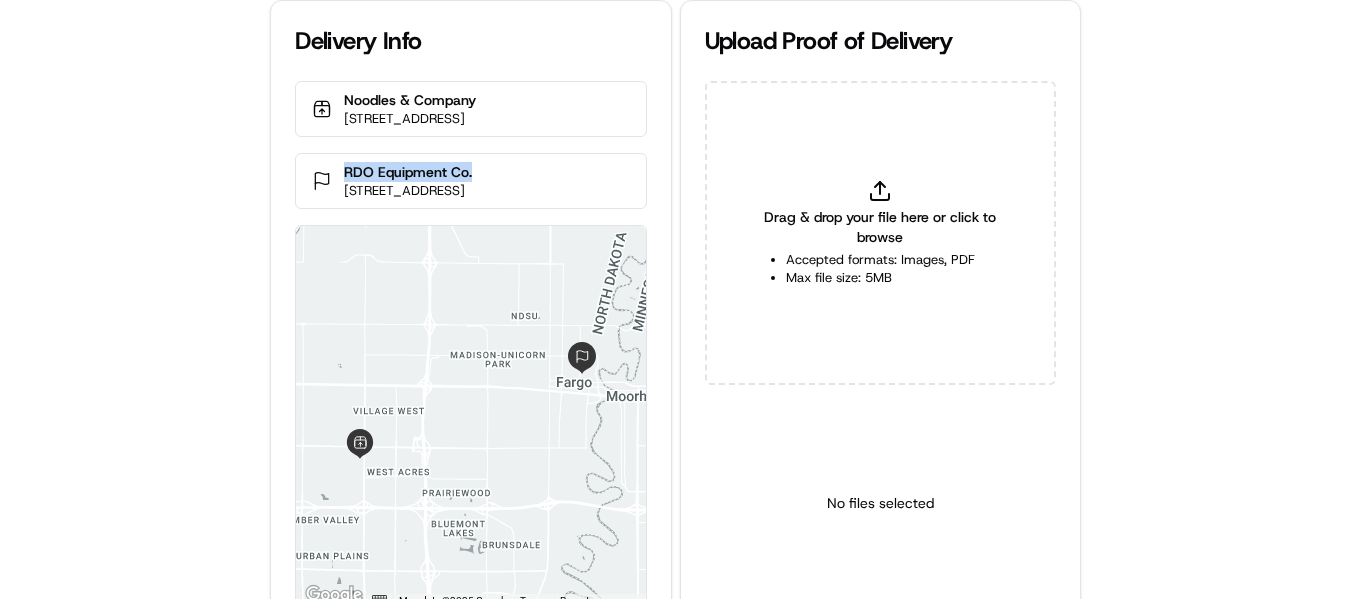drag, startPoint x: 485, startPoint y: 173, endPoint x: 346, endPoint y: 170, distance: 139.03236 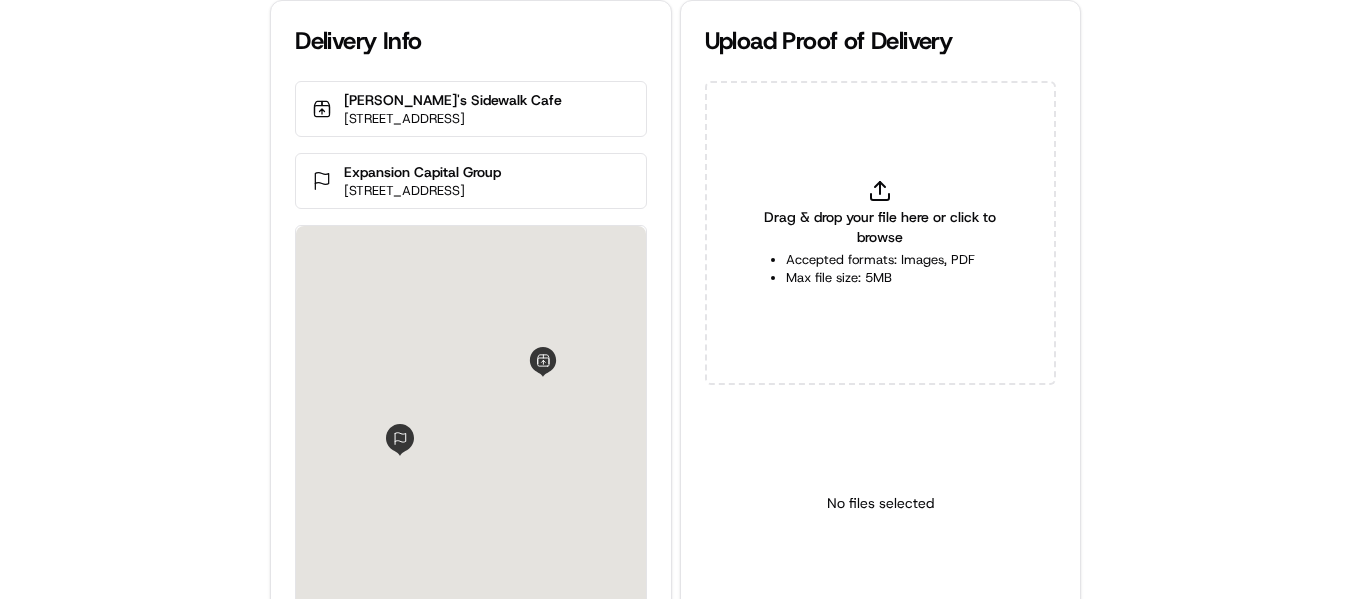 scroll, scrollTop: 0, scrollLeft: 0, axis: both 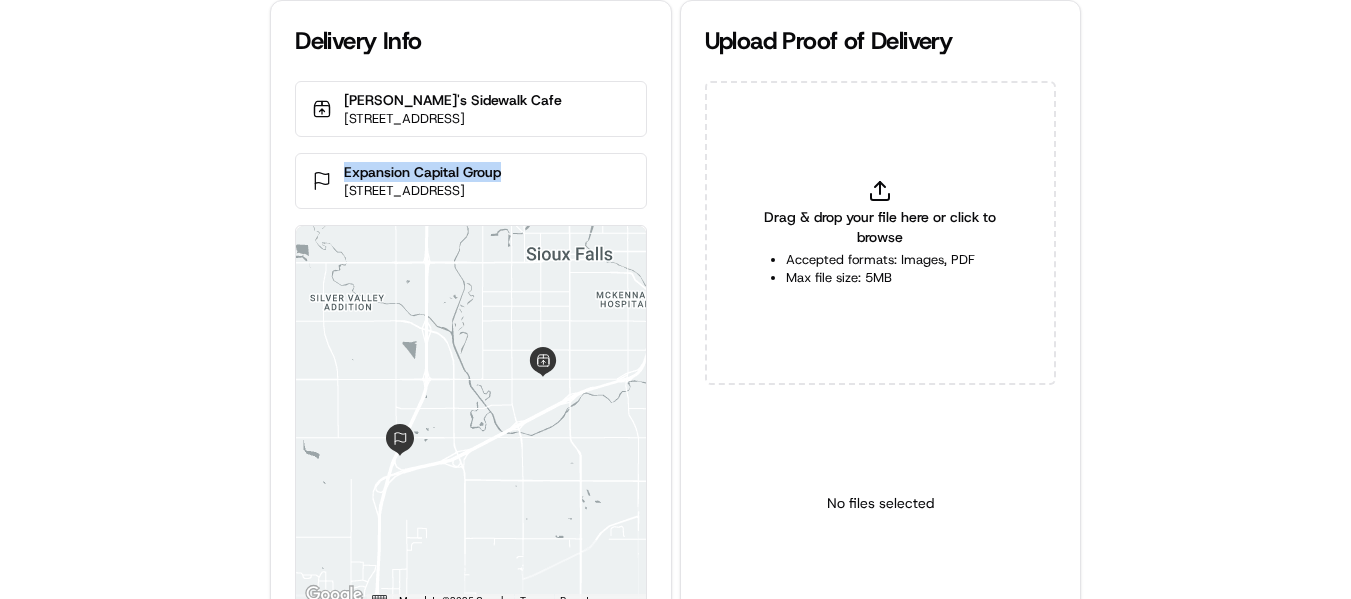 copy on "Expansion Capital Group" 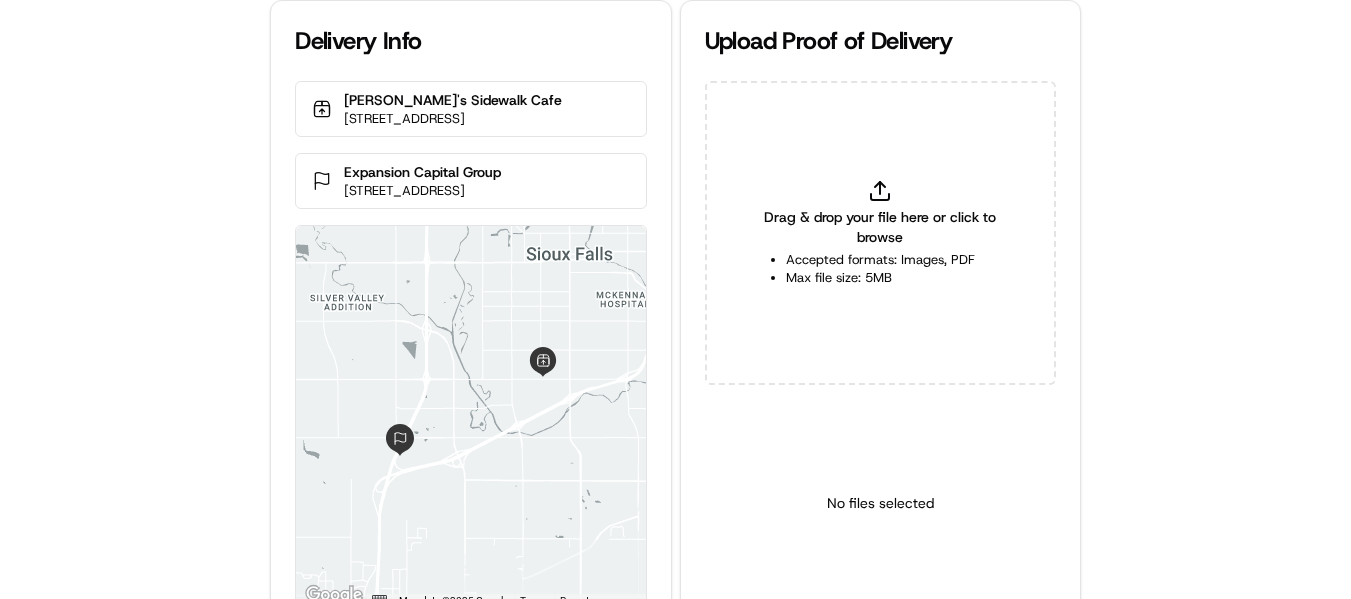 type on "C:\fakepath\Expansion Capital Group.jpg" 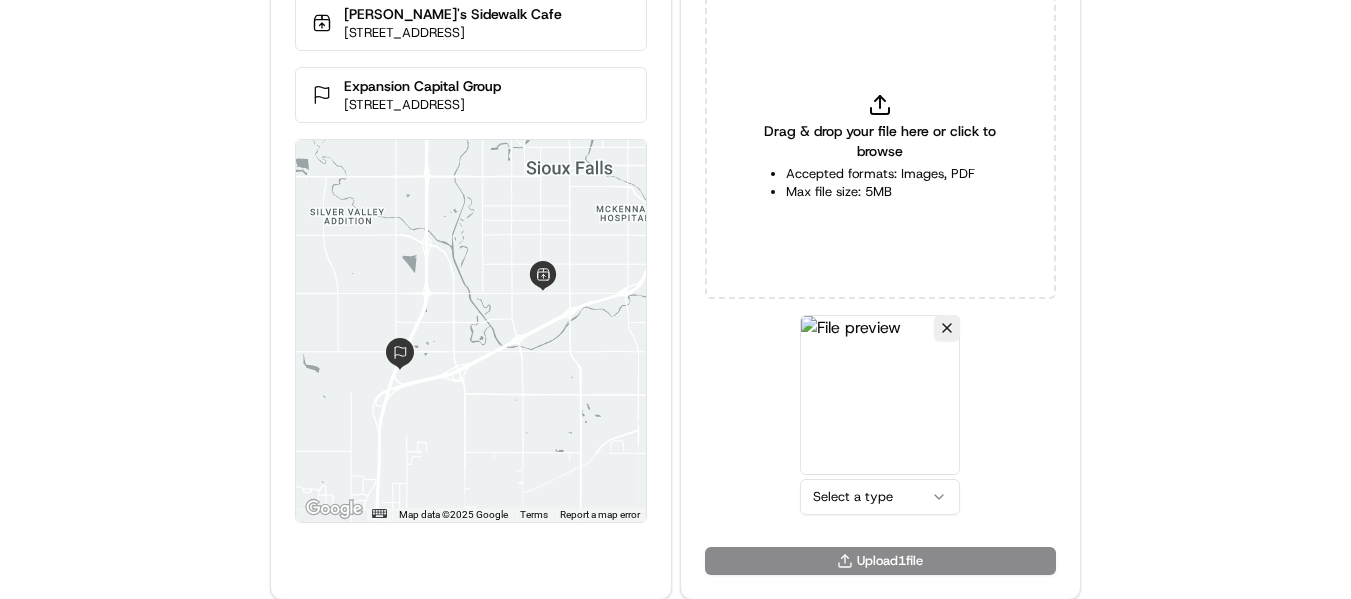 scroll, scrollTop: 87, scrollLeft: 0, axis: vertical 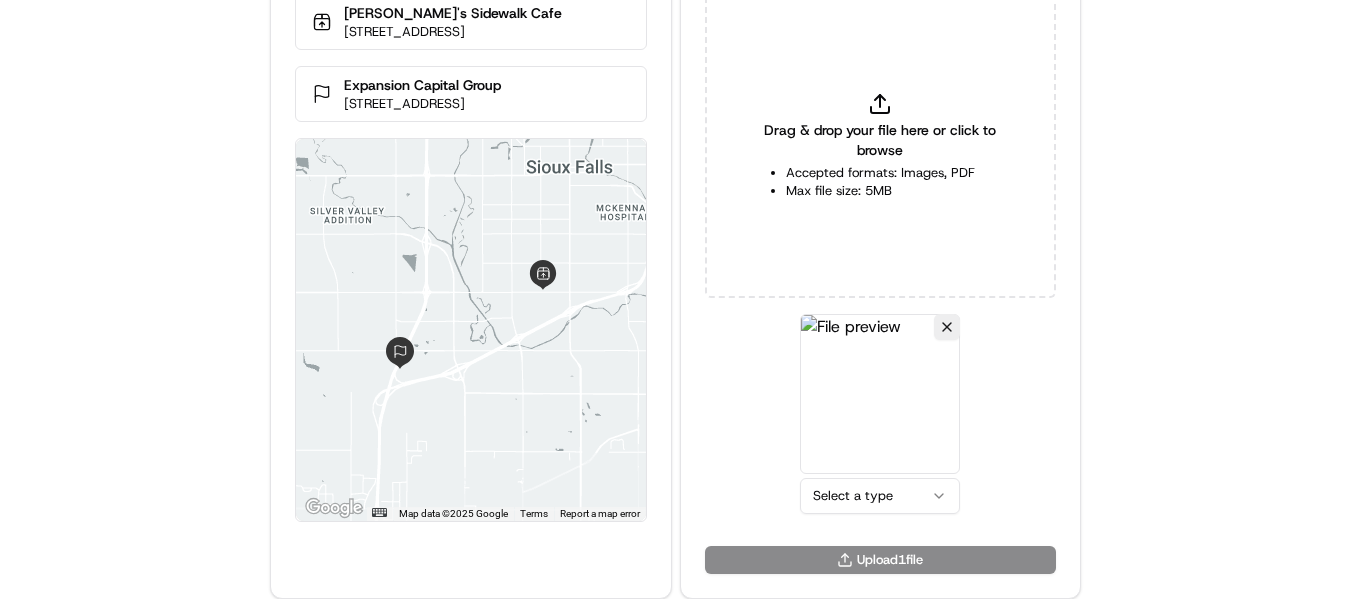 click on "Delivery Info Camille's Sidewalk Cafe 1216 W 41st St, Sioux Falls, SD 57105, USA Expansion Capital Group   5801 S Corporate Pl, Sioux Falls, SD 57108, USA ← Move left → Move right ↑ Move up ↓ Move down + Zoom in - Zoom out Home Jump left by 75% End Jump right by 75% Page Up Jump up by 75% Page Down Jump down by 75% Map Data Map data ©2025 Google Map data ©2025 Google 2 km  Click to toggle between metric and imperial units Terms Report a map error Upload Proof of Delivery Drag & drop your file here or click to browse Accepted formats: Images, PDF Max file size: 5MB Select a type   Upload  1  file" at bounding box center [675, 212] 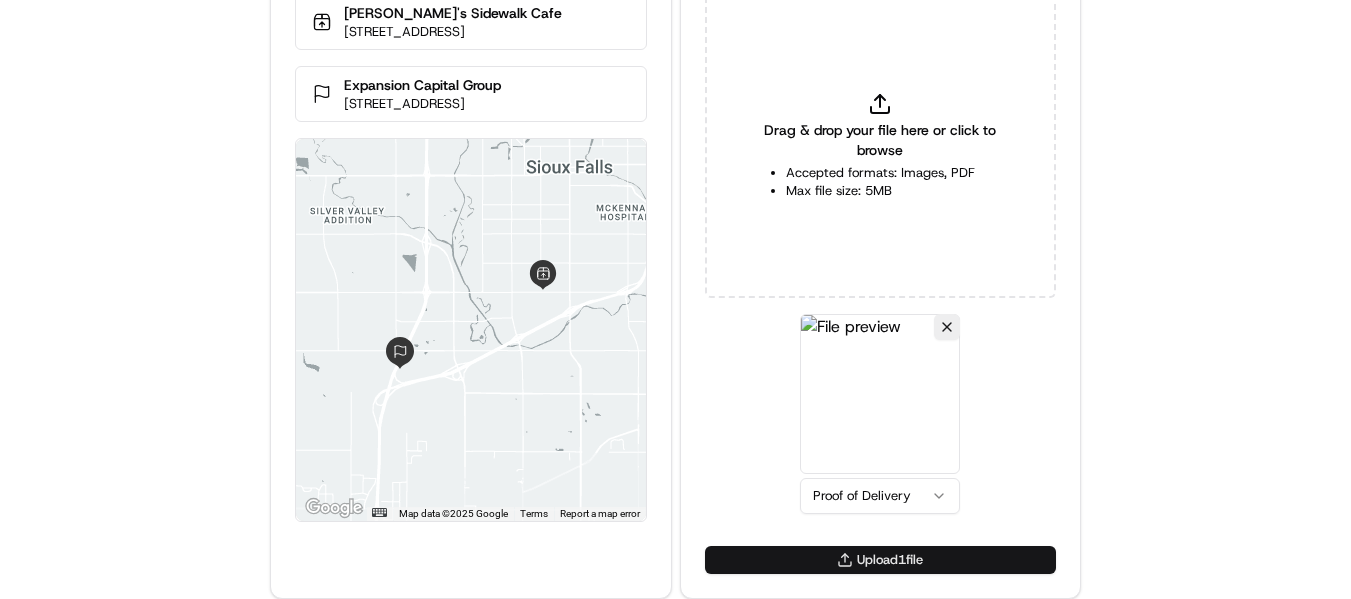 click on "Upload  1  file" at bounding box center (880, 560) 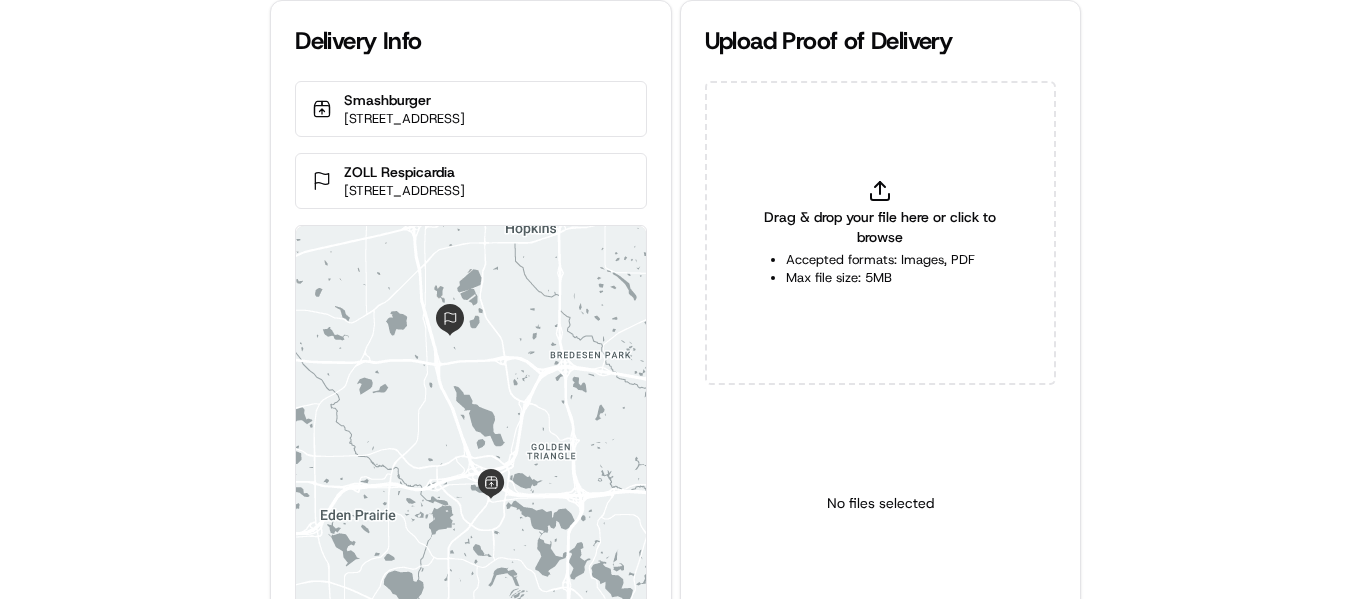 scroll, scrollTop: 0, scrollLeft: 0, axis: both 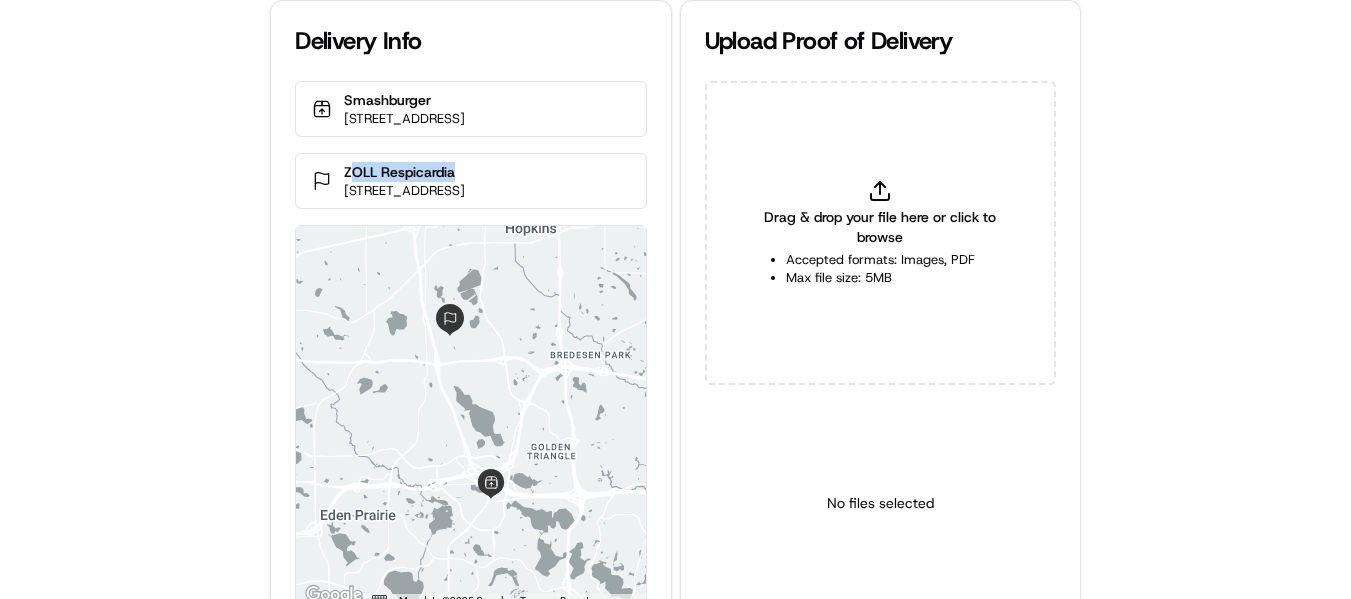copy on "OLL Respicardia" 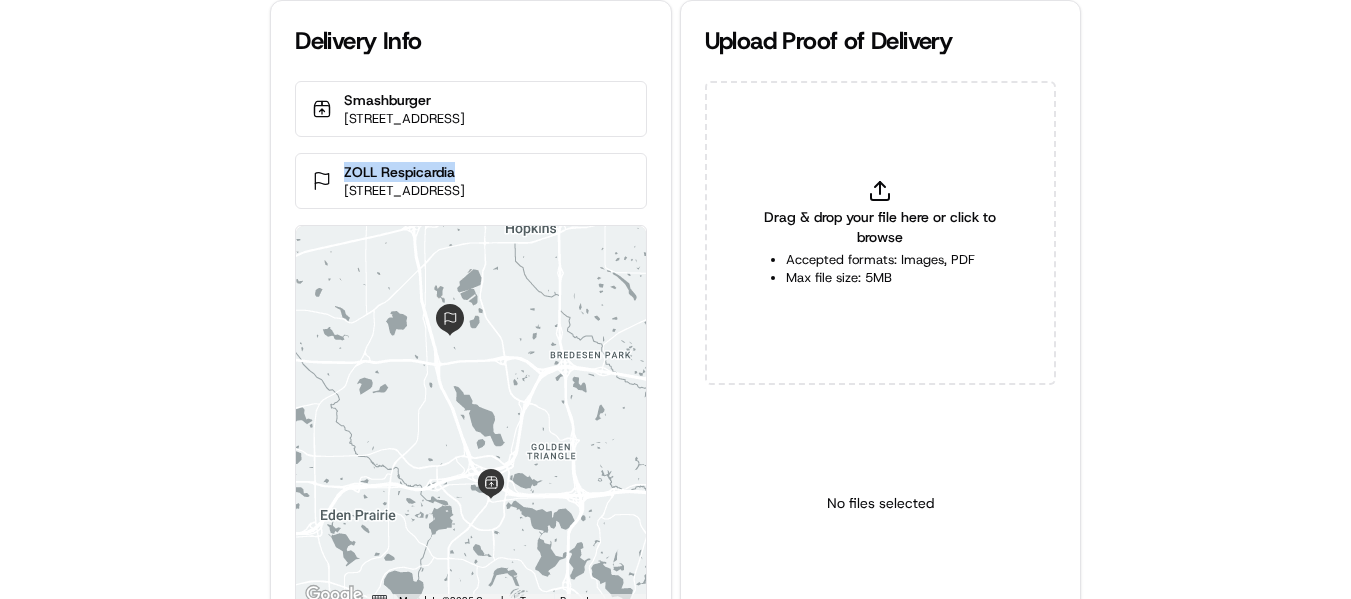 copy on "ZOLL Respicardia" 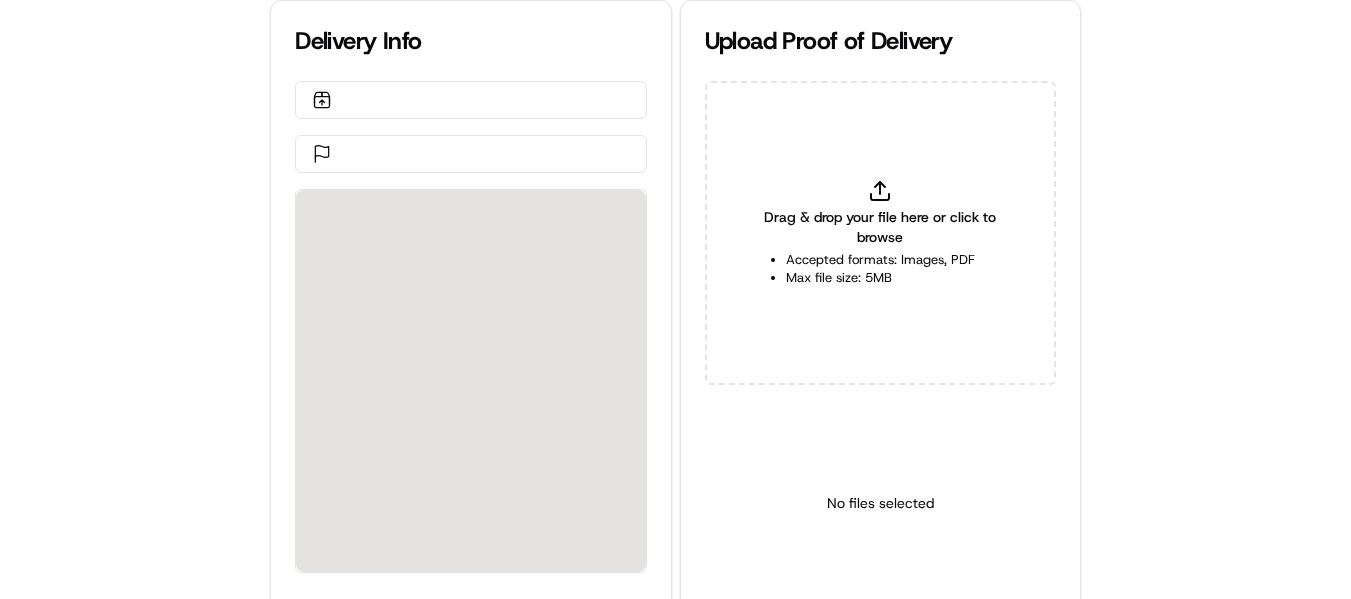 scroll, scrollTop: 0, scrollLeft: 0, axis: both 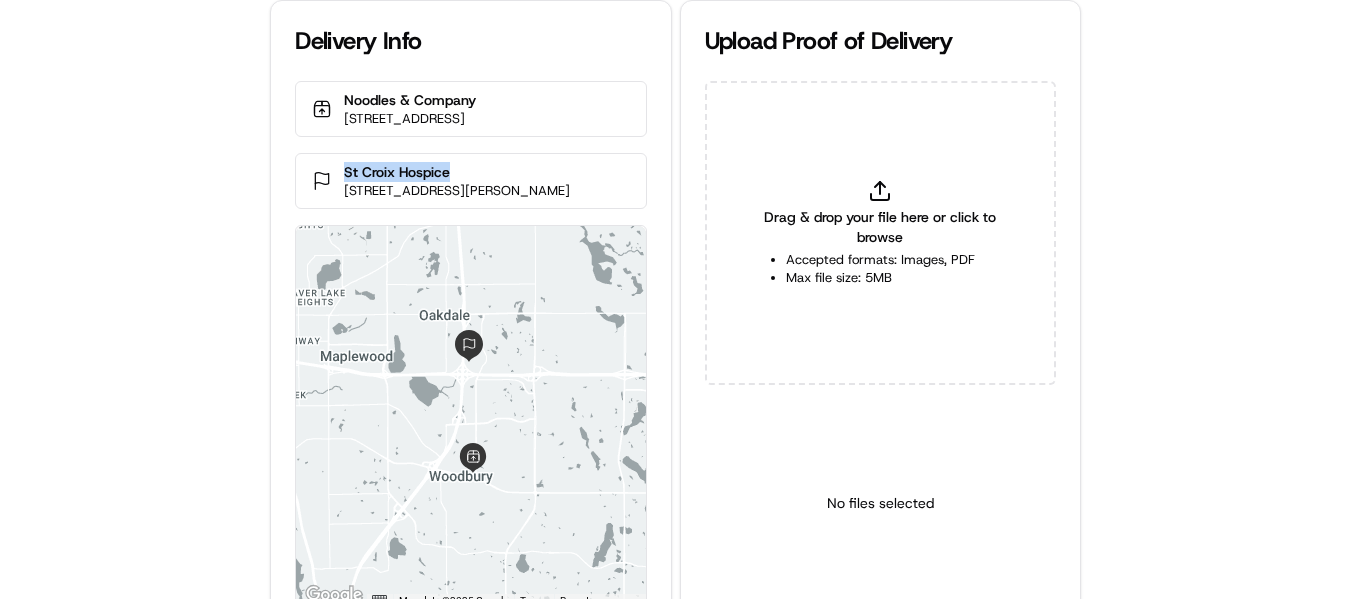 drag, startPoint x: 454, startPoint y: 187, endPoint x: 339, endPoint y: 194, distance: 115.212845 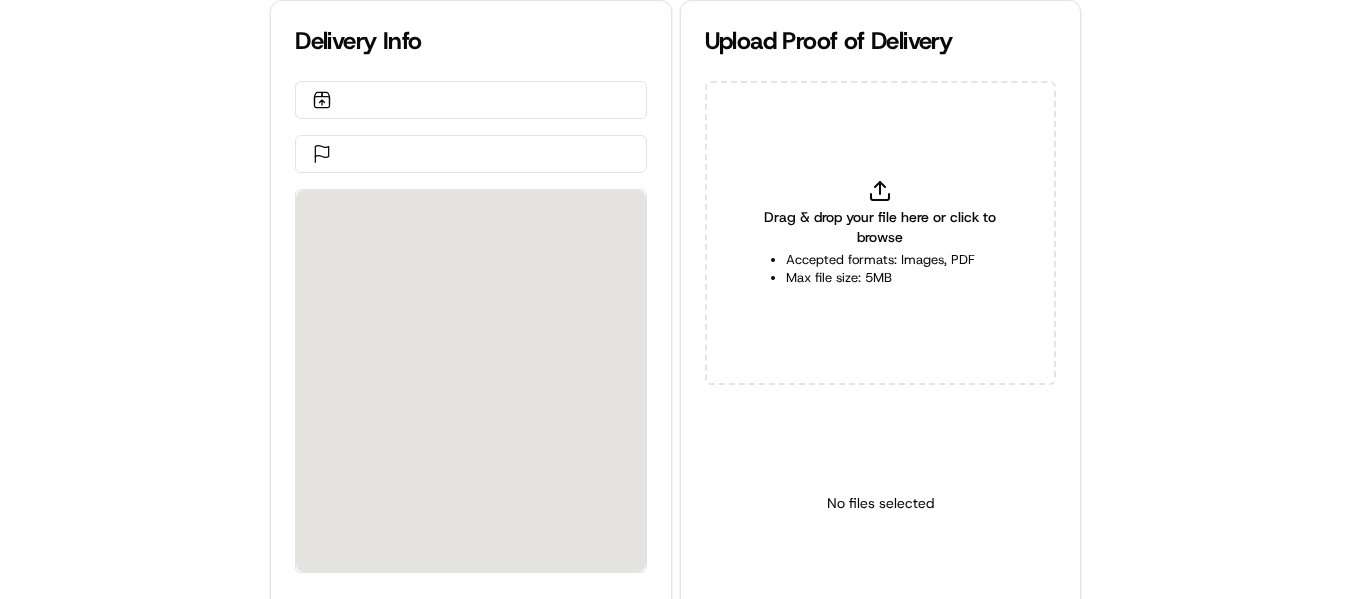 scroll, scrollTop: 0, scrollLeft: 0, axis: both 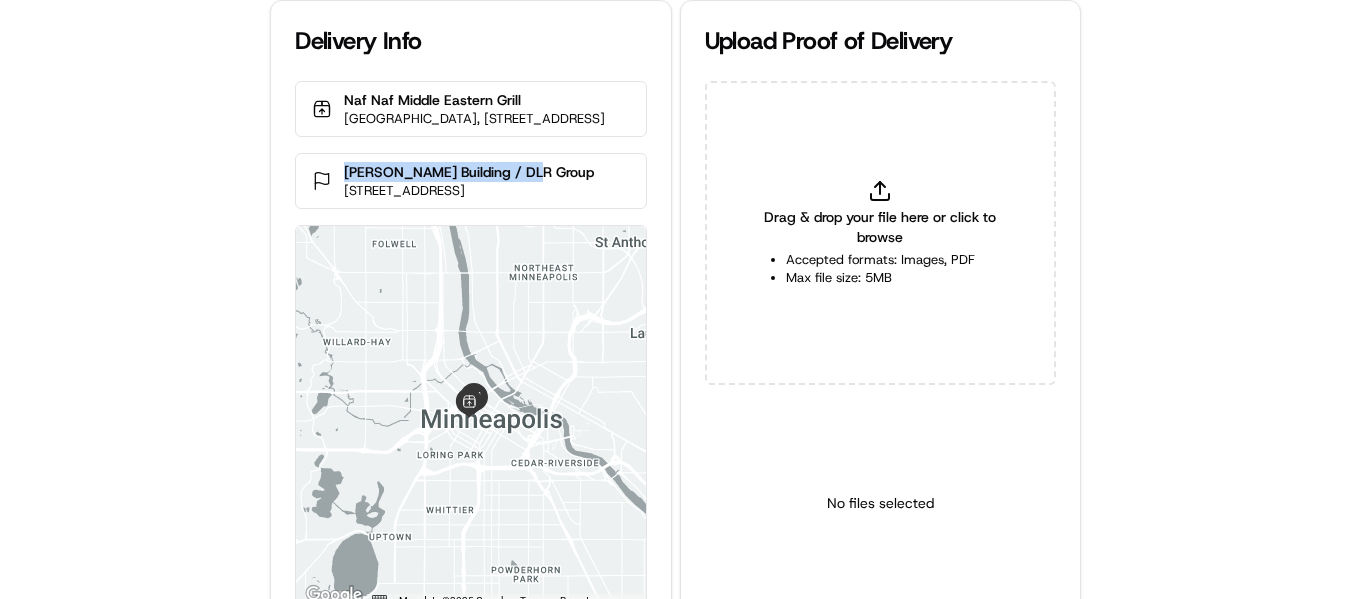 drag, startPoint x: 545, startPoint y: 191, endPoint x: 340, endPoint y: 180, distance: 205.2949 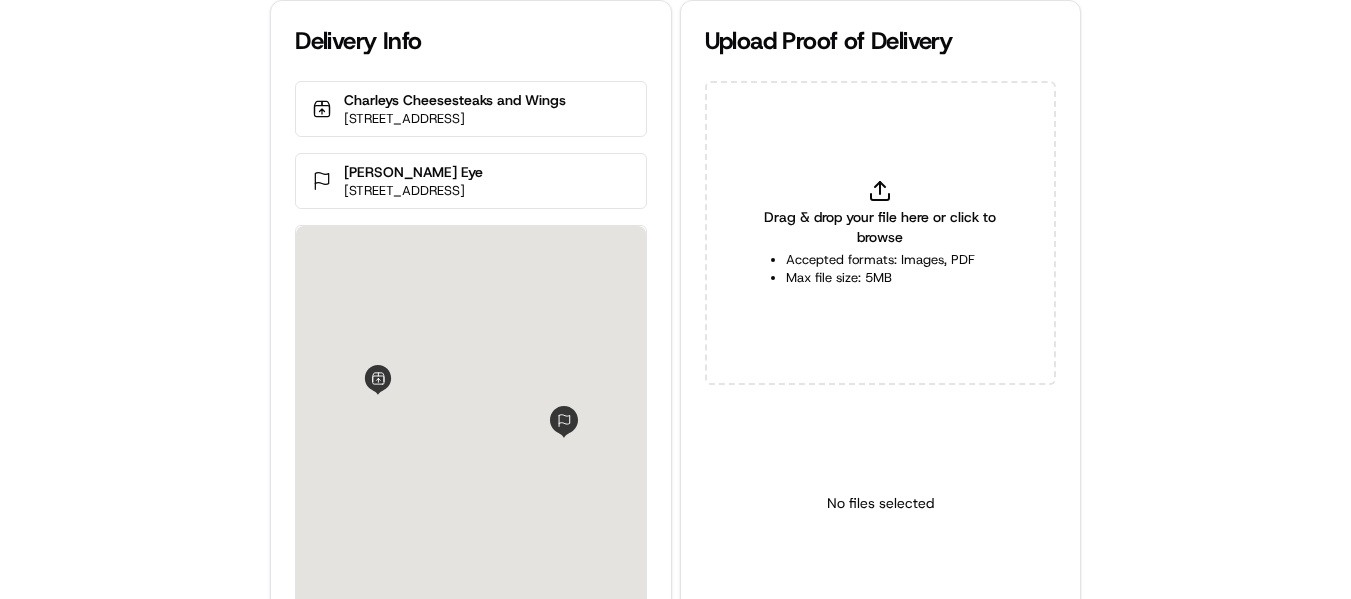 scroll, scrollTop: 0, scrollLeft: 0, axis: both 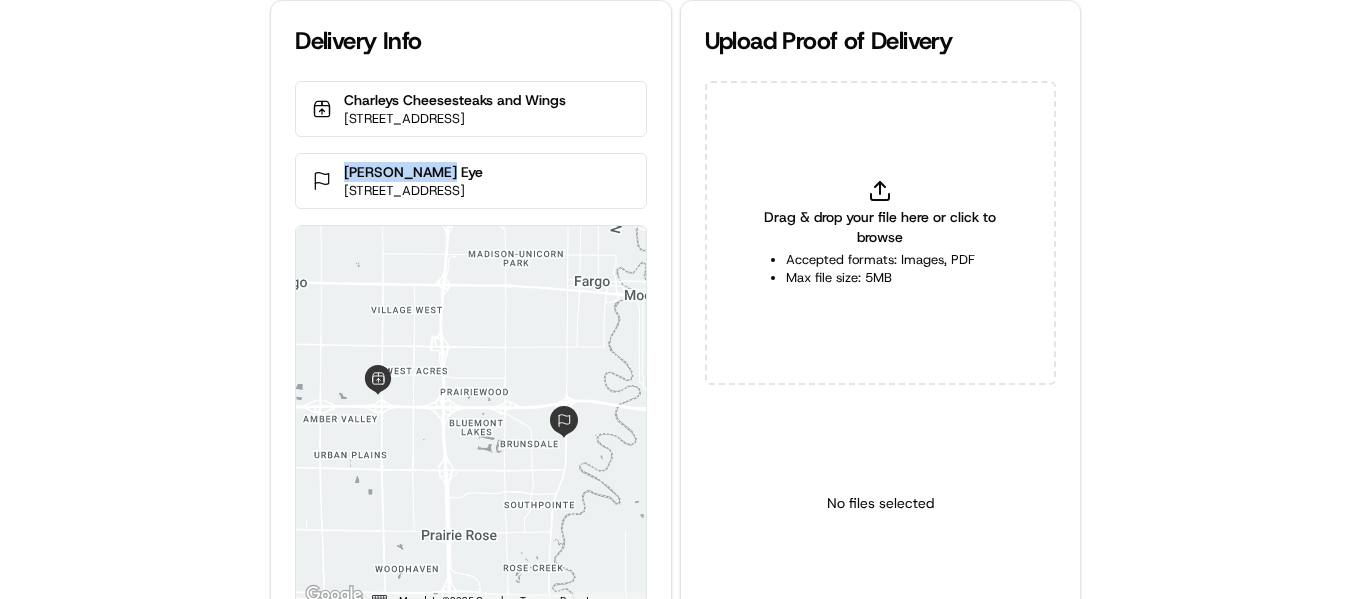 drag, startPoint x: 456, startPoint y: 162, endPoint x: 338, endPoint y: 166, distance: 118.06778 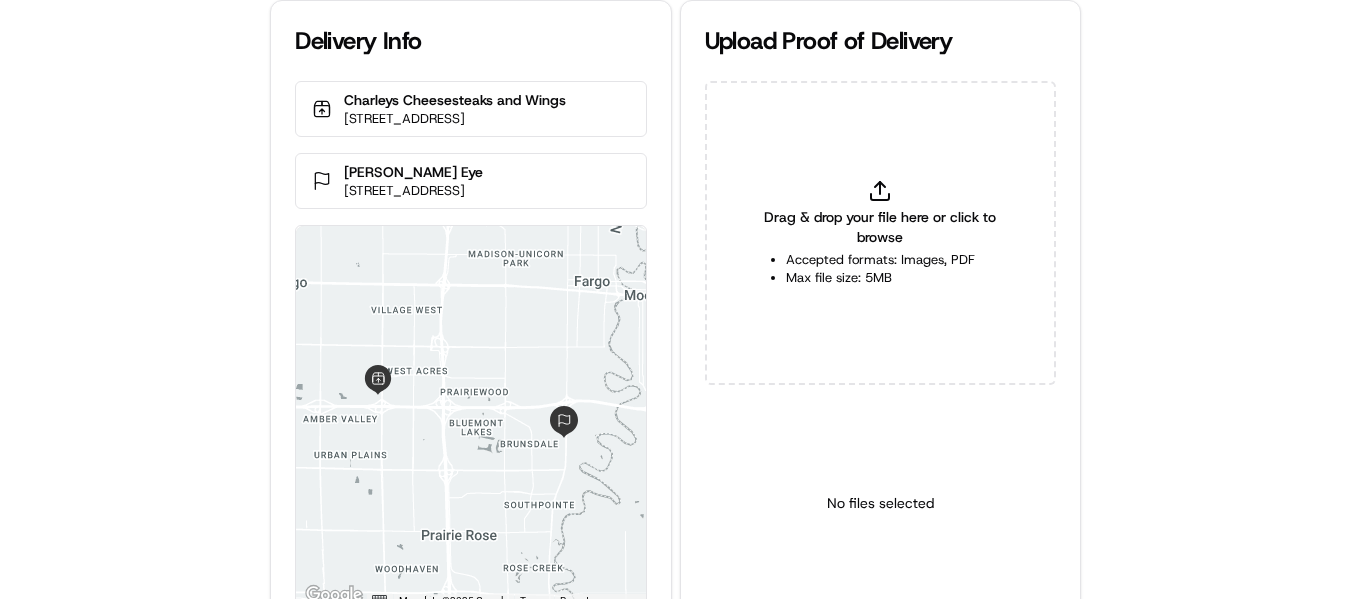 click on "Drag & drop your file here or click to browse Accepted formats: Images, PDF Max file size: 5MB" at bounding box center [880, 233] 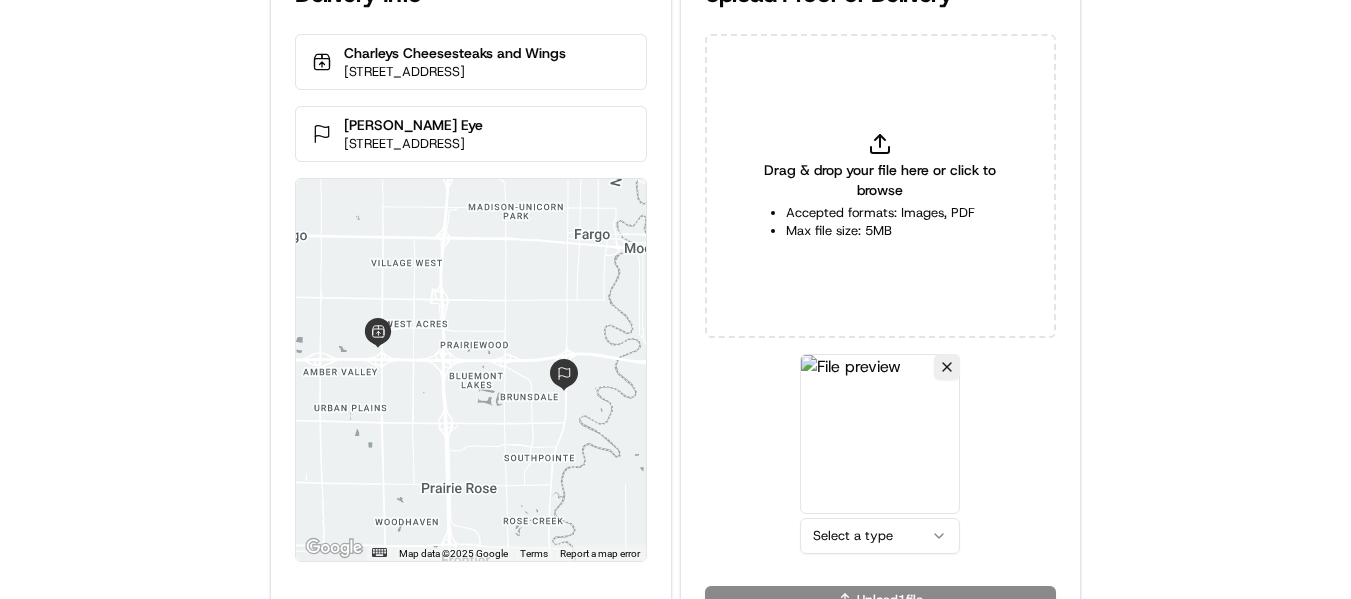 scroll, scrollTop: 87, scrollLeft: 0, axis: vertical 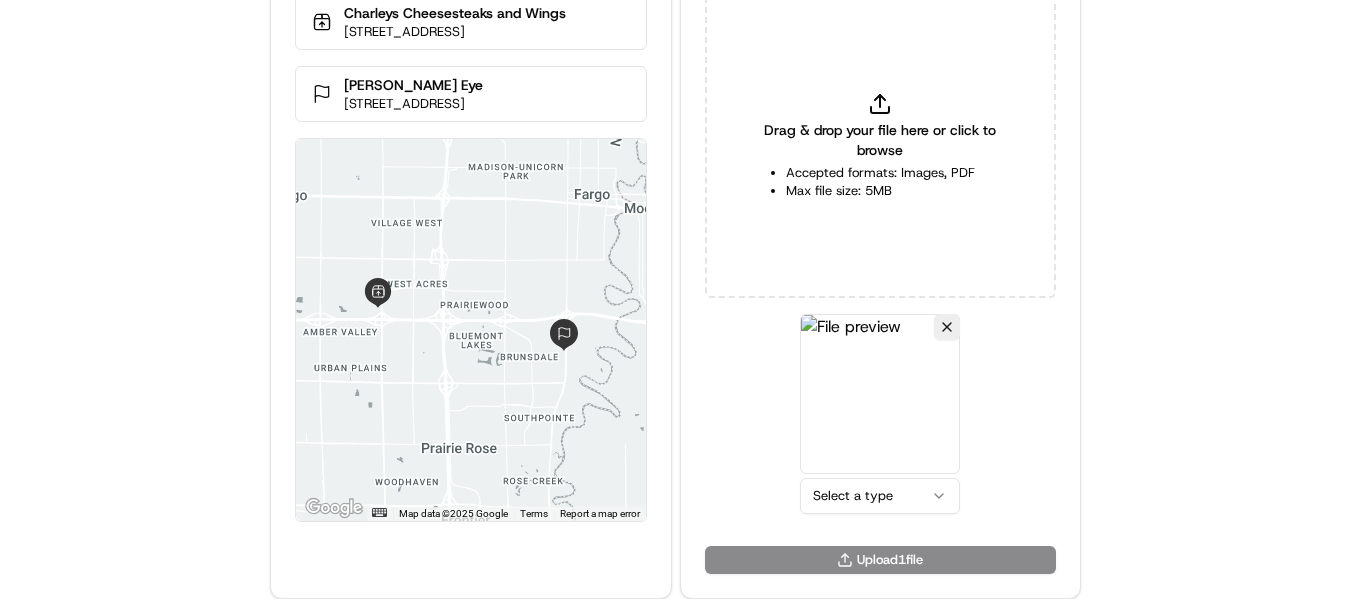 click on "Delivery Info Charleys Cheesesteaks and Wings 4510 19th Ave S, Fargo, ND 58103, USA Bergstrom Eye   2601 S University Dr, Fargo, ND 58103, USA ← Move left → Move right ↑ Move up ↓ Move down + Zoom in - Zoom out Home Jump left by 75% End Jump right by 75% Page Up Jump up by 75% Page Down Jump down by 75% Map Data Map data ©2025 Google Map data ©2025 Google 2 km  Click to toggle between metric and imperial units Terms Report a map error Upload Proof of Delivery Drag & drop your file here or click to browse Accepted formats: Images, PDF Max file size: 5MB Select a type   Upload  1  file" at bounding box center (675, 212) 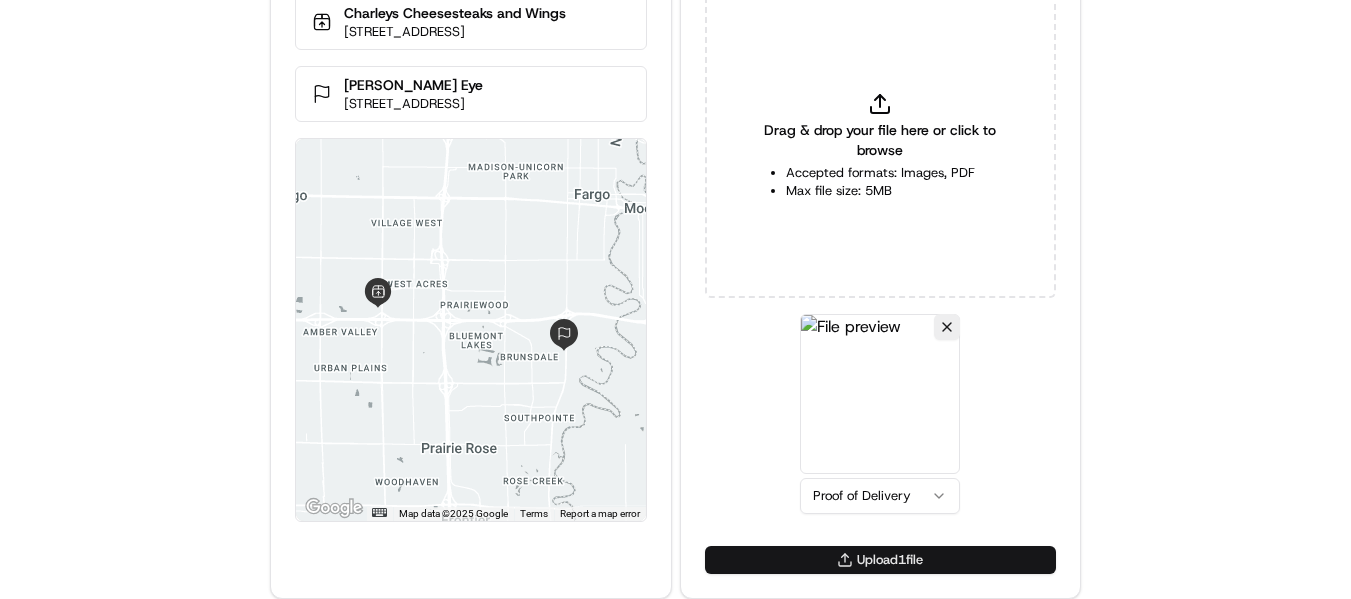 click on "Upload  1  file" at bounding box center (880, 560) 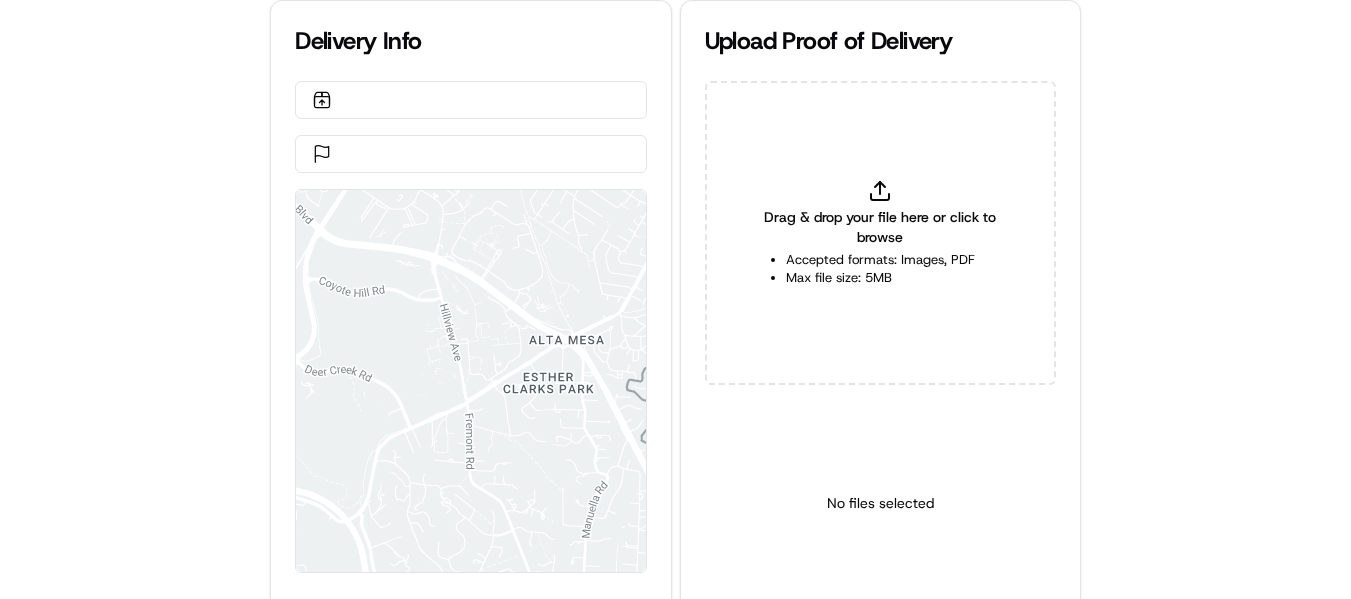 scroll, scrollTop: 0, scrollLeft: 0, axis: both 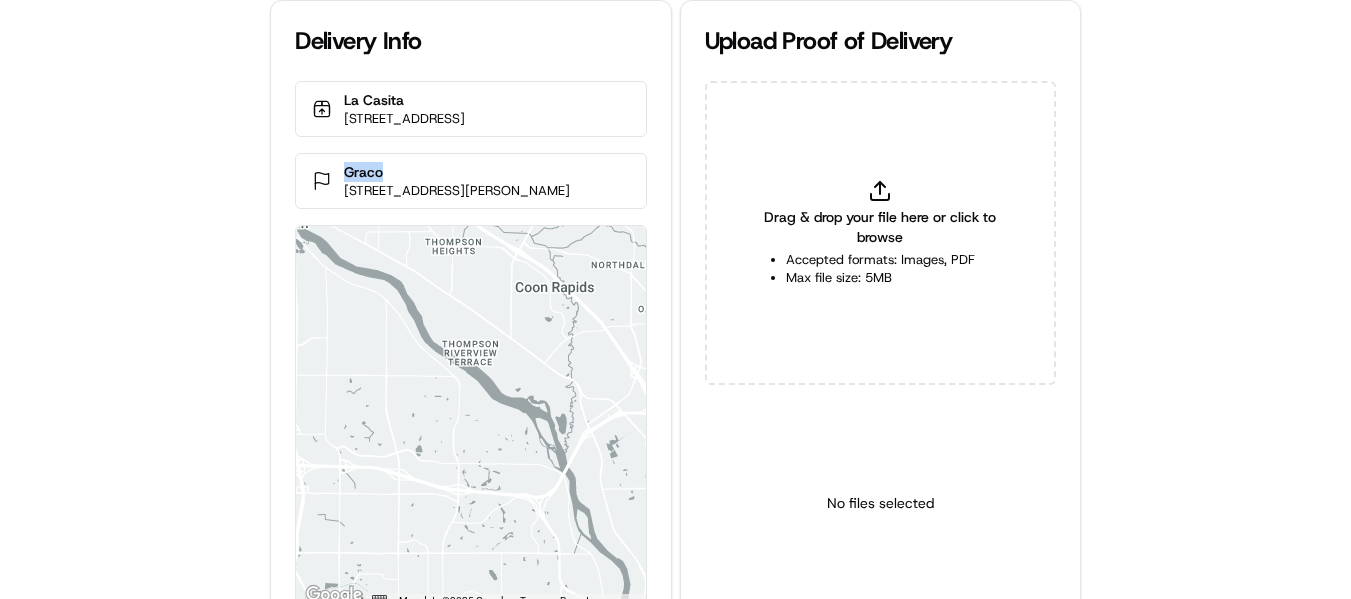 drag, startPoint x: 399, startPoint y: 189, endPoint x: 349, endPoint y: 185, distance: 50.159744 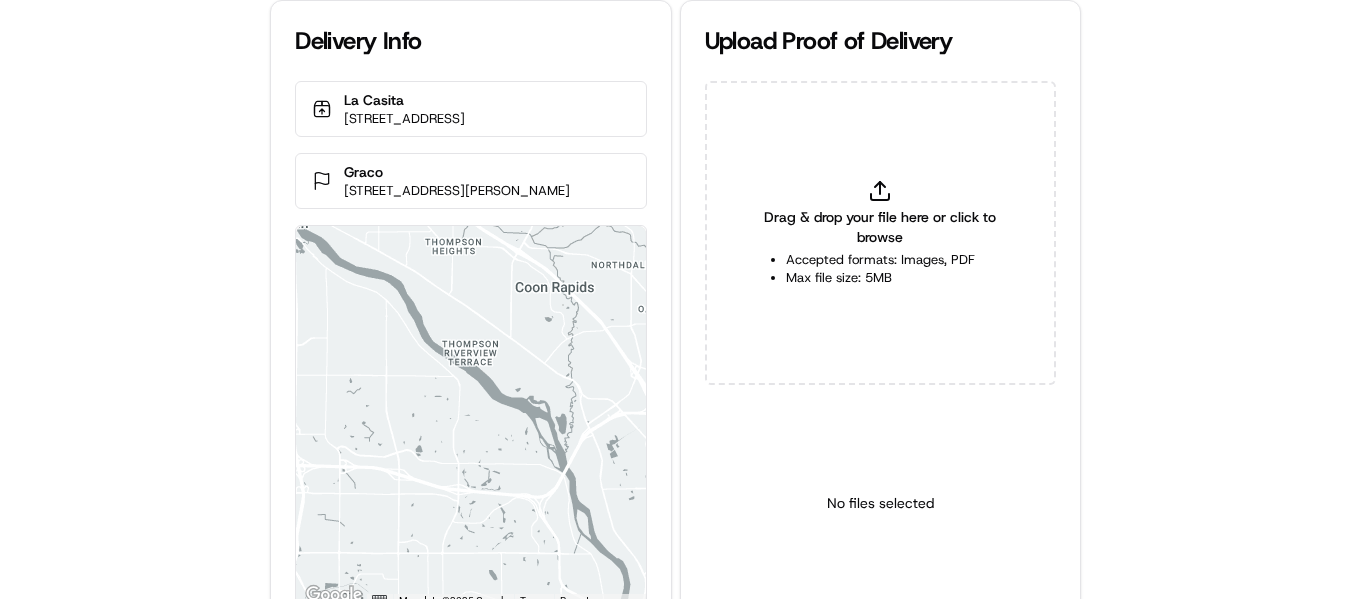 click on "Drag & drop your file here or click to browse Accepted formats: Images, PDF Max file size: 5MB" at bounding box center (880, 233) 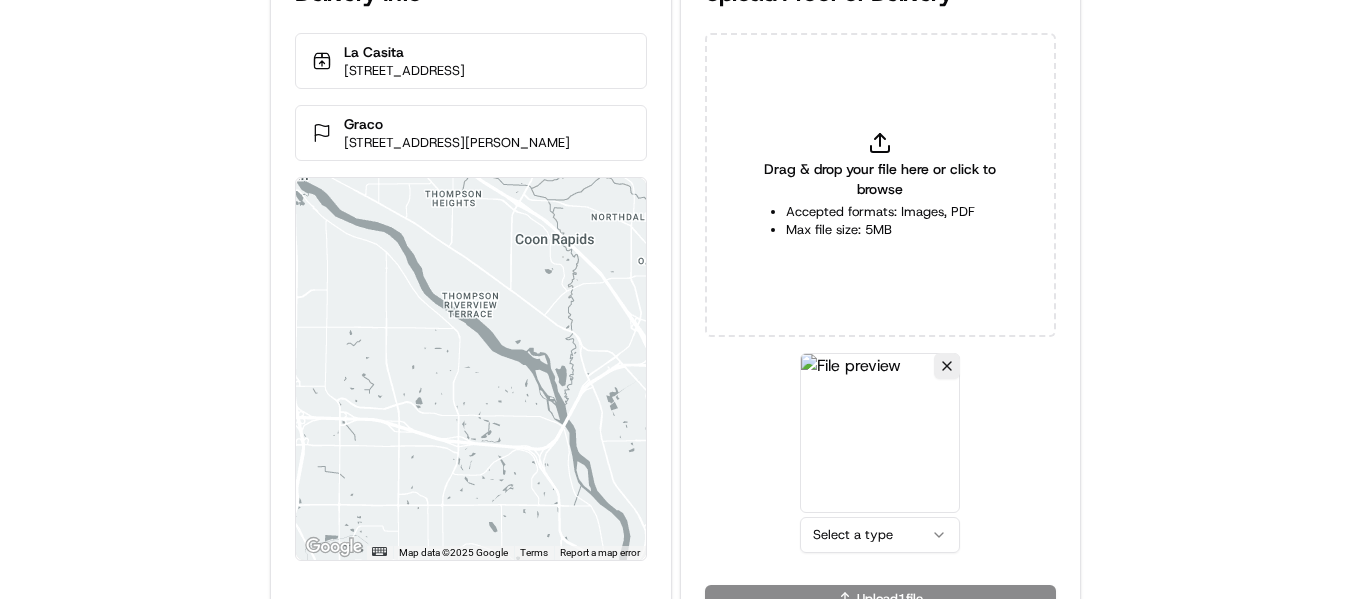 scroll, scrollTop: 87, scrollLeft: 0, axis: vertical 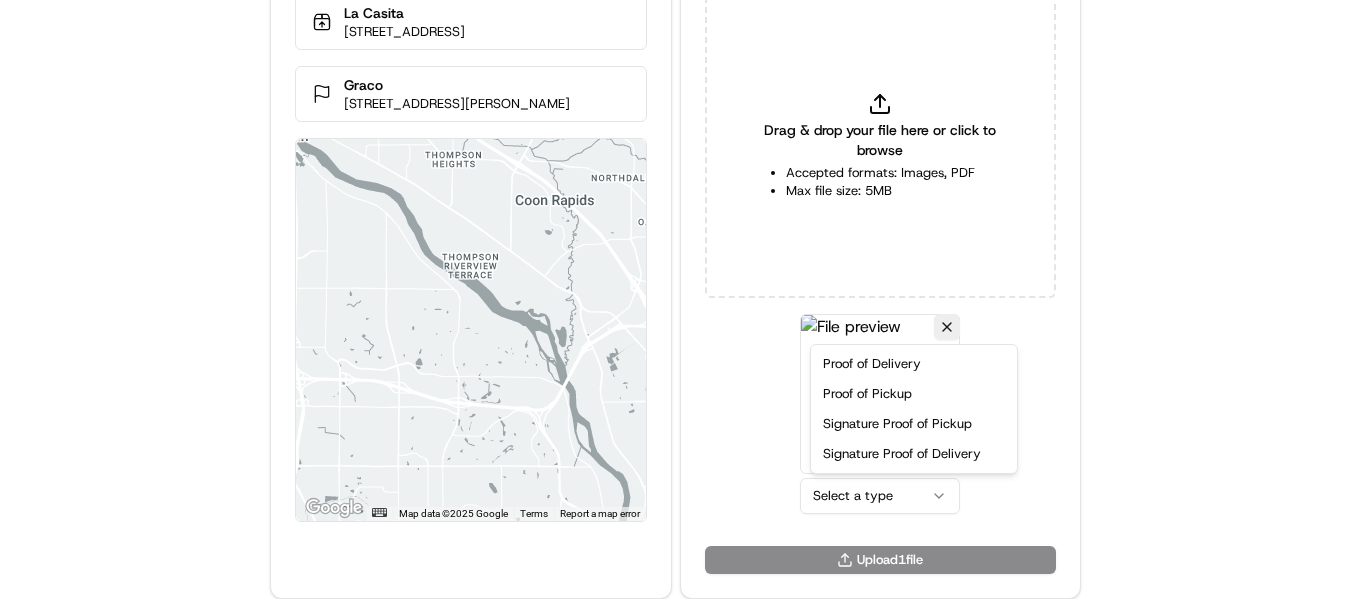 click on "Delivery Info [GEOGRAPHIC_DATA] [STREET_ADDRESS] Graco   [STREET_ADDRESS][PERSON_NAME] ← Move left → Move right ↑ Move up ↓ Move down + Zoom in - Zoom out Home Jump left by 75% End Jump right by 75% Page Up Jump up by 75% Page Down Jump down by 75% Map Data Map data ©2025 Google Map data ©2025 Google 2 km  Click to toggle between metric and imperial units Terms Report a map error Upload Proof of Delivery Drag & drop your file here or click to browse Accepted formats: Images, PDF Max file size: 5MB Select a type   Upload  1  file
Proof of Delivery Proof of Pickup Signature Proof of Pickup Signature Proof of Delivery" at bounding box center (675, 212) 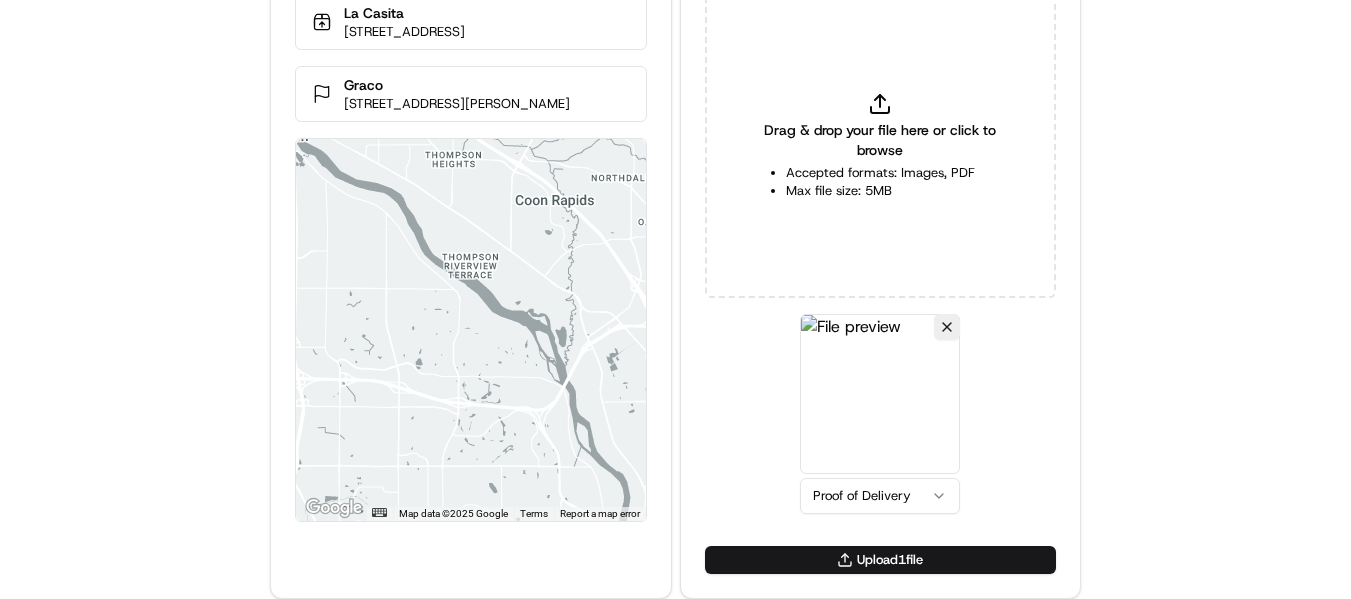 click on "Upload  1  file" at bounding box center [880, 560] 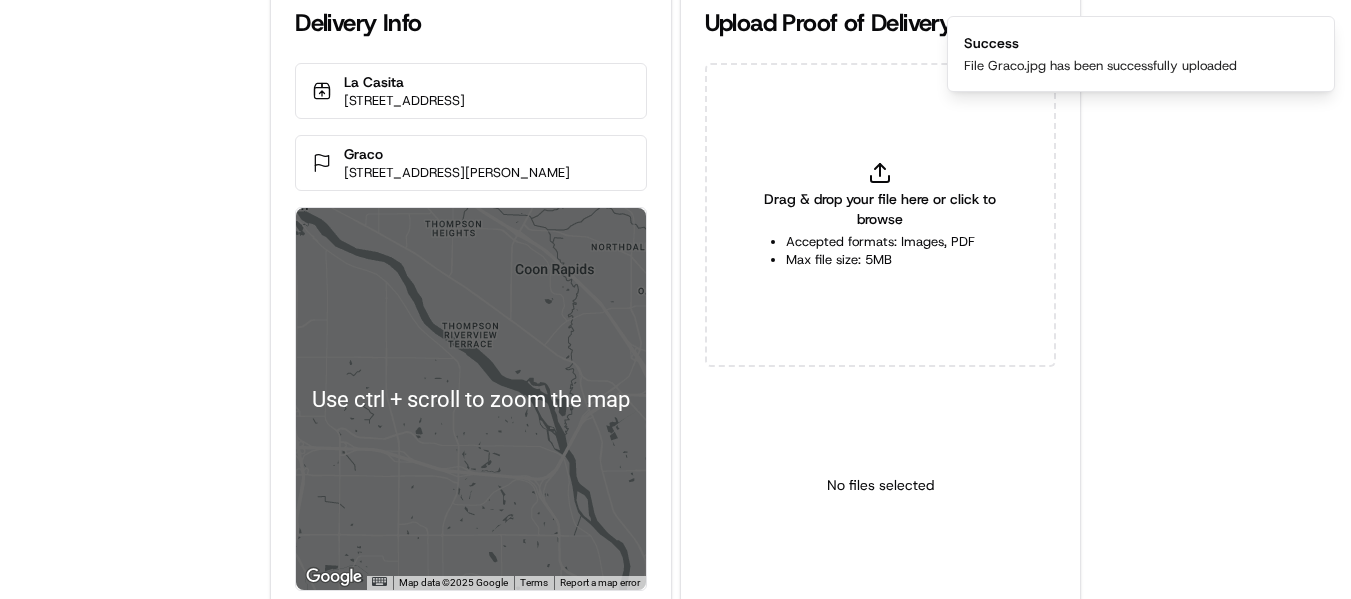 scroll, scrollTop: 0, scrollLeft: 0, axis: both 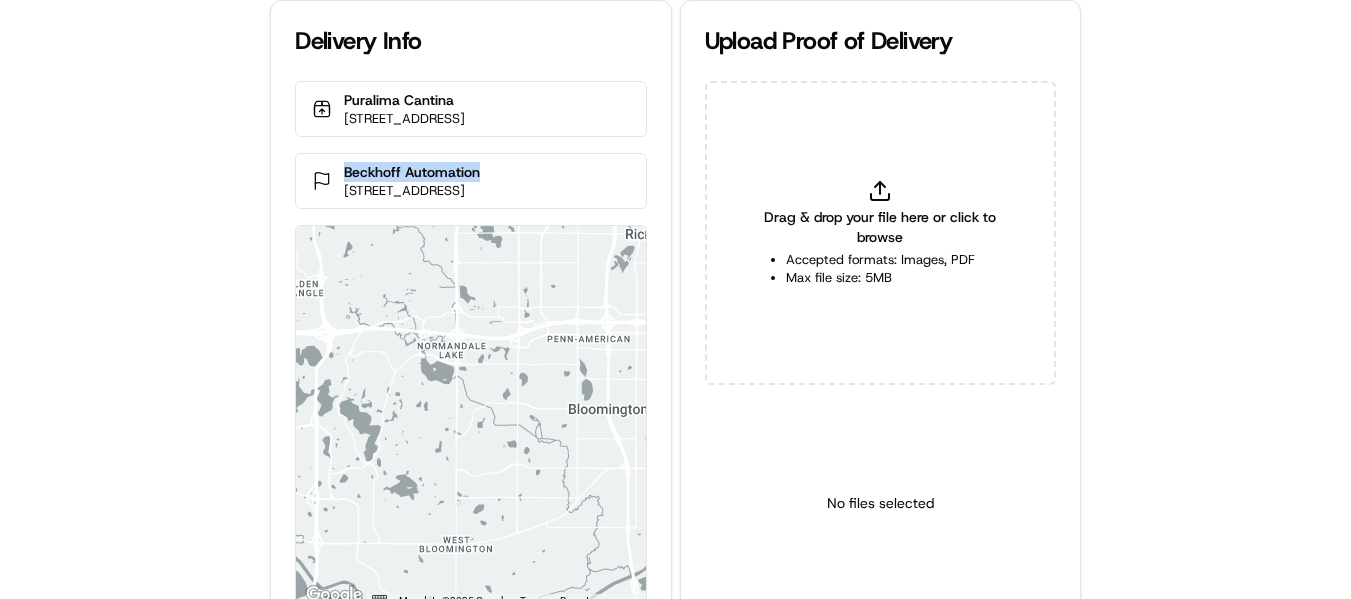 drag, startPoint x: 491, startPoint y: 174, endPoint x: 344, endPoint y: 173, distance: 147.0034 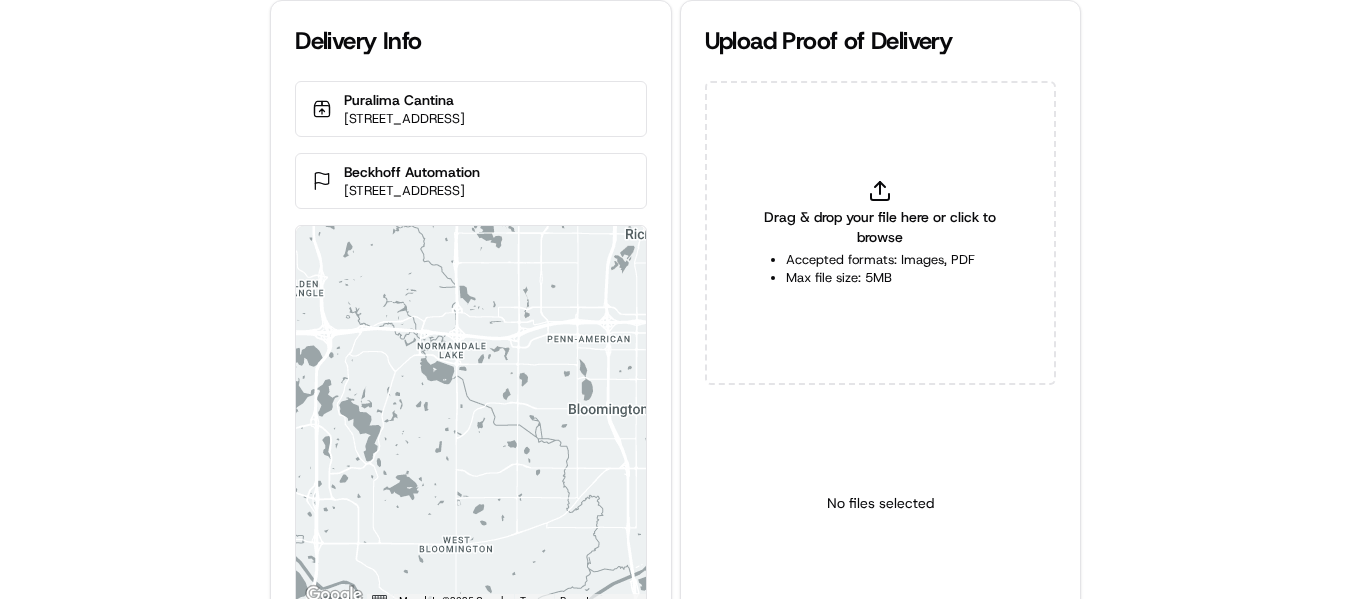 click 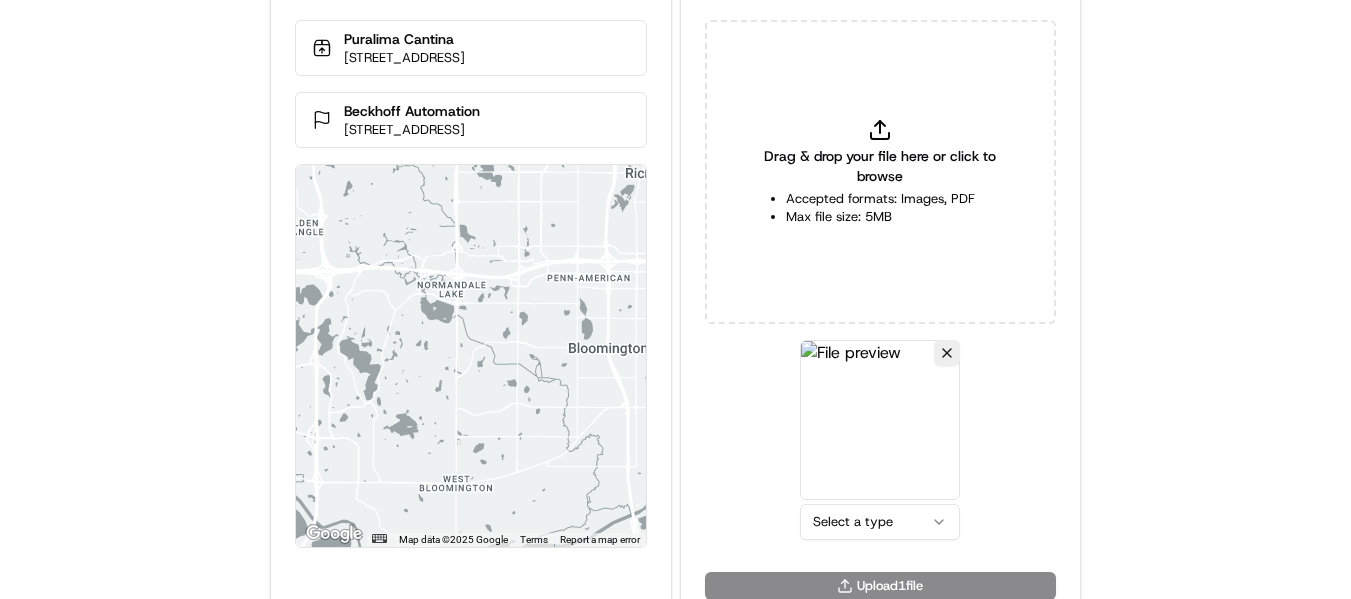 scroll, scrollTop: 87, scrollLeft: 0, axis: vertical 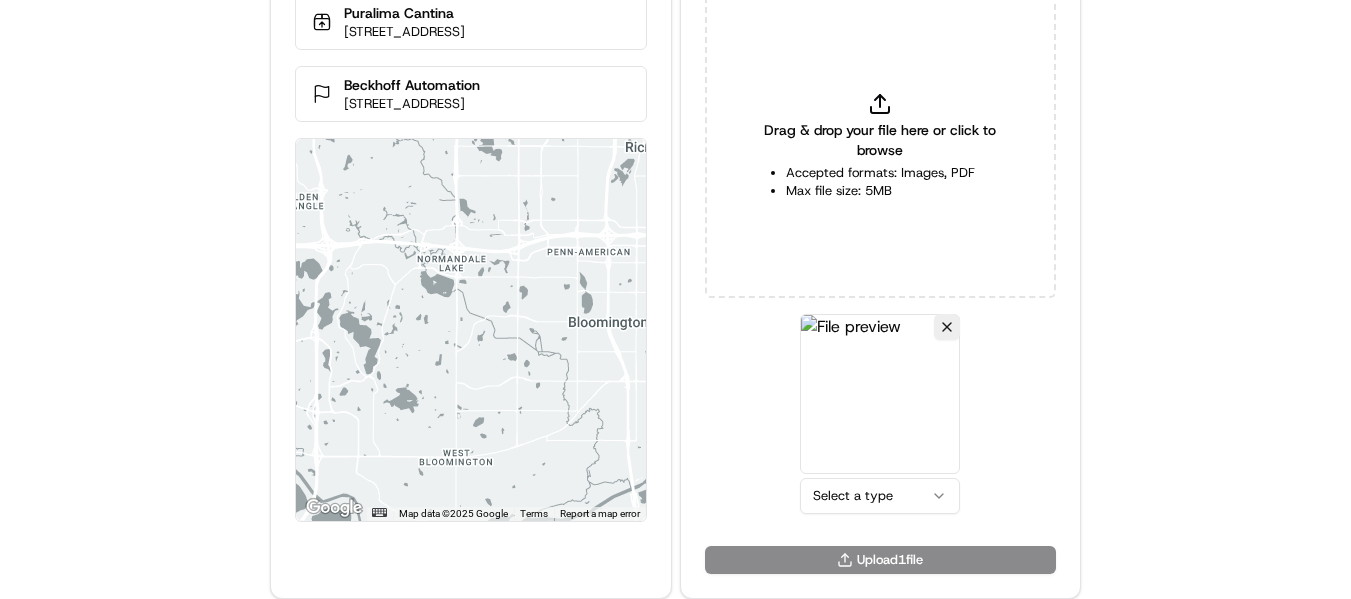 click on "Delivery Info Puralima Cantina 3925 W 50th St, Edina, MN 55424, USA Beckhoff Automation   13130 Dakota Ave, Savage, MN 55378, USA ← Move left → Move right ↑ Move up ↓ Move down + Zoom in - Zoom out Home Jump left by 75% End Jump right by 75% Page Up Jump up by 75% Page Down Jump down by 75% Map Data Map data ©2025 Google Map data ©2025 Google 2 km  Click to toggle between metric and imperial units Terms Report a map error Upload Proof of Delivery Drag & drop your file here or click to browse Accepted formats: Images, PDF Max file size: 5MB Select a type   Upload  1  file" at bounding box center (675, 212) 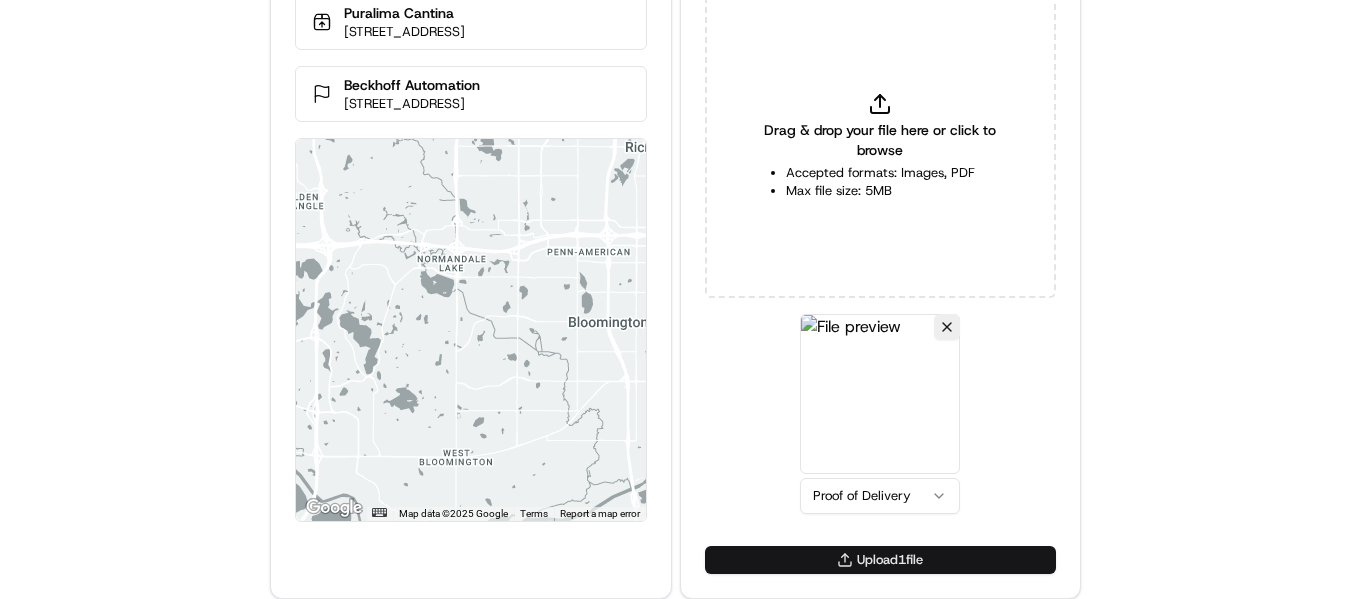 click on "Upload  1  file" at bounding box center [880, 560] 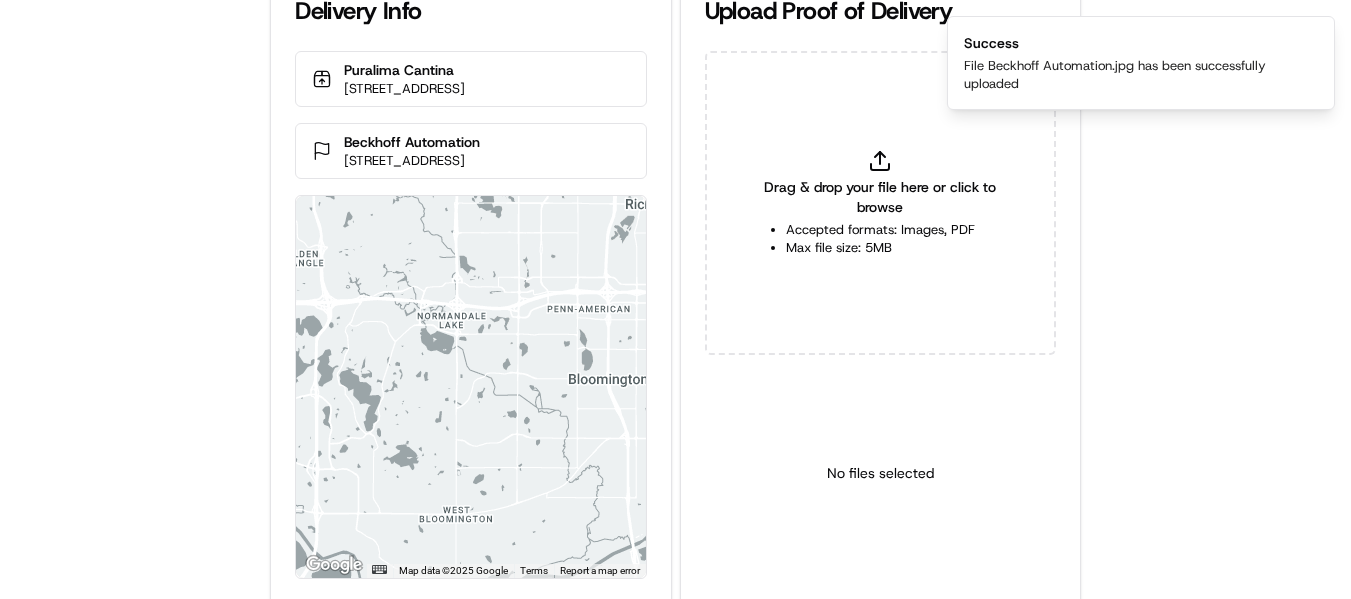 scroll, scrollTop: 0, scrollLeft: 0, axis: both 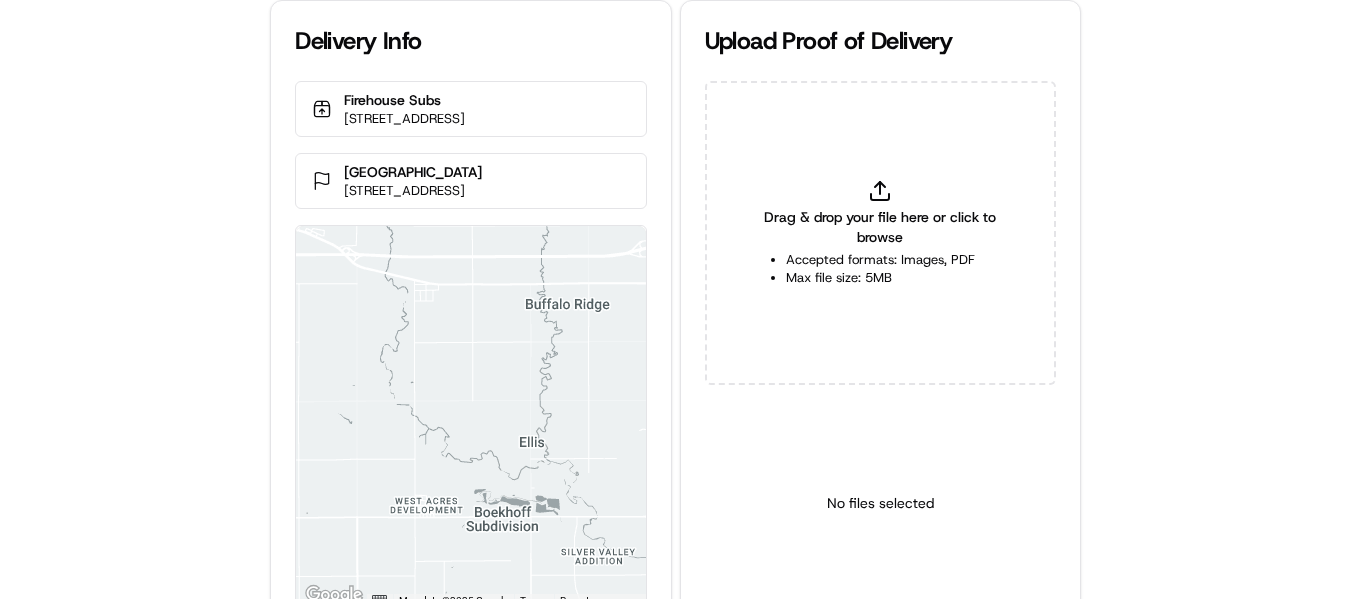 drag, startPoint x: 515, startPoint y: 174, endPoint x: 346, endPoint y: 169, distance: 169.07394 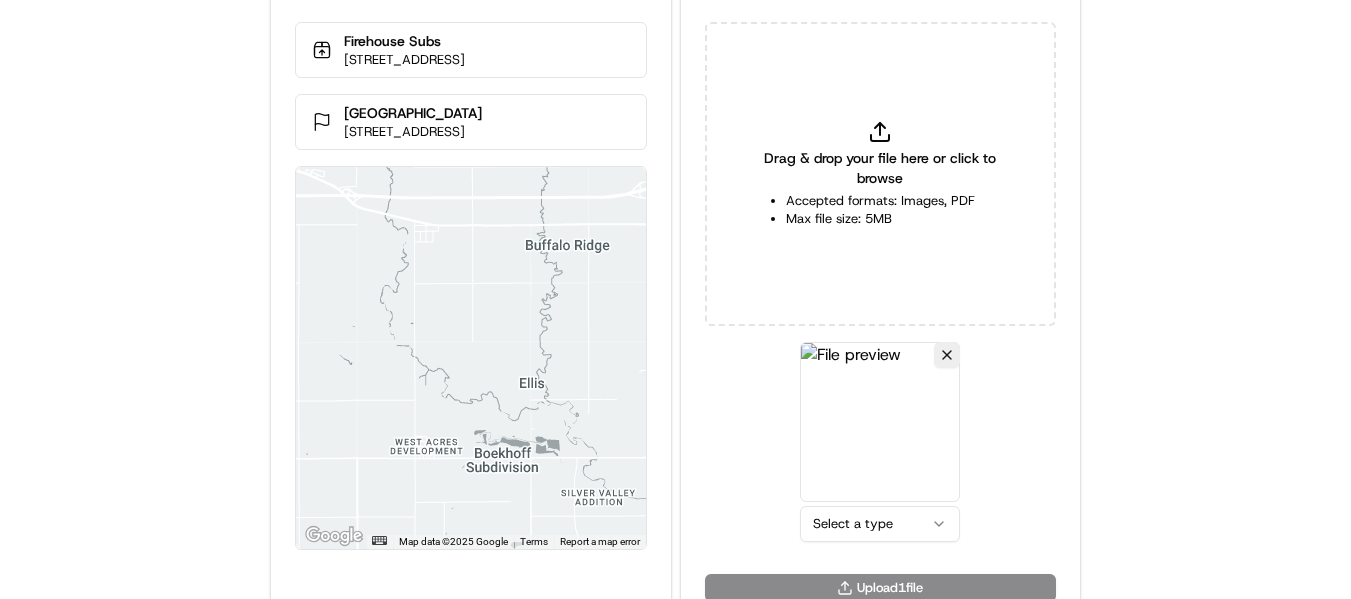 scroll, scrollTop: 87, scrollLeft: 0, axis: vertical 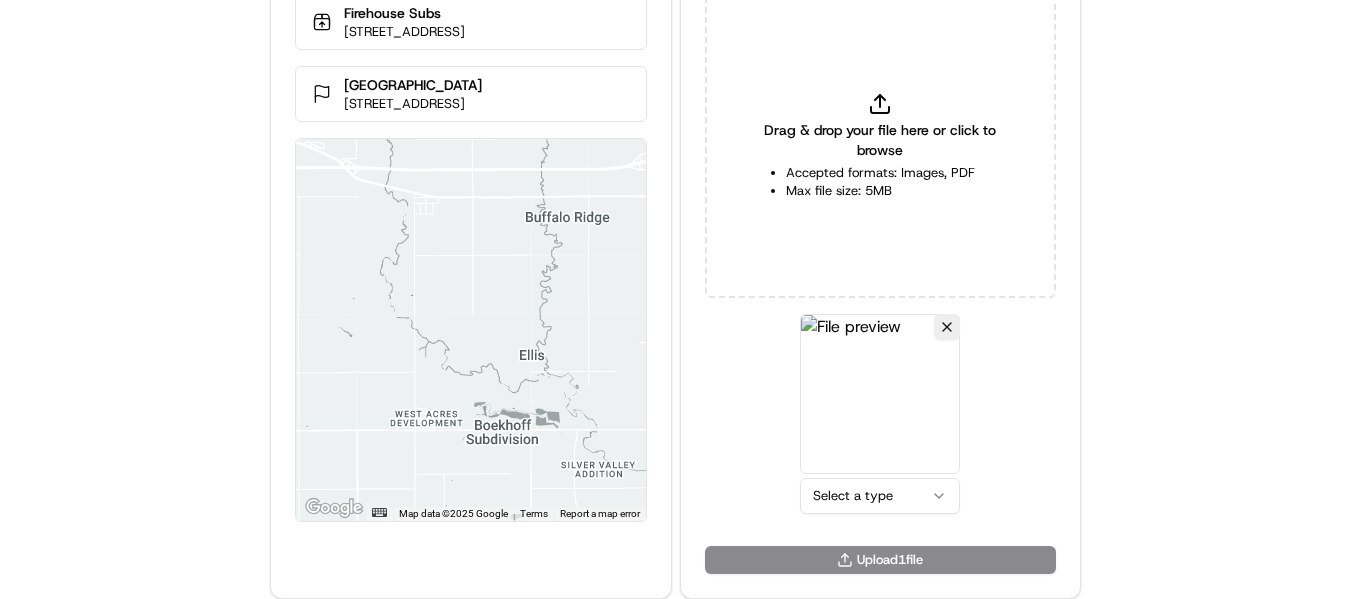 click on "Delivery Info Firehouse Subs [STREET_ADDRESS] [GEOGRAPHIC_DATA]   [STREET_ADDRESS] ← Move left → Move right ↑ Move up ↓ Move down + Zoom in - Zoom out Home Jump left by 75% End Jump right by 75% Page Up Jump up by 75% Page Down Jump down by 75% Map Data Map data ©2025 Google Map data ©2025 Google 2 km  Click to toggle between metric and imperial units Terms Report a map error Upload Proof of Delivery Drag & drop your file here or click to browse Accepted formats: Images, PDF Max file size: 5MB Select a type   Upload  1  file" at bounding box center (675, 212) 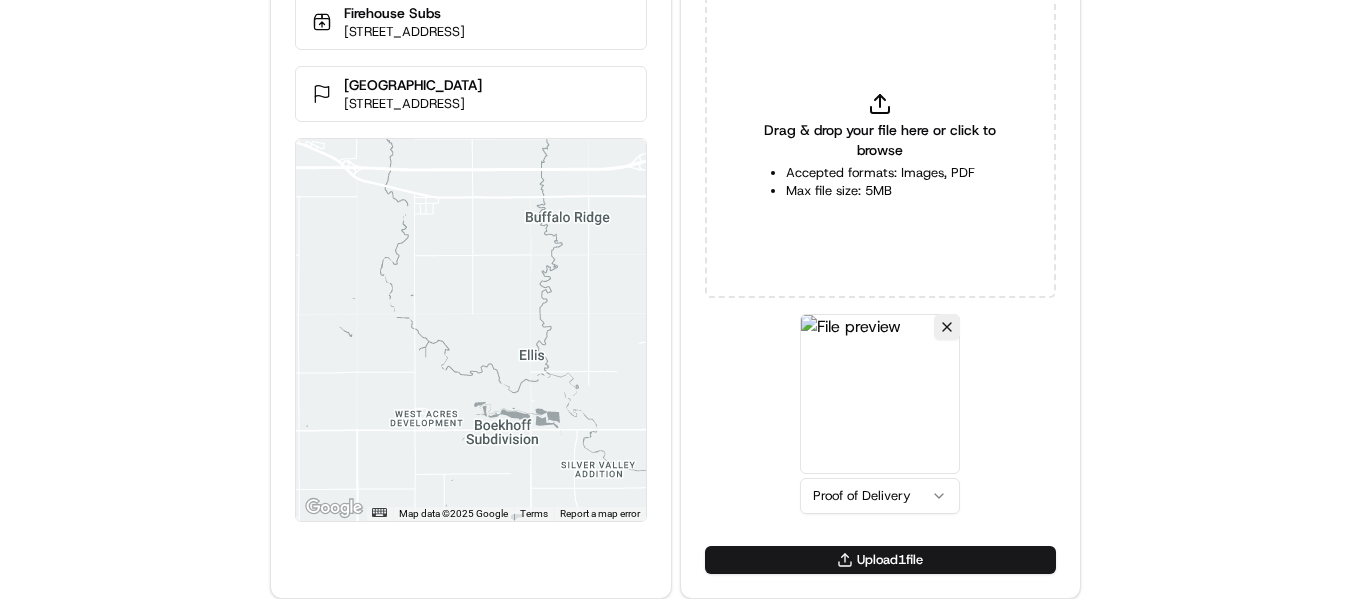 click on "Upload  1  file" at bounding box center [880, 560] 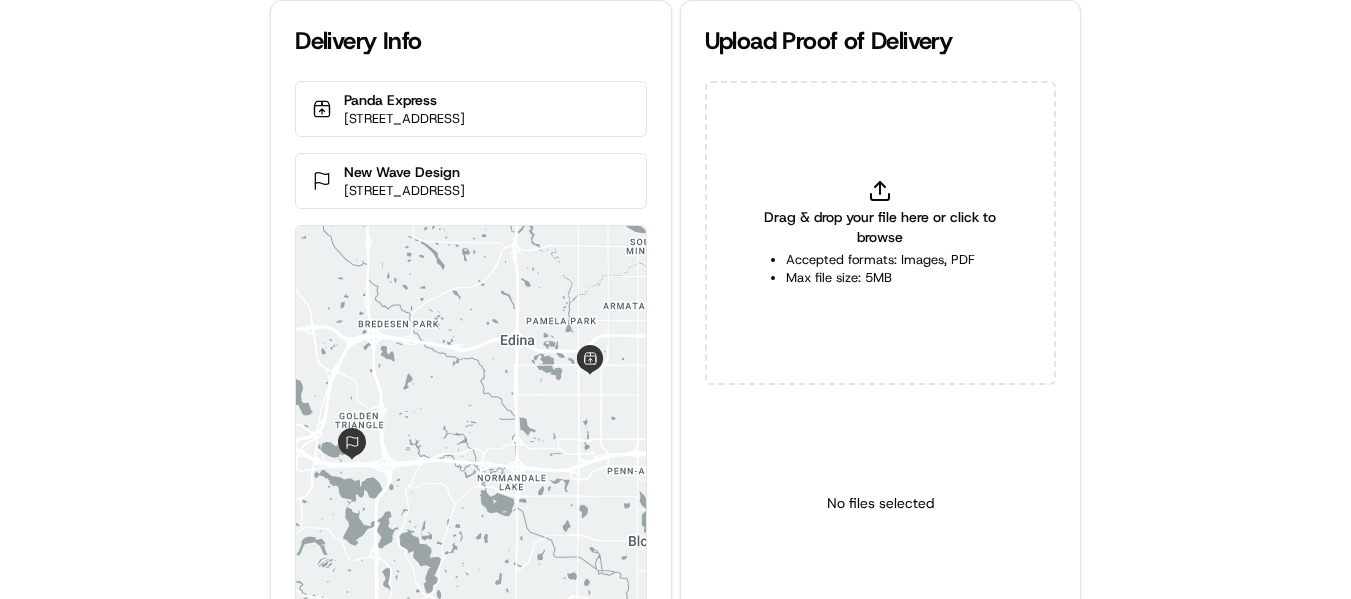 scroll, scrollTop: 0, scrollLeft: 0, axis: both 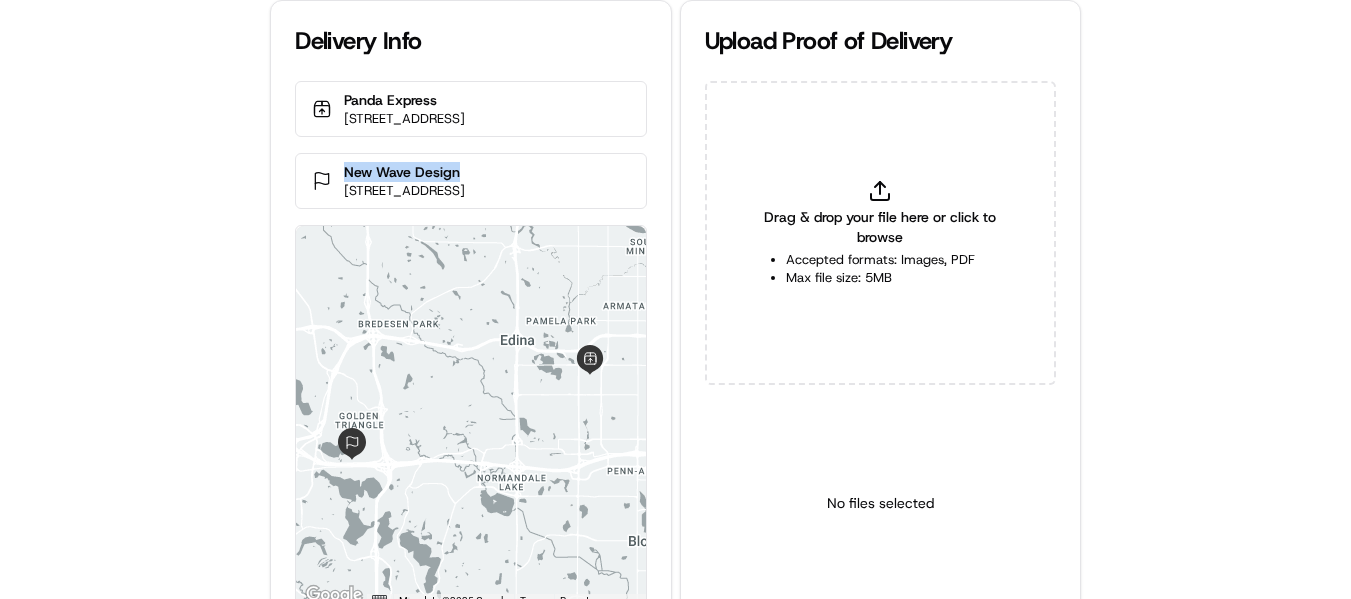 drag, startPoint x: 468, startPoint y: 170, endPoint x: 341, endPoint y: 172, distance: 127.01575 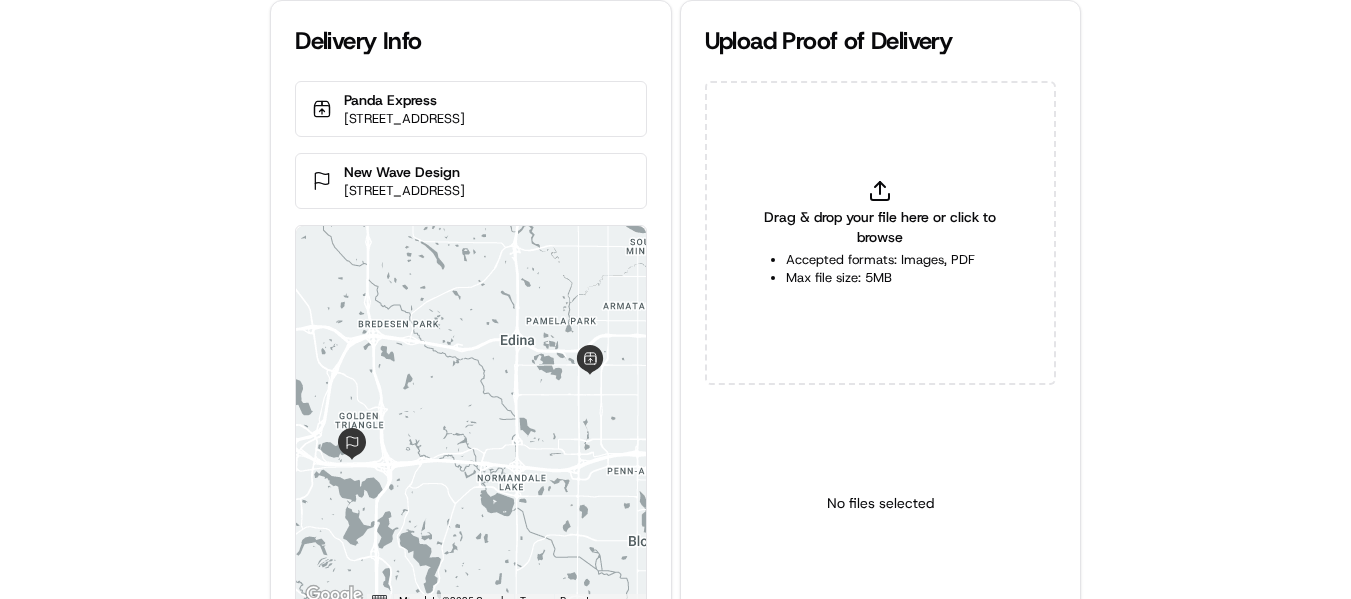click 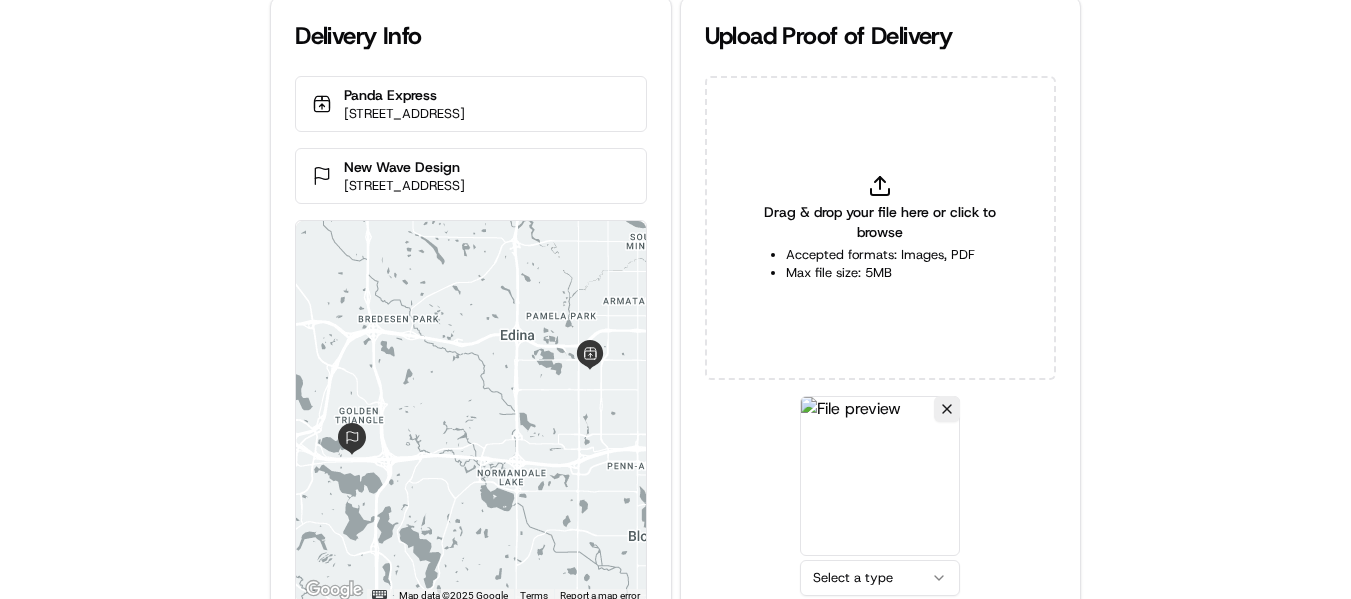 scroll, scrollTop: 87, scrollLeft: 0, axis: vertical 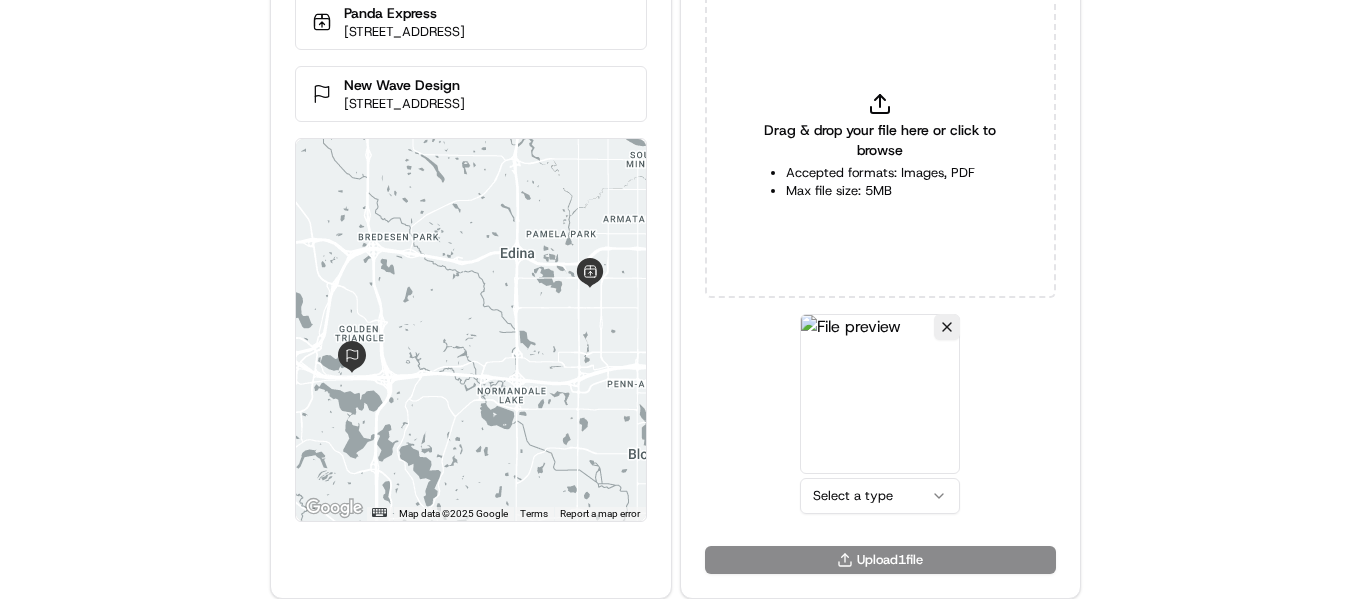 click on "Delivery Info Panda Express 2294 Southdale Ctr, Edina, MN 55435, USA New Wave Design   10260 Viking Dr Suite 250, Eden Prairie, MN 55344, USA ← Move left → Move right ↑ Move up ↓ Move down + Zoom in - Zoom out Home Jump left by 75% End Jump right by 75% Page Up Jump up by 75% Page Down Jump down by 75% Map Data Map data ©2025 Google Map data ©2025 Google 2 km  Click to toggle between metric and imperial units Terms Report a map error Upload Proof of Delivery Drag & drop your file here or click to browse Accepted formats: Images, PDF Max file size: 5MB Select a type   Upload  1  file" at bounding box center (675, 212) 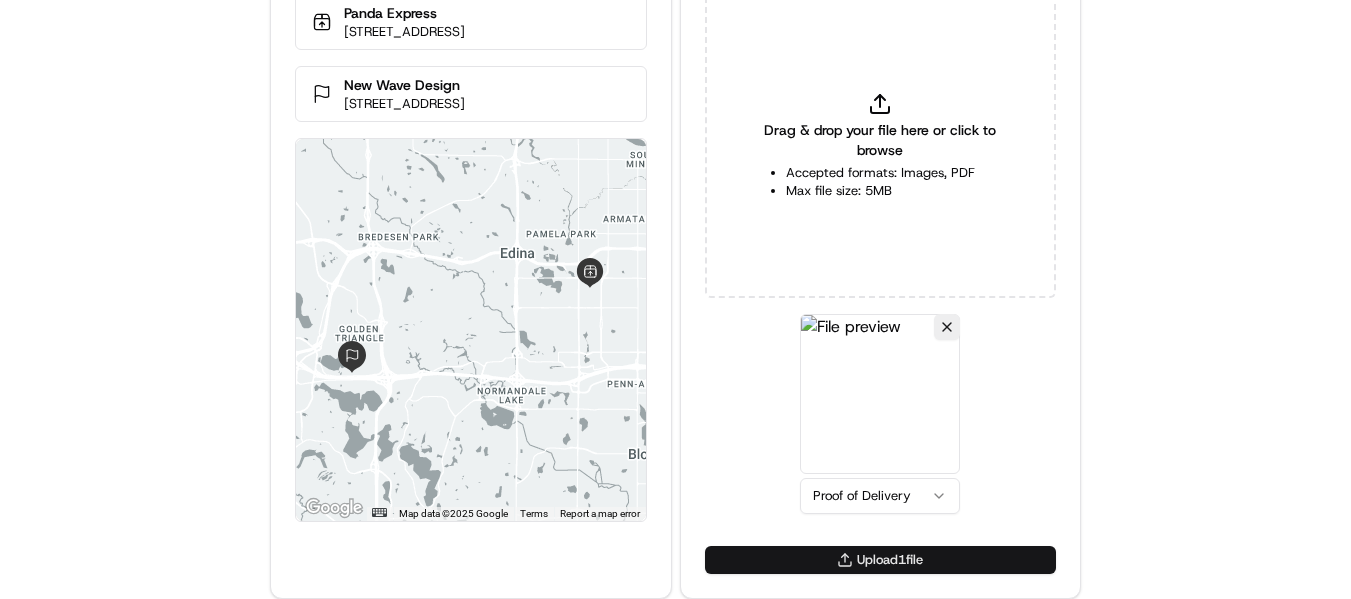click on "Upload  1  file" at bounding box center [880, 560] 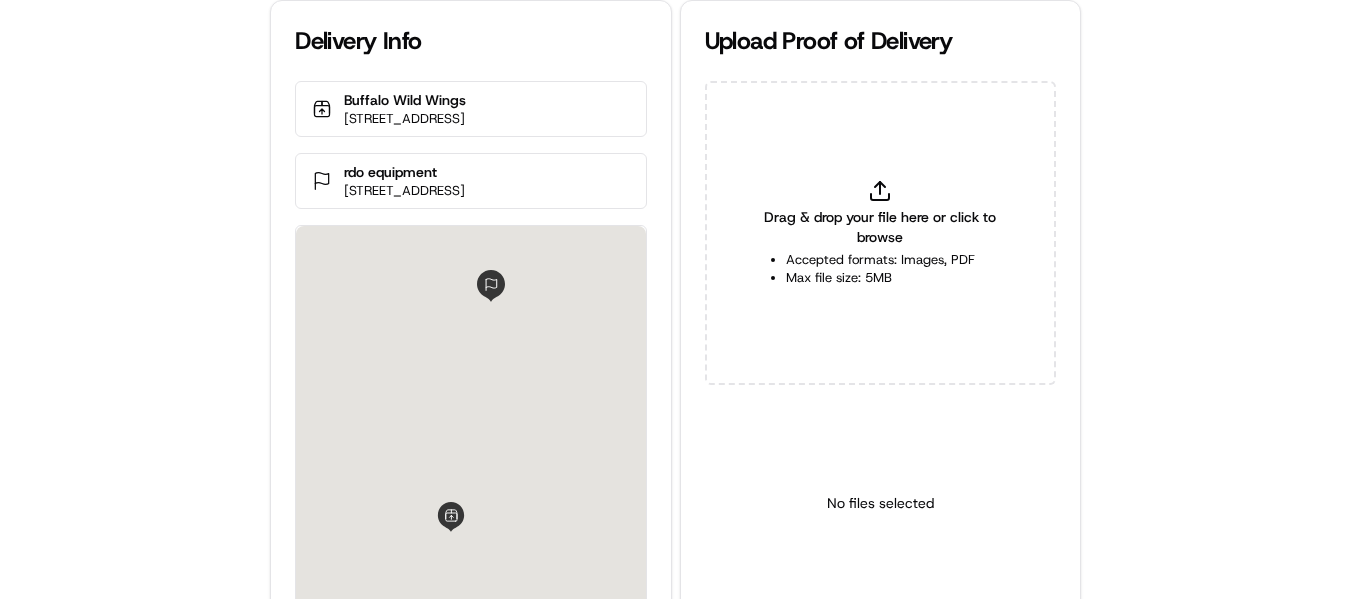 scroll, scrollTop: 0, scrollLeft: 0, axis: both 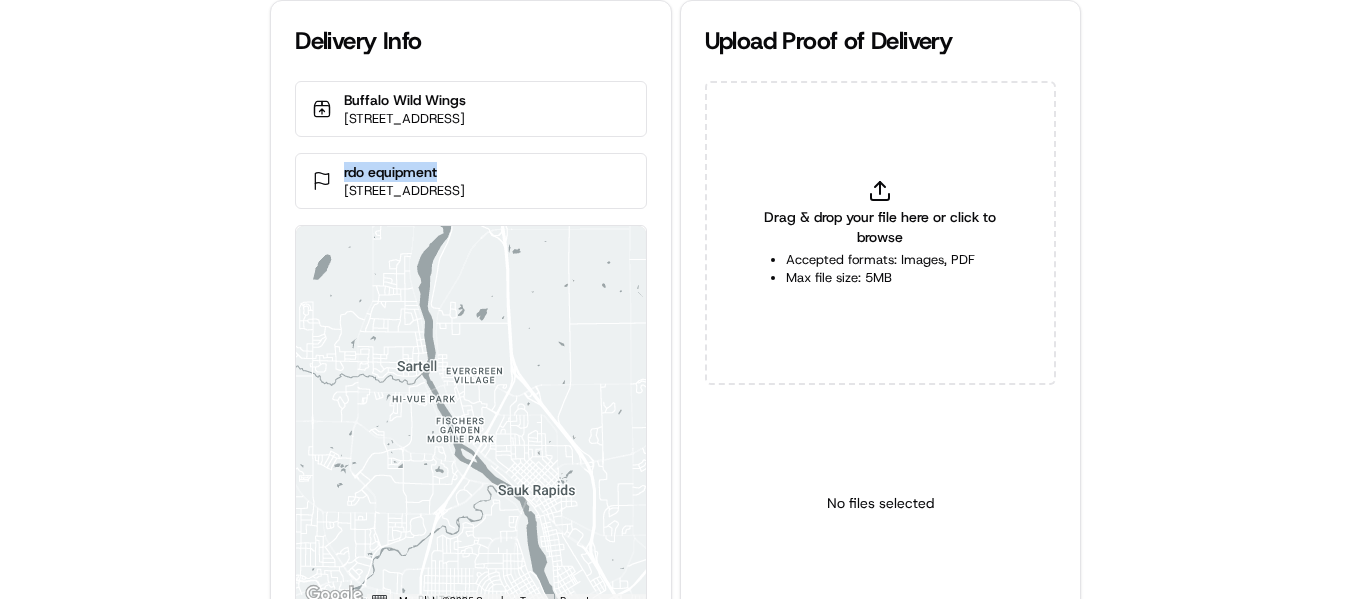 copy on "rdo equipment" 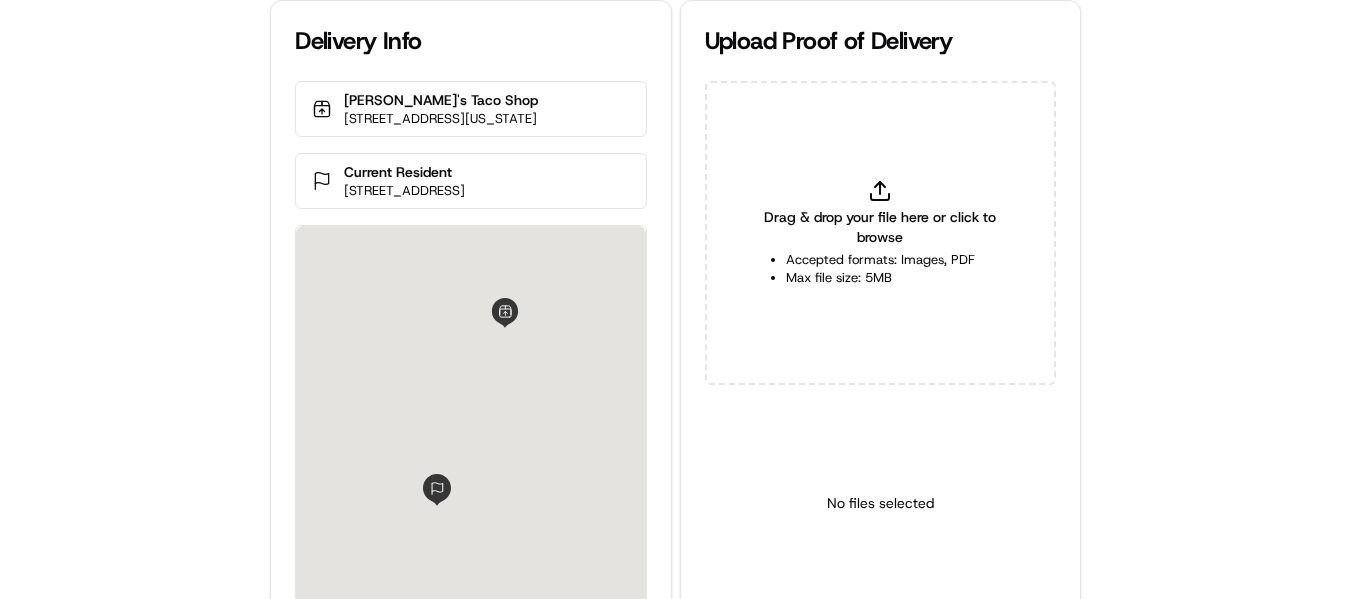 scroll, scrollTop: 0, scrollLeft: 0, axis: both 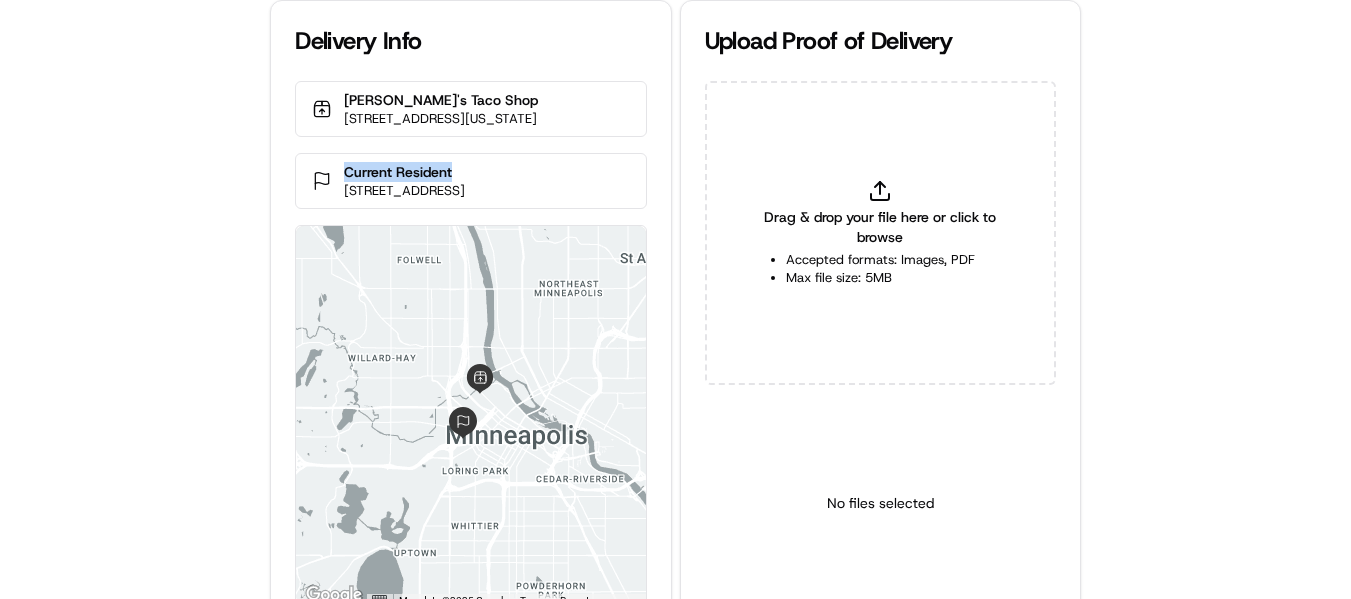 drag, startPoint x: 455, startPoint y: 188, endPoint x: 342, endPoint y: 191, distance: 113.03982 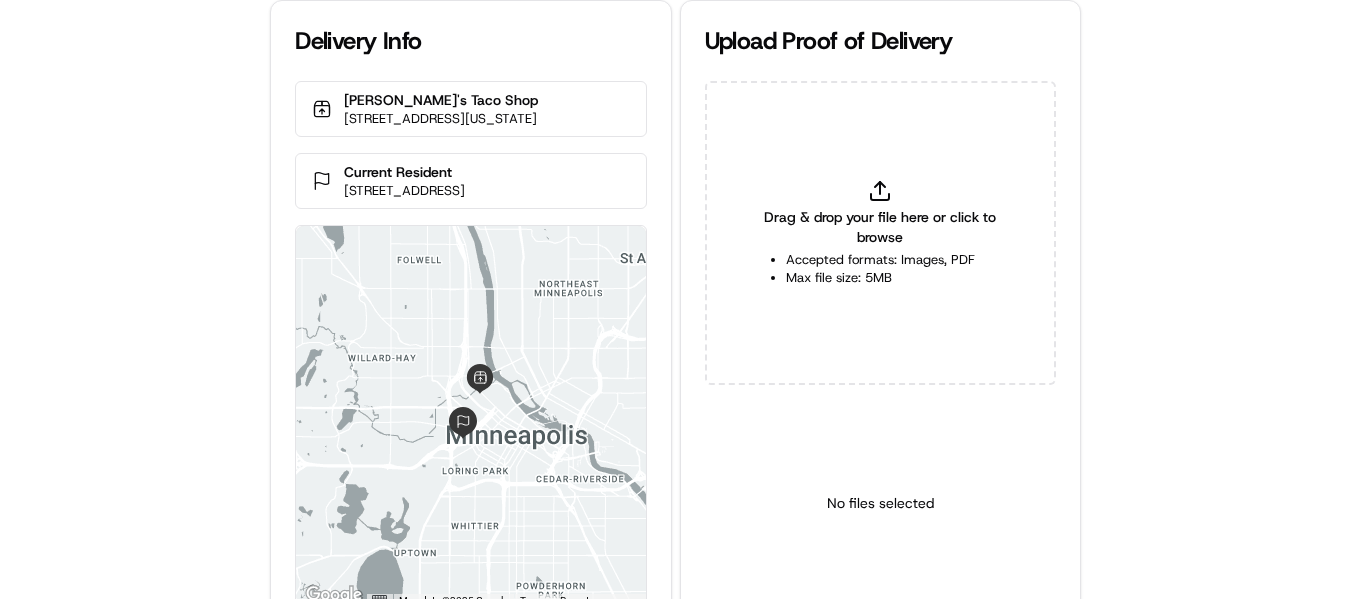 click 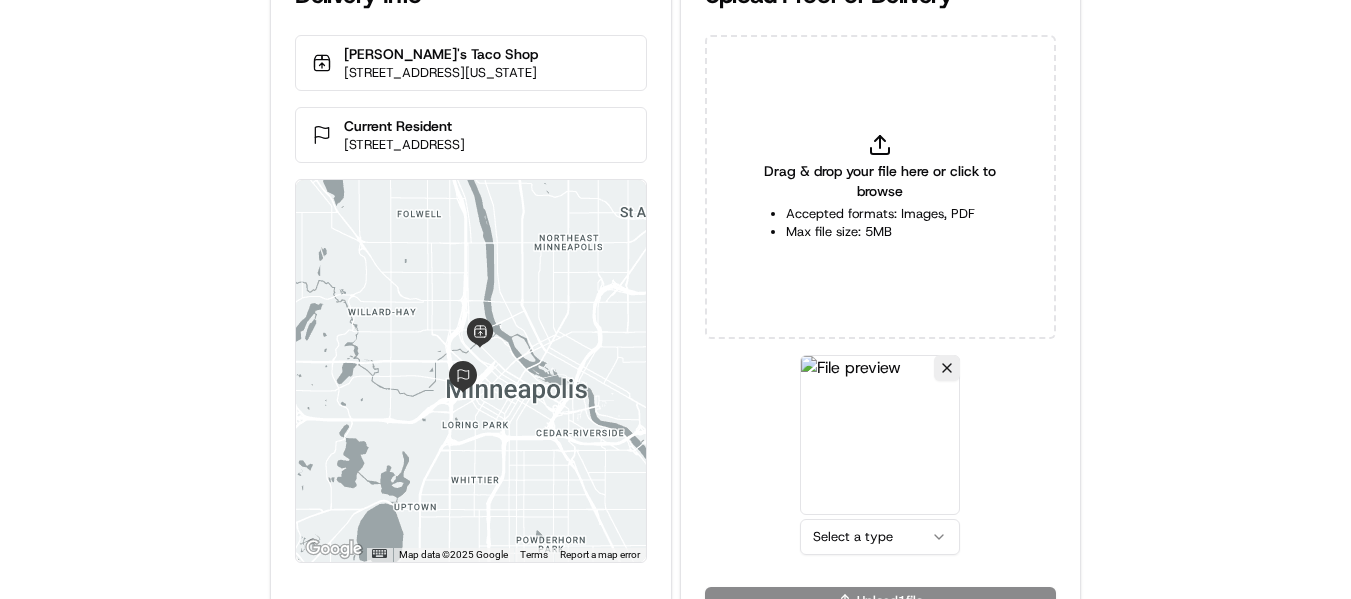 scroll, scrollTop: 87, scrollLeft: 0, axis: vertical 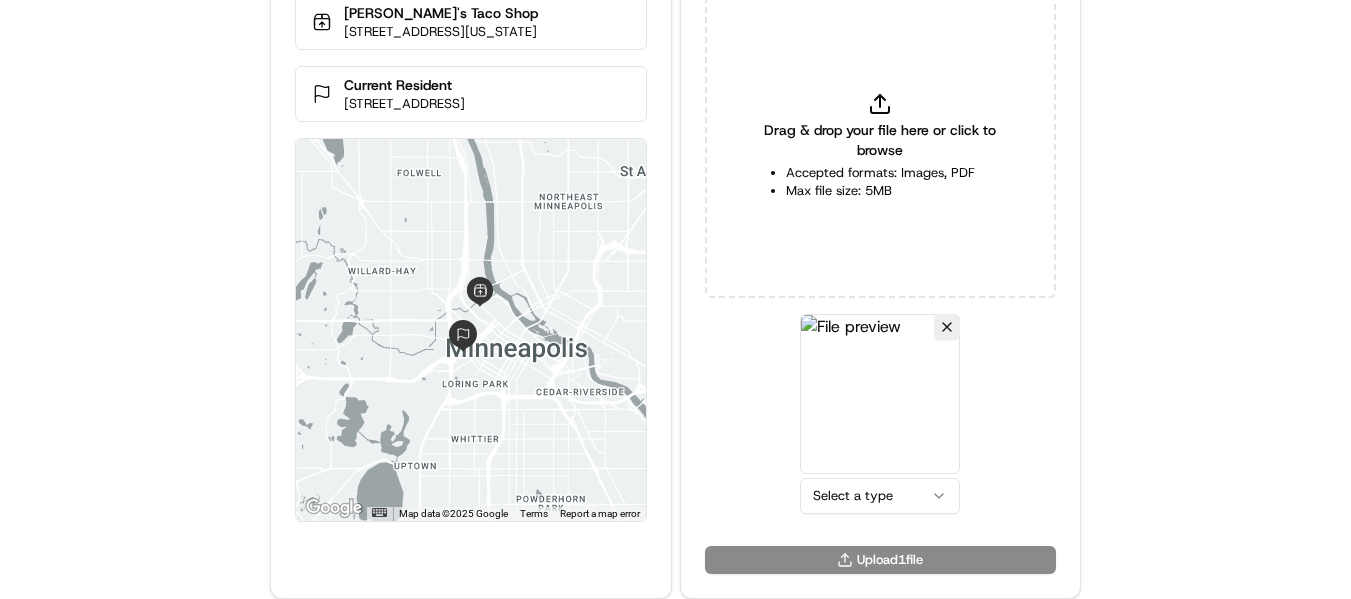 click on "Delivery Info Fuzzy's Taco Shop 701 N Washington Ave Ste #125, Minneapolis, MN 55401, USA Current Resident   1313 Chestnut Ave #106, Minneapolis, MN 55403, USA ← Move left → Move right ↑ Move up ↓ Move down + Zoom in - Zoom out Home Jump left by 75% End Jump right by 75% Page Up Jump up by 75% Page Down Jump down by 75% Map Data Map data ©2025 Google Map data ©2025 Google 2 km  Click to toggle between metric and imperial units Terms Report a map error Upload Proof of Delivery Drag & drop your file here or click to browse Accepted formats: Images, PDF Max file size: 5MB Select a type   Upload  1  file" at bounding box center [675, 212] 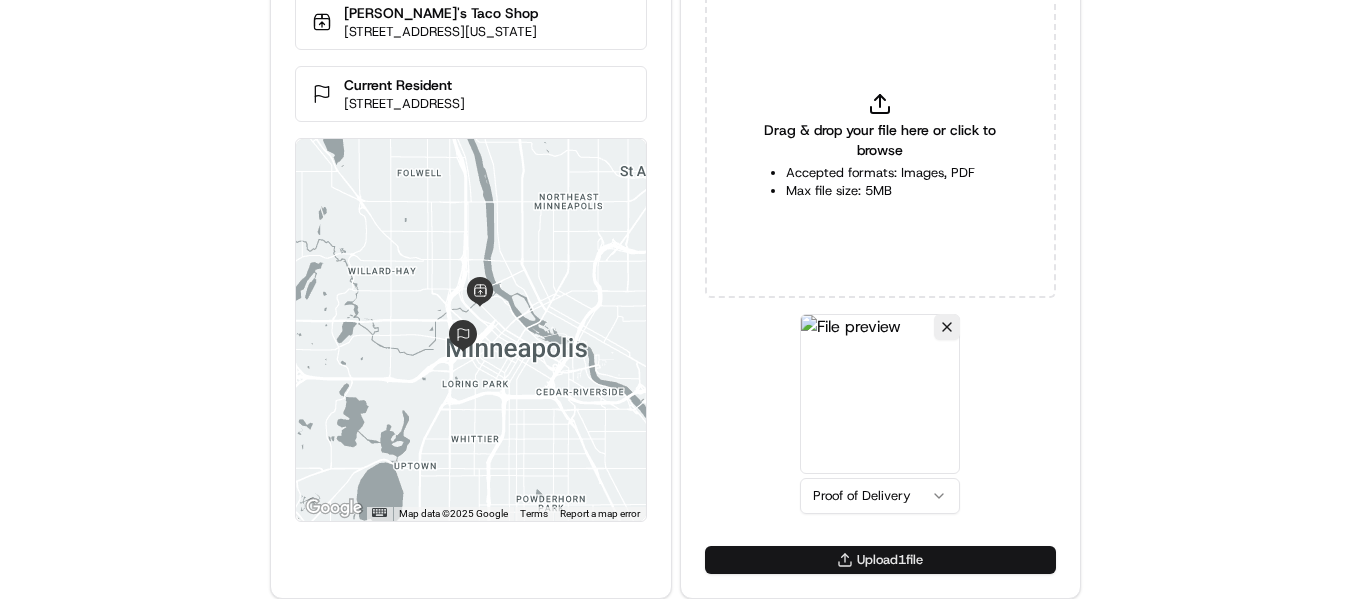click on "Upload  1  file" at bounding box center [880, 560] 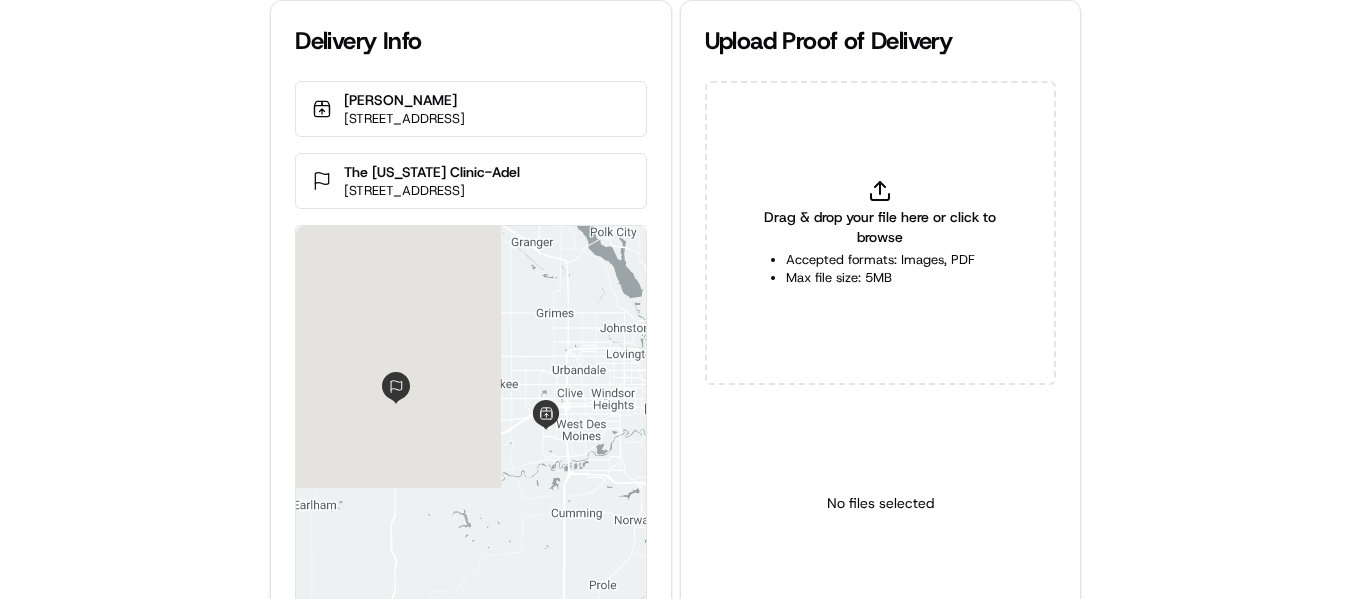 scroll, scrollTop: 0, scrollLeft: 0, axis: both 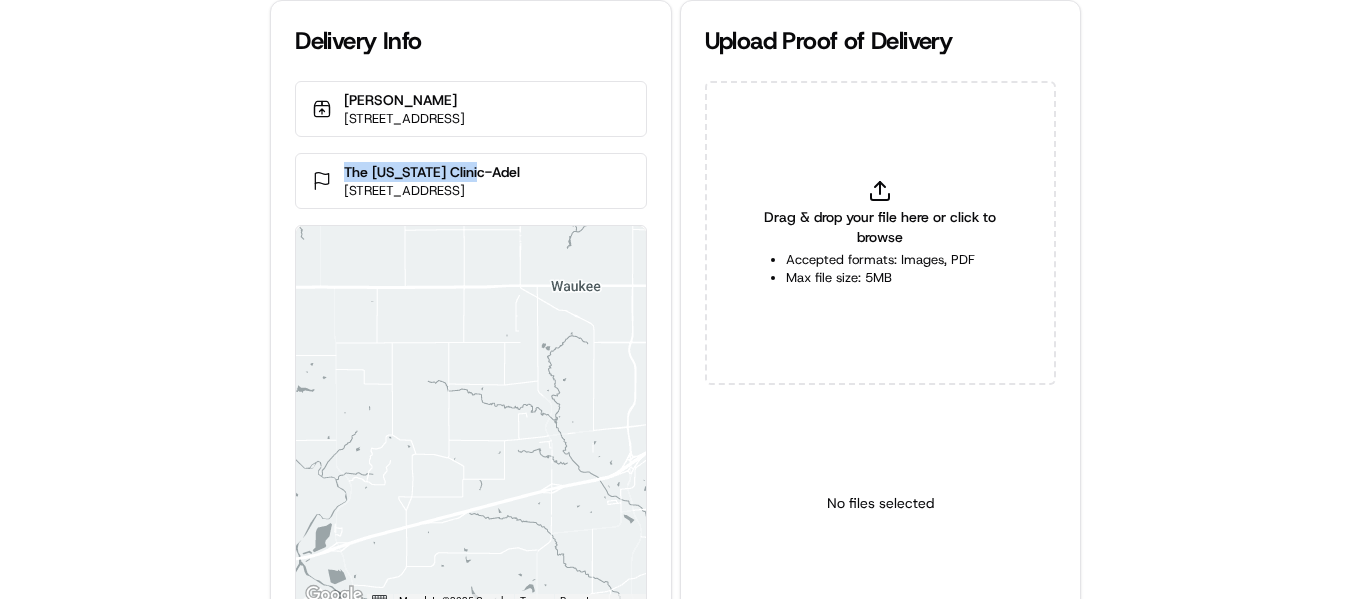 drag, startPoint x: 484, startPoint y: 182, endPoint x: 344, endPoint y: 186, distance: 140.05713 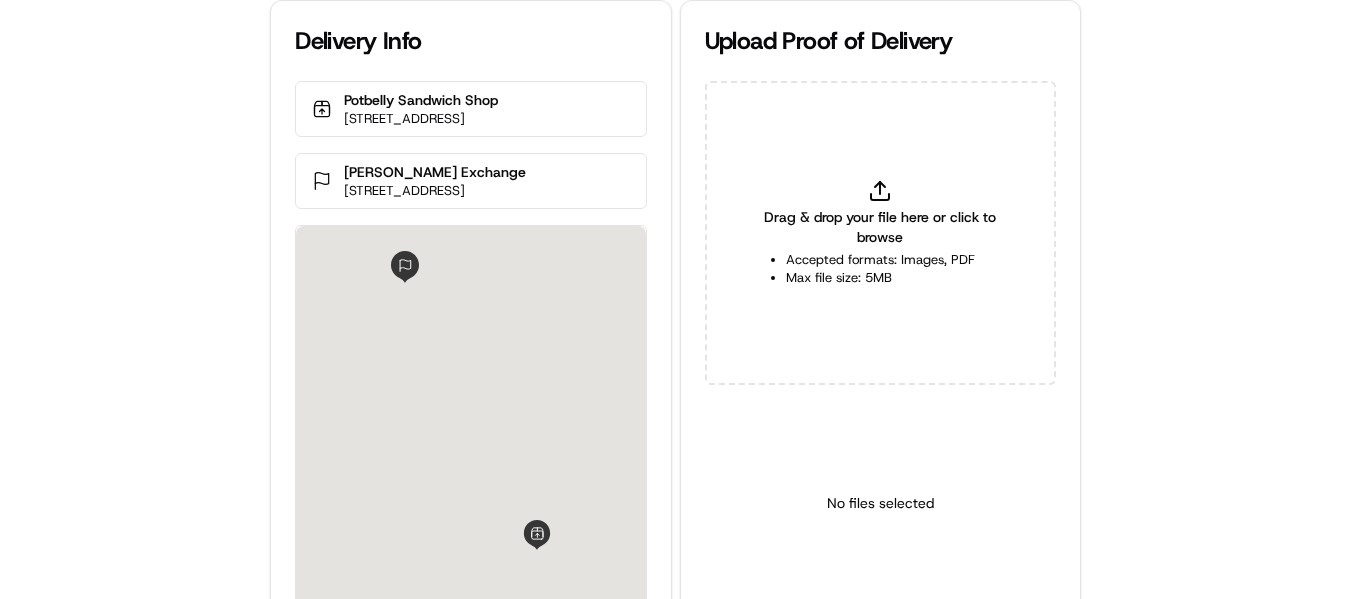 scroll, scrollTop: 0, scrollLeft: 0, axis: both 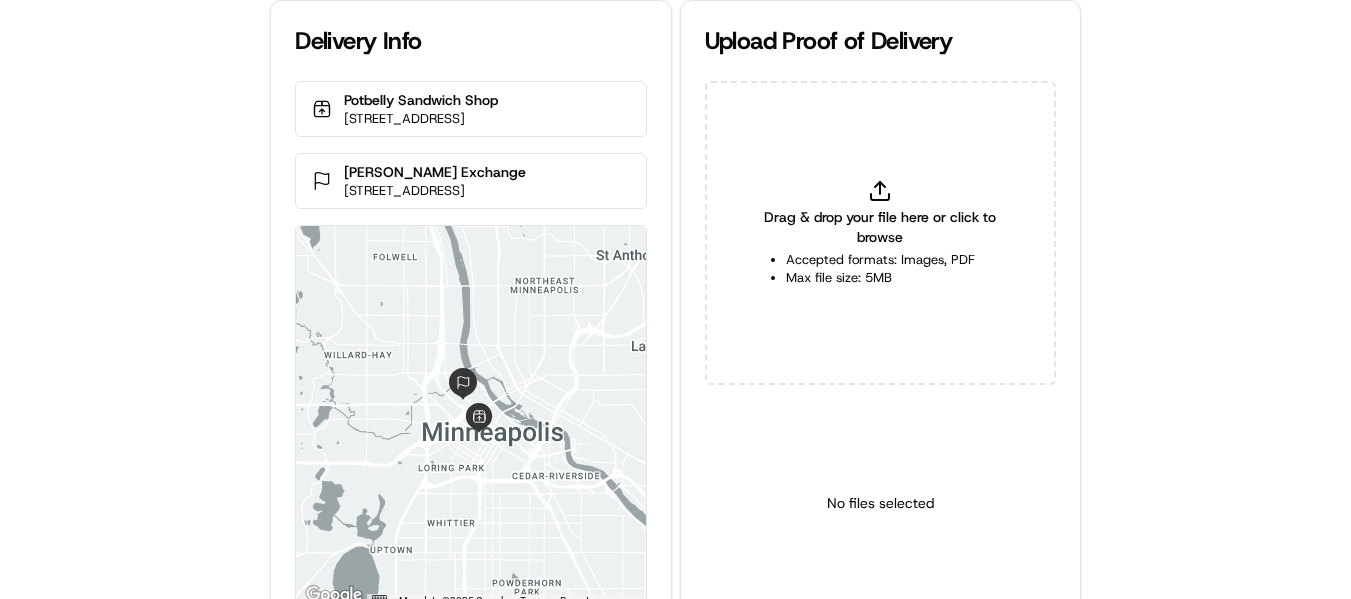 drag, startPoint x: 336, startPoint y: 189, endPoint x: 592, endPoint y: 185, distance: 256.03125 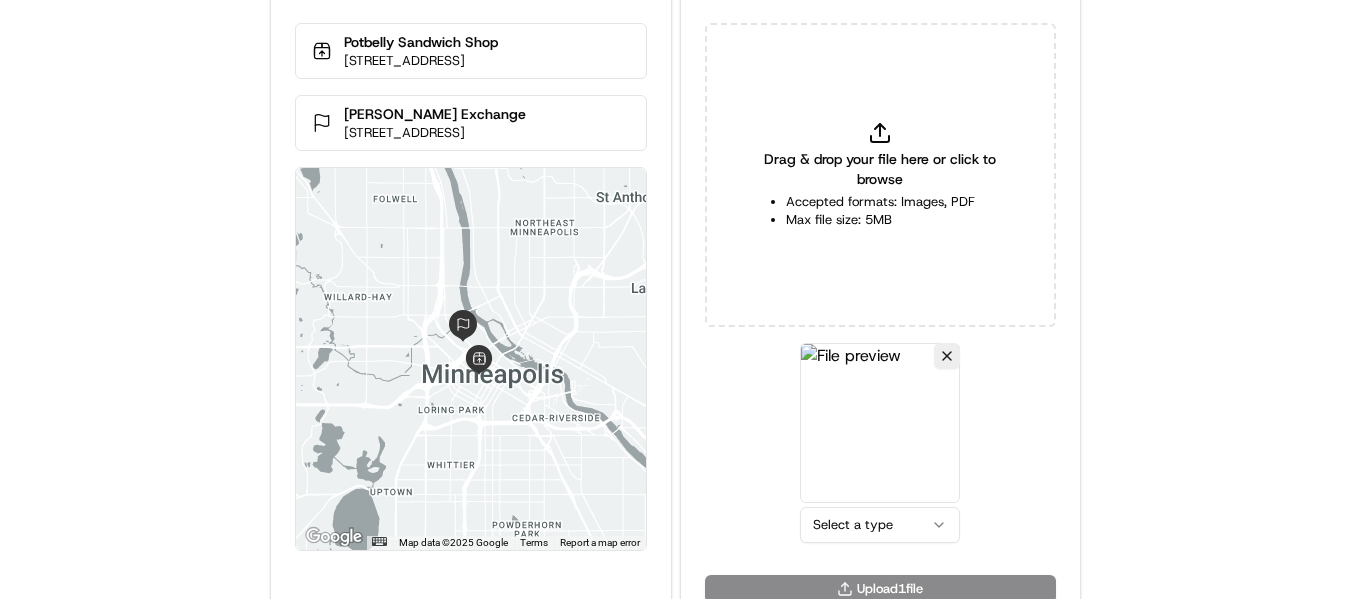scroll, scrollTop: 87, scrollLeft: 0, axis: vertical 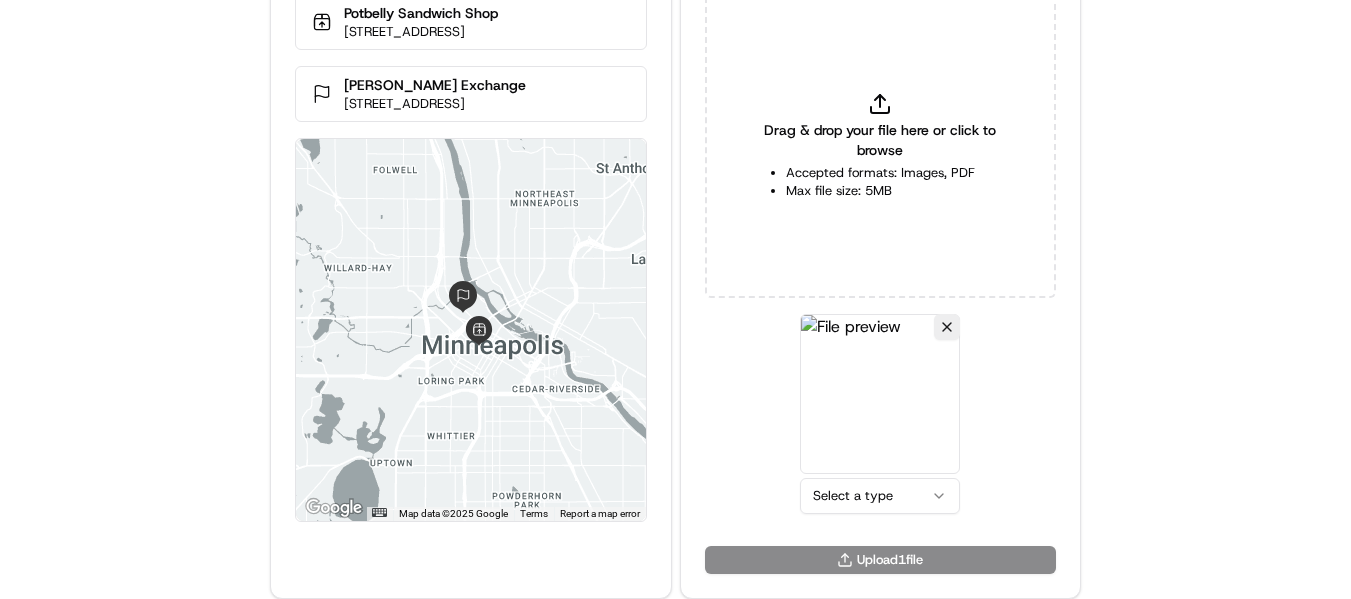 click on "Delivery Info Potbelly Sandwich Shop 527 S Marquette Ave, Minneapolis, MN 55402, USA Grant Thornton - Steelman Exchange   241 N 5th Ave #600, Minneapolis, MN 55401, USA ← Move left → Move right ↑ Move up ↓ Move down + Zoom in - Zoom out Home Jump left by 75% End Jump right by 75% Page Up Jump up by 75% Page Down Jump down by 75% Map Data Map data ©2025 Google Map data ©2025 Google 2 km  Click to toggle between metric and imperial units Terms Report a map error Upload Proof of Delivery Drag & drop your file here or click to browse Accepted formats: Images, PDF Max file size: 5MB Select a type   Upload  1  file" at bounding box center (675, 212) 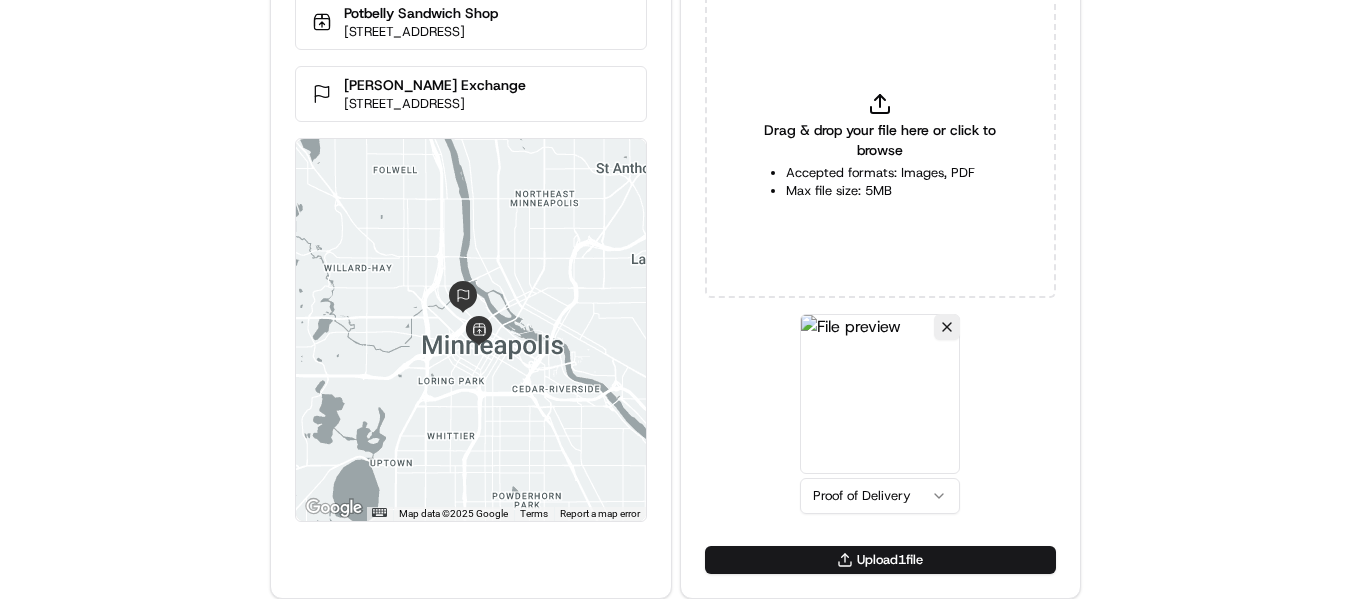 click on "Upload  1  file" at bounding box center (880, 560) 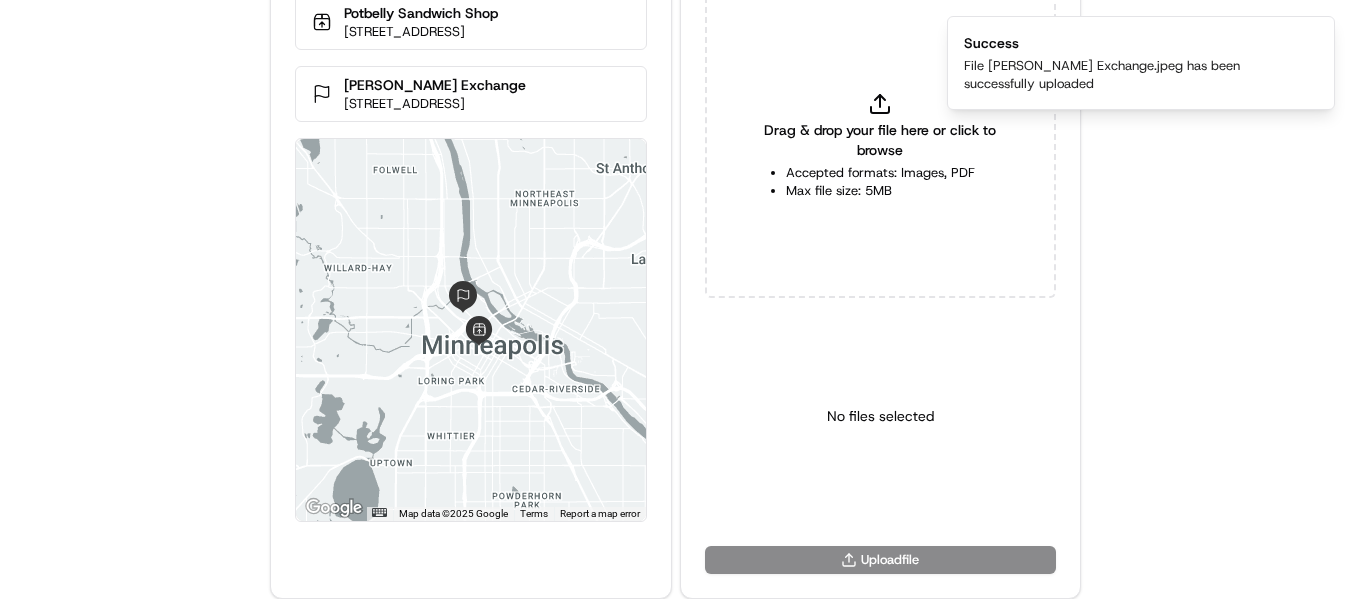 drag, startPoint x: 91, startPoint y: 310, endPoint x: 103, endPoint y: 282, distance: 30.463093 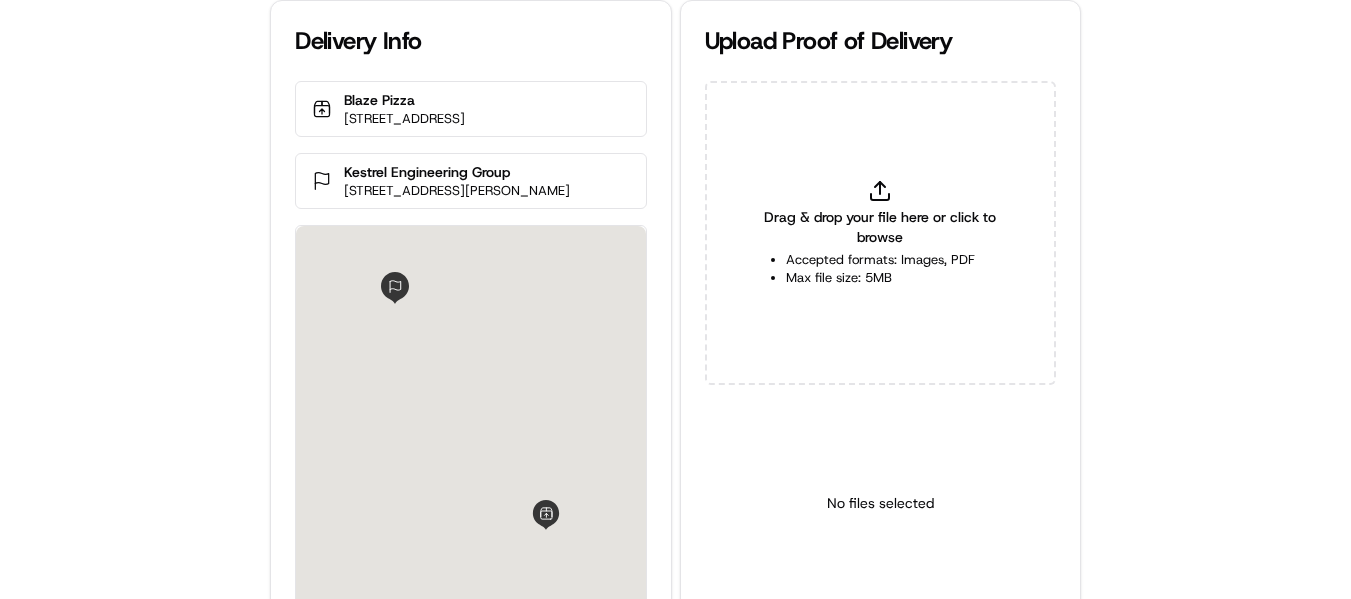 scroll, scrollTop: 0, scrollLeft: 0, axis: both 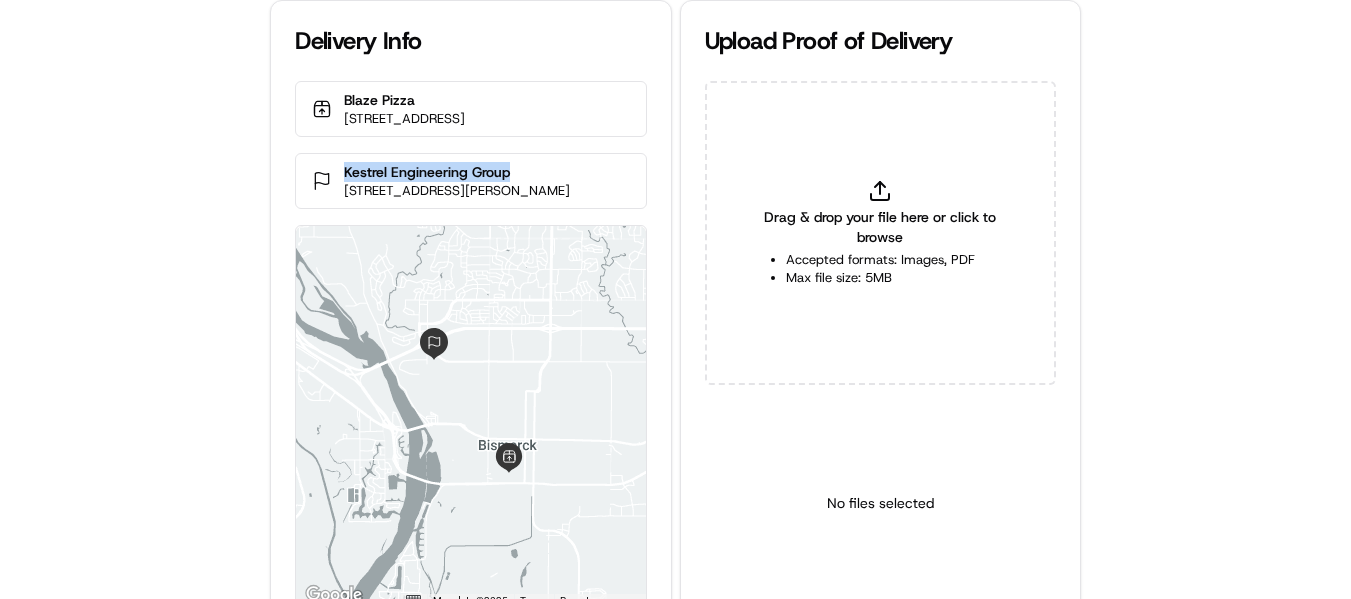 drag, startPoint x: 519, startPoint y: 173, endPoint x: 338, endPoint y: 171, distance: 181.01105 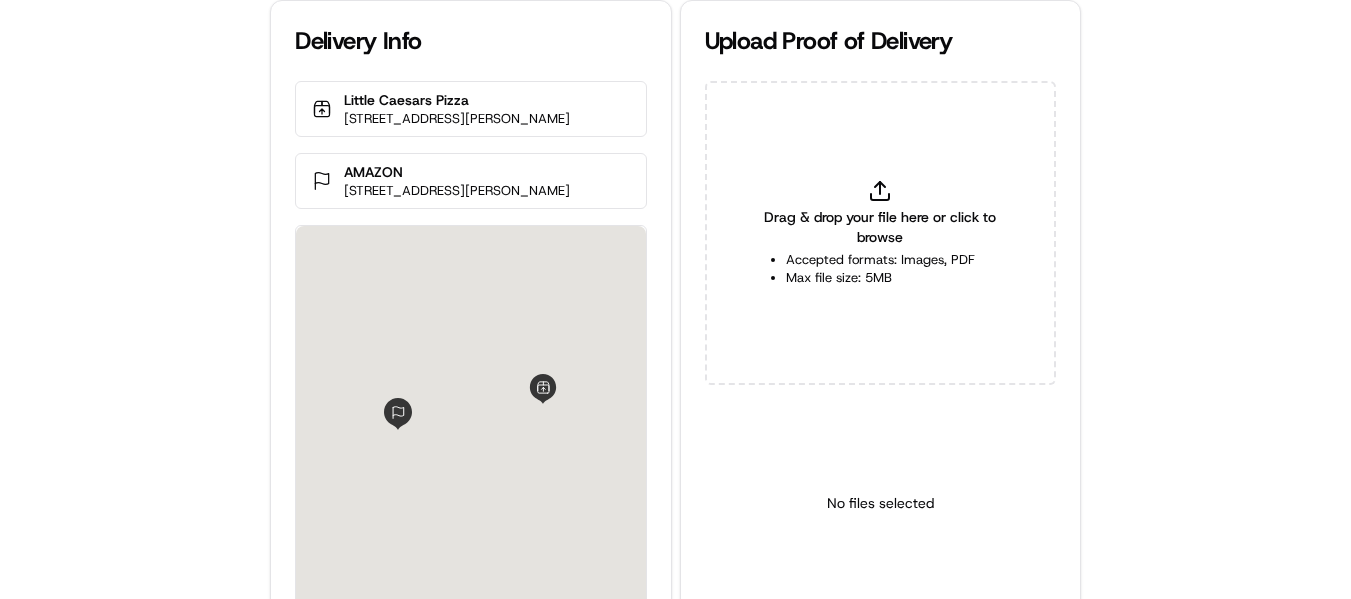 scroll, scrollTop: 0, scrollLeft: 0, axis: both 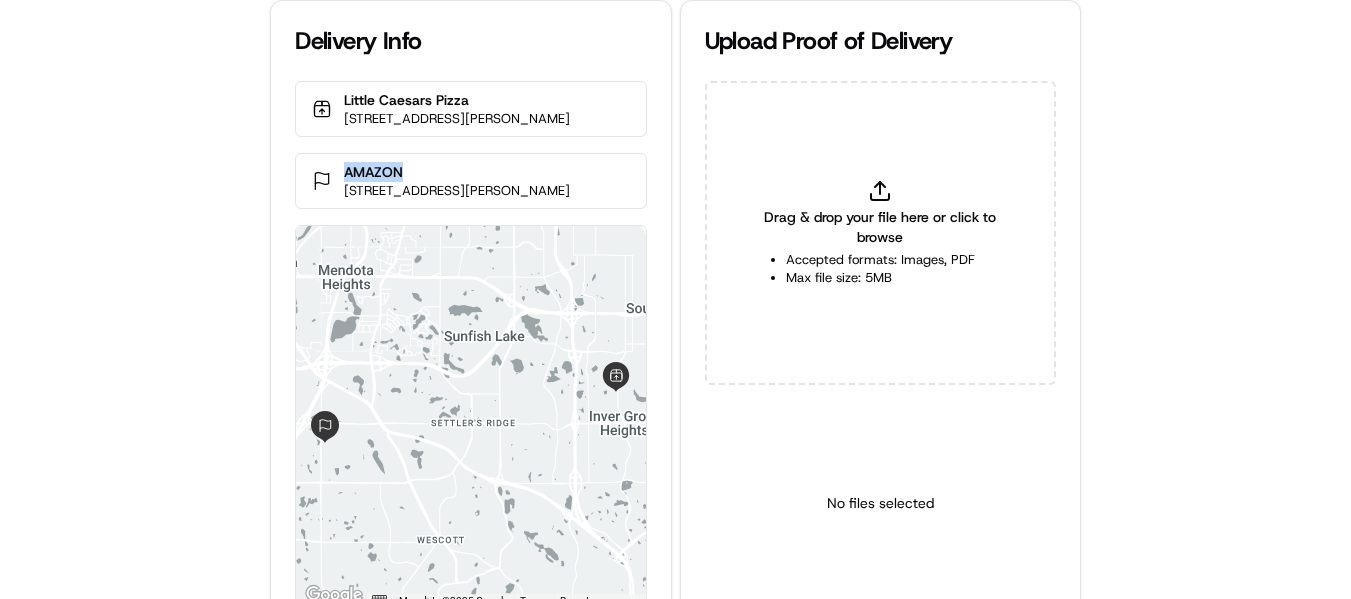 drag, startPoint x: 416, startPoint y: 191, endPoint x: 330, endPoint y: 190, distance: 86.00581 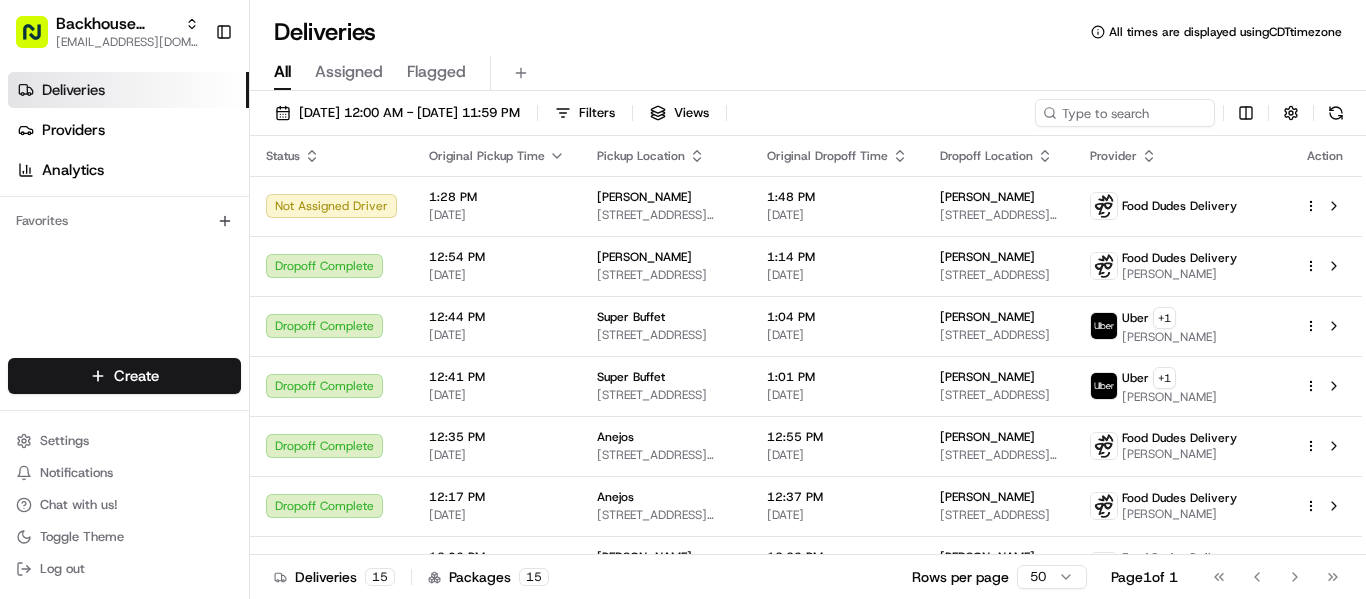 scroll, scrollTop: 0, scrollLeft: 0, axis: both 